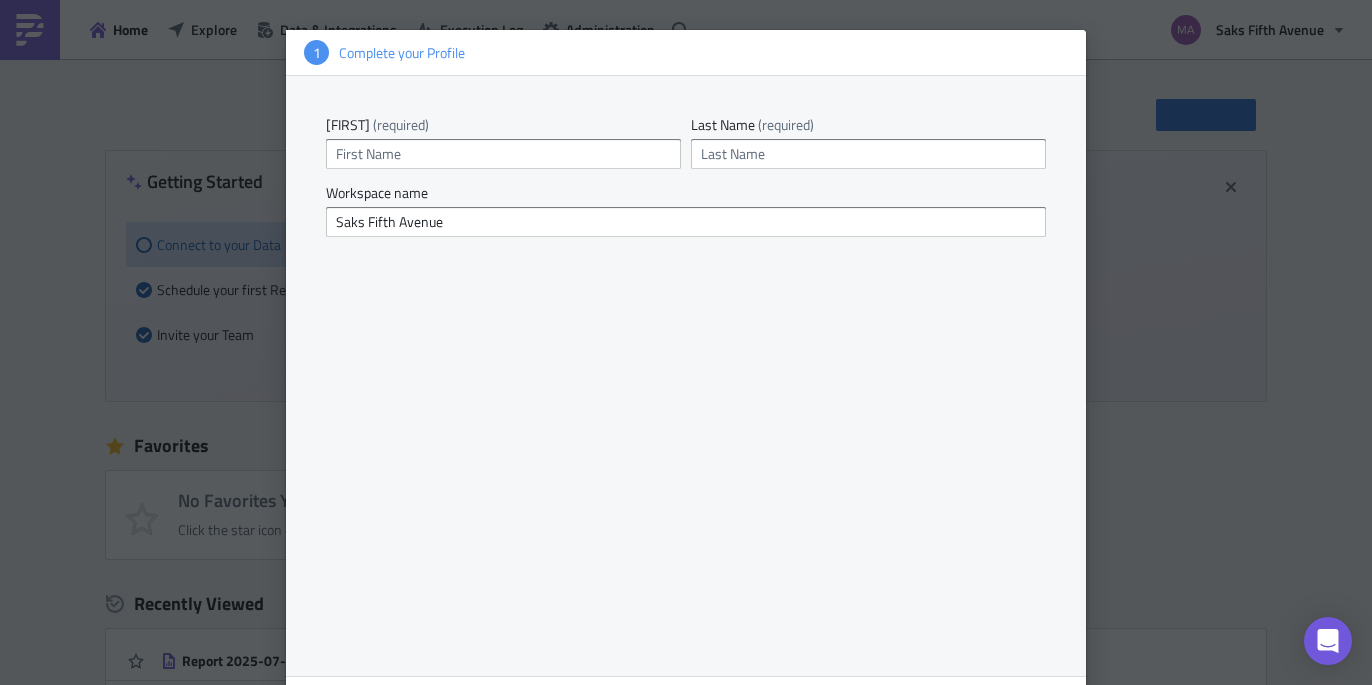 scroll, scrollTop: 0, scrollLeft: 0, axis: both 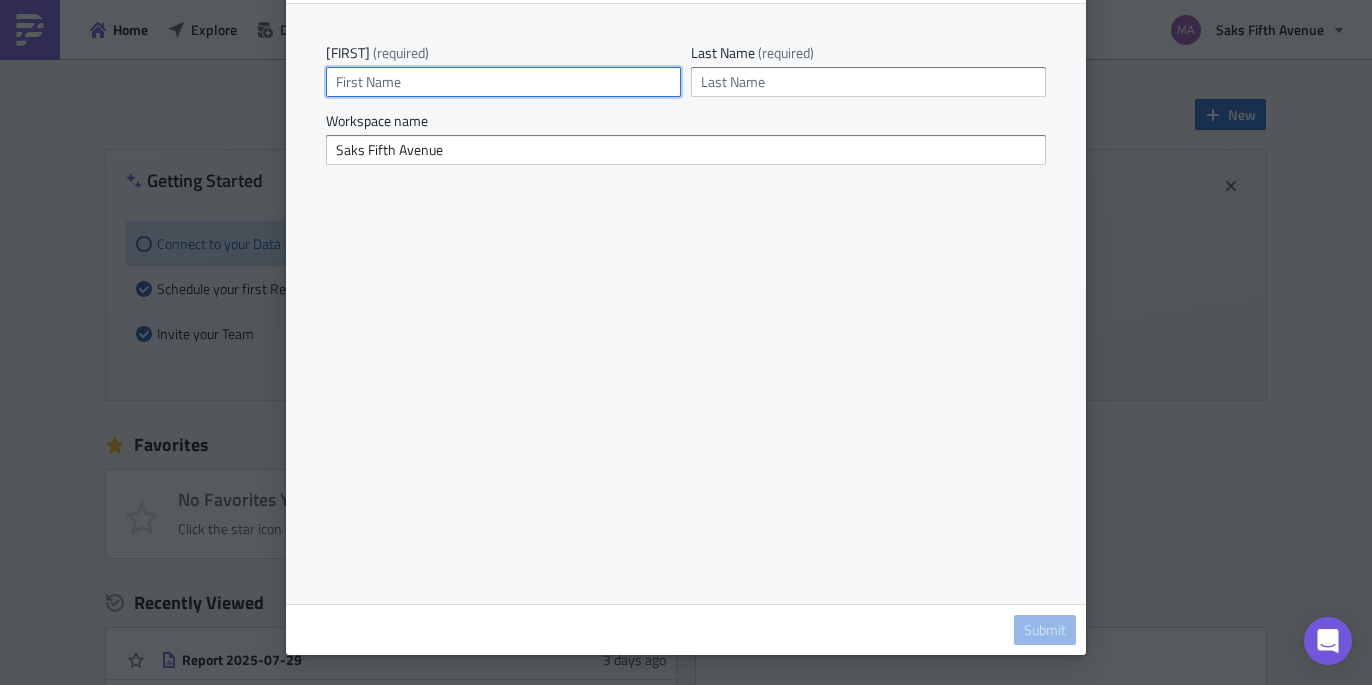click at bounding box center [503, 82] 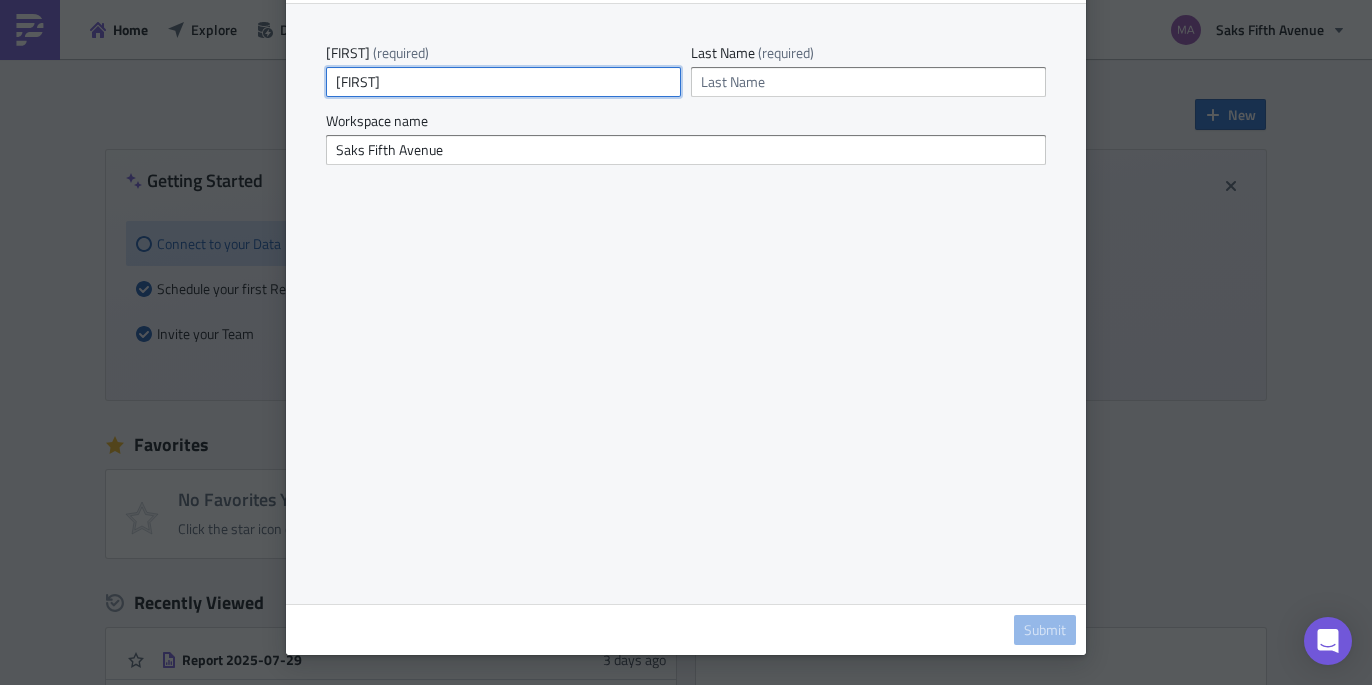 type on "Marisa" 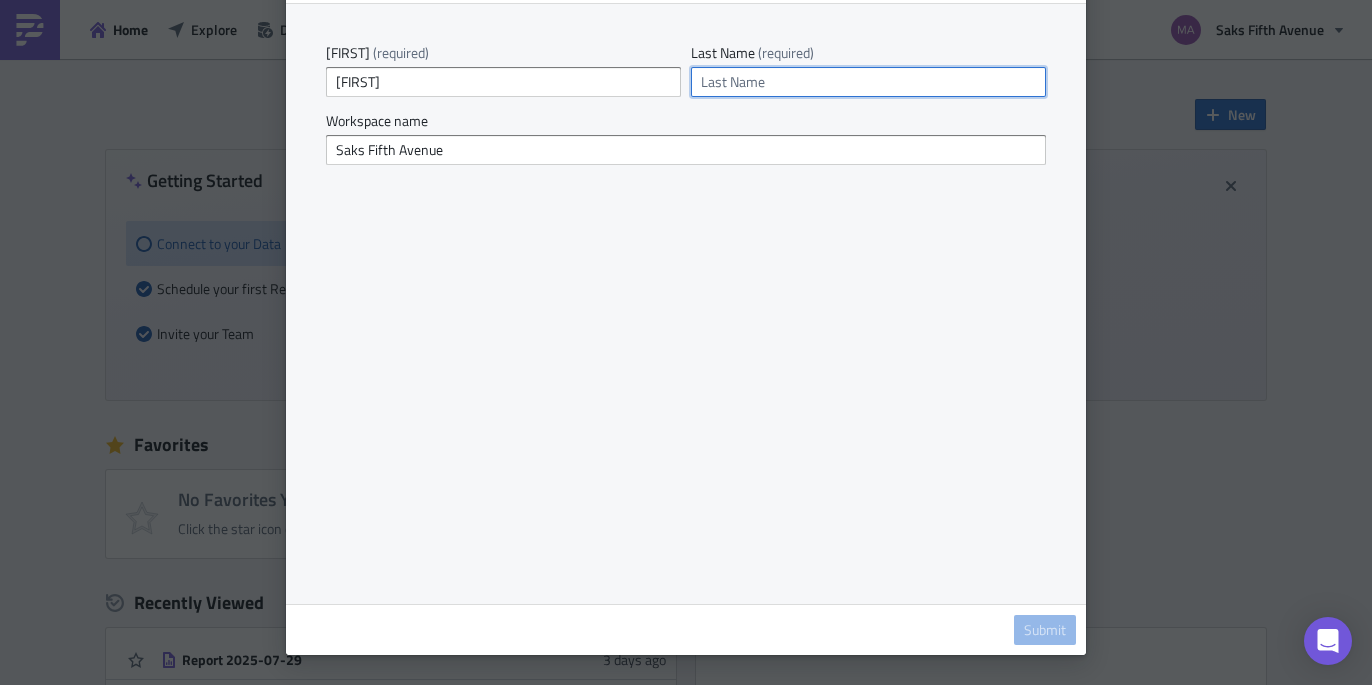 click at bounding box center [868, 82] 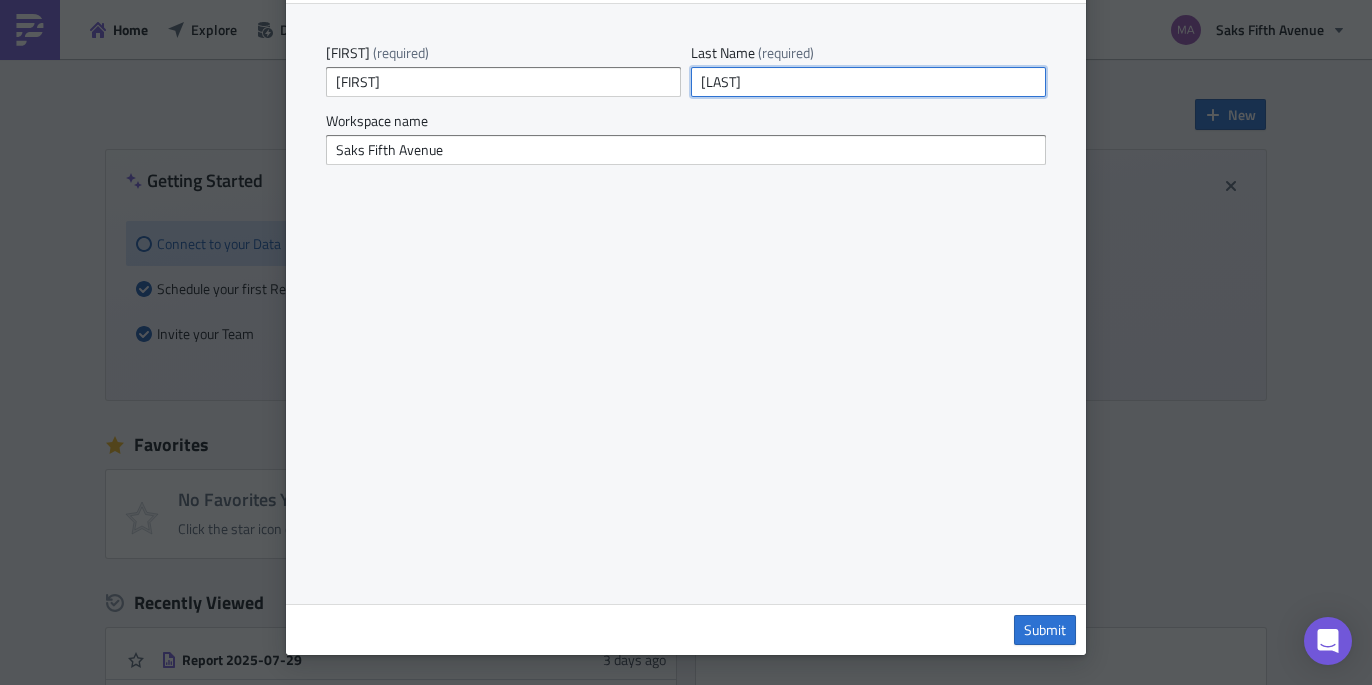 type on "Quin" 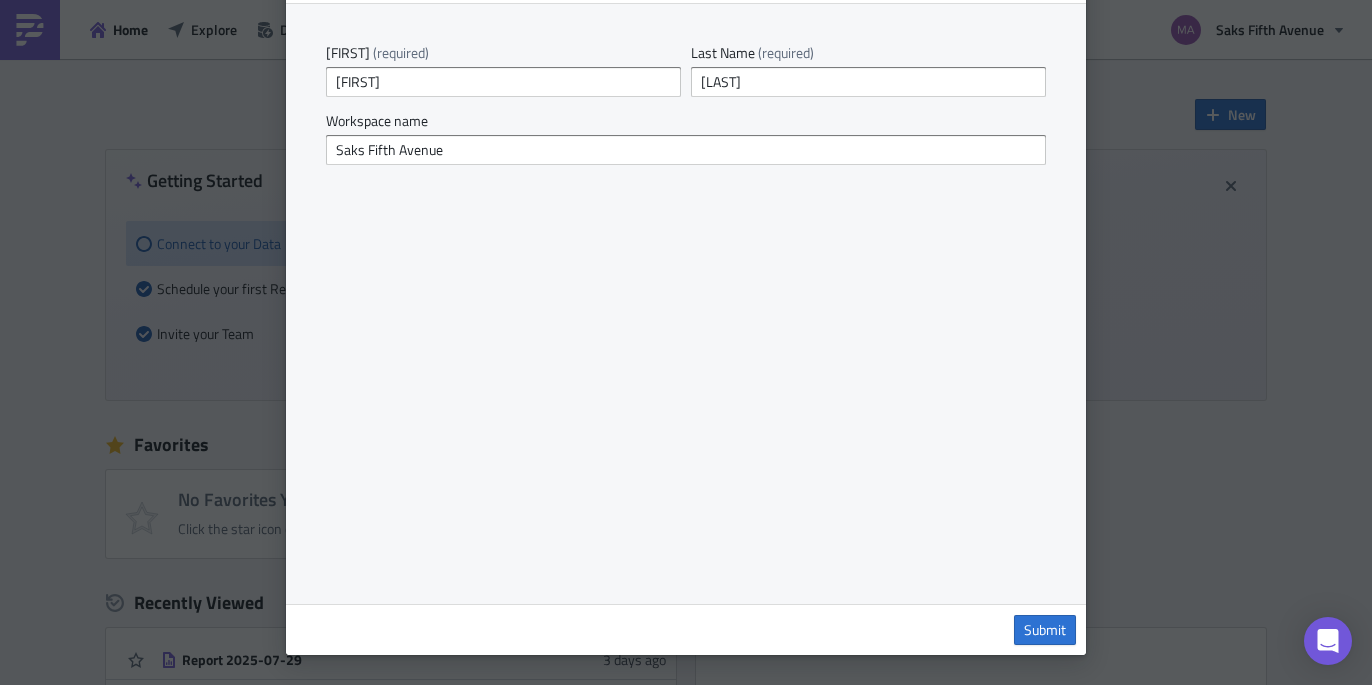 click on "First Name   (required) Marisa Last Name   (required) Quin Workspace name   Saks Fifth Avenue" at bounding box center (686, 304) 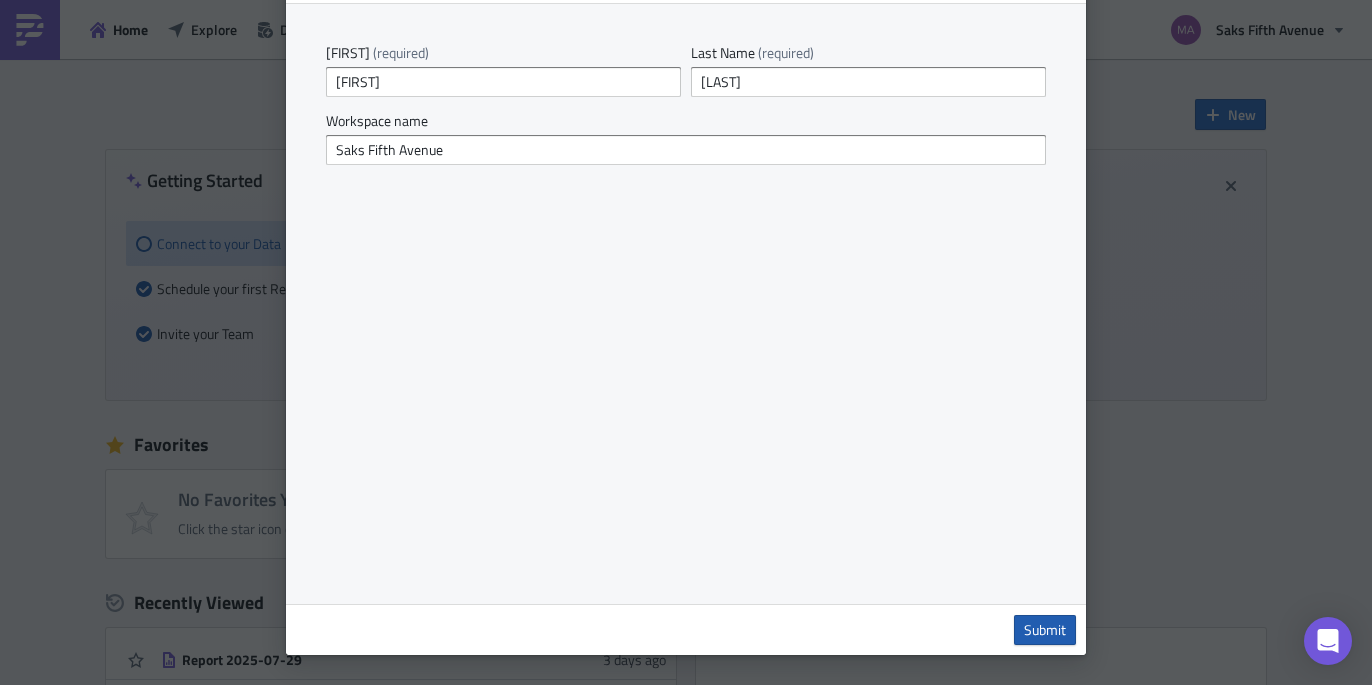 click on "Submit" at bounding box center (1045, 630) 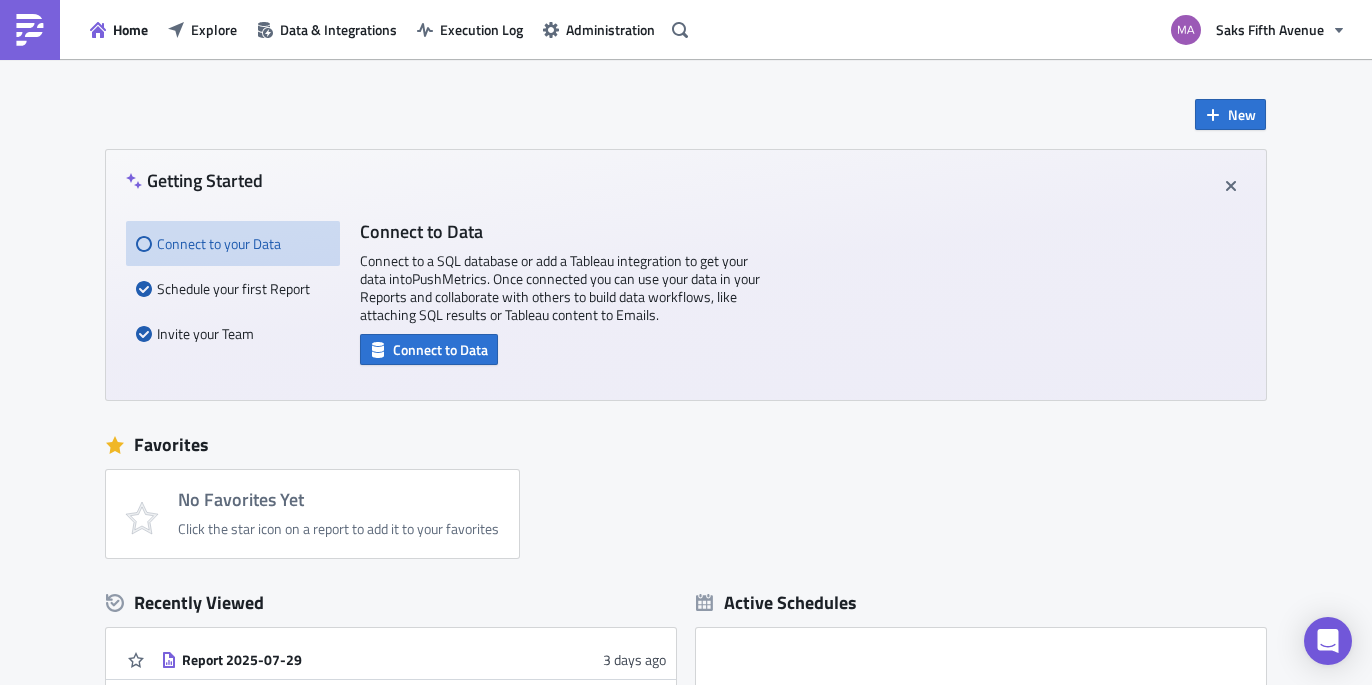 scroll, scrollTop: 0, scrollLeft: 0, axis: both 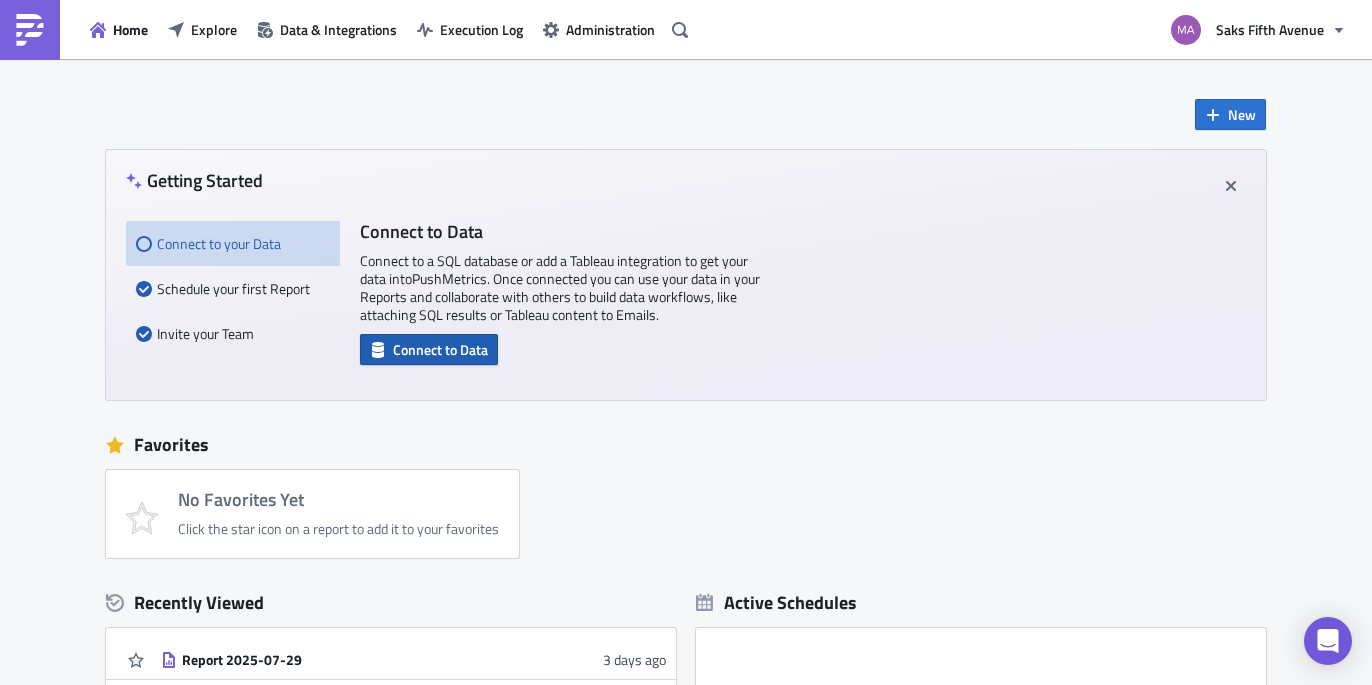 click on "Connect to Data" at bounding box center [440, 349] 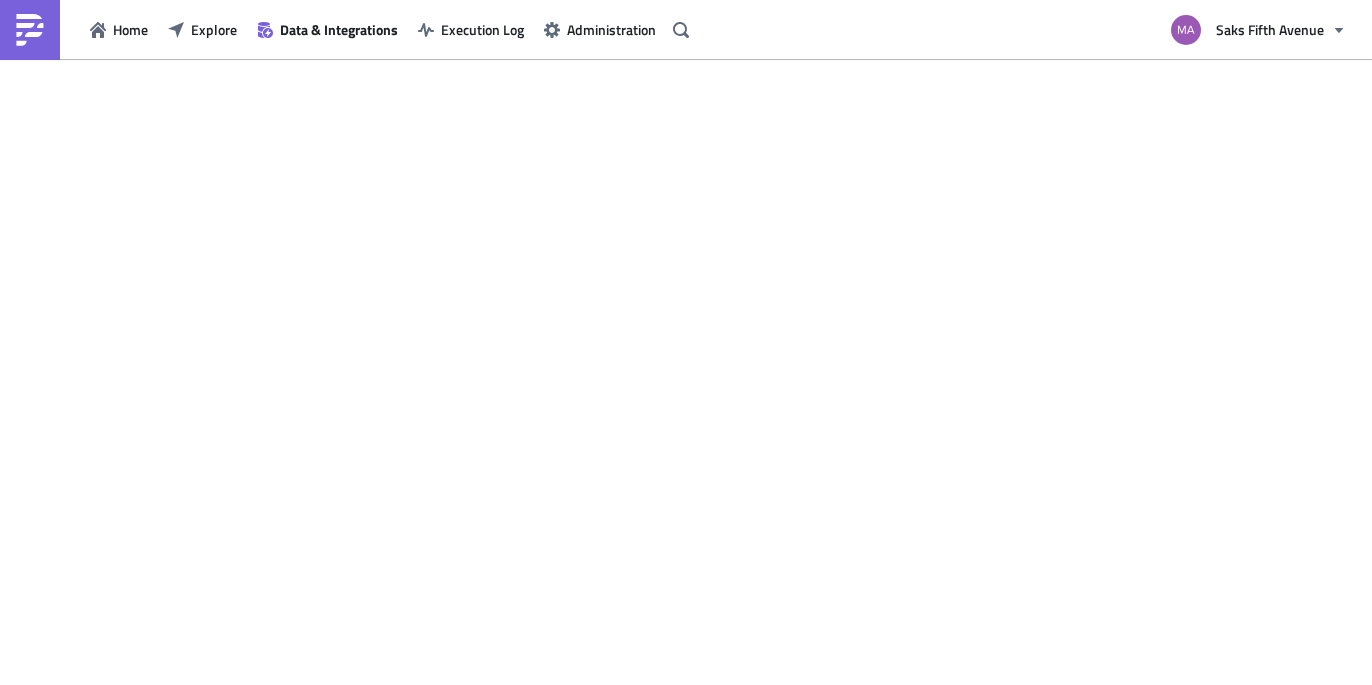 scroll, scrollTop: 0, scrollLeft: 0, axis: both 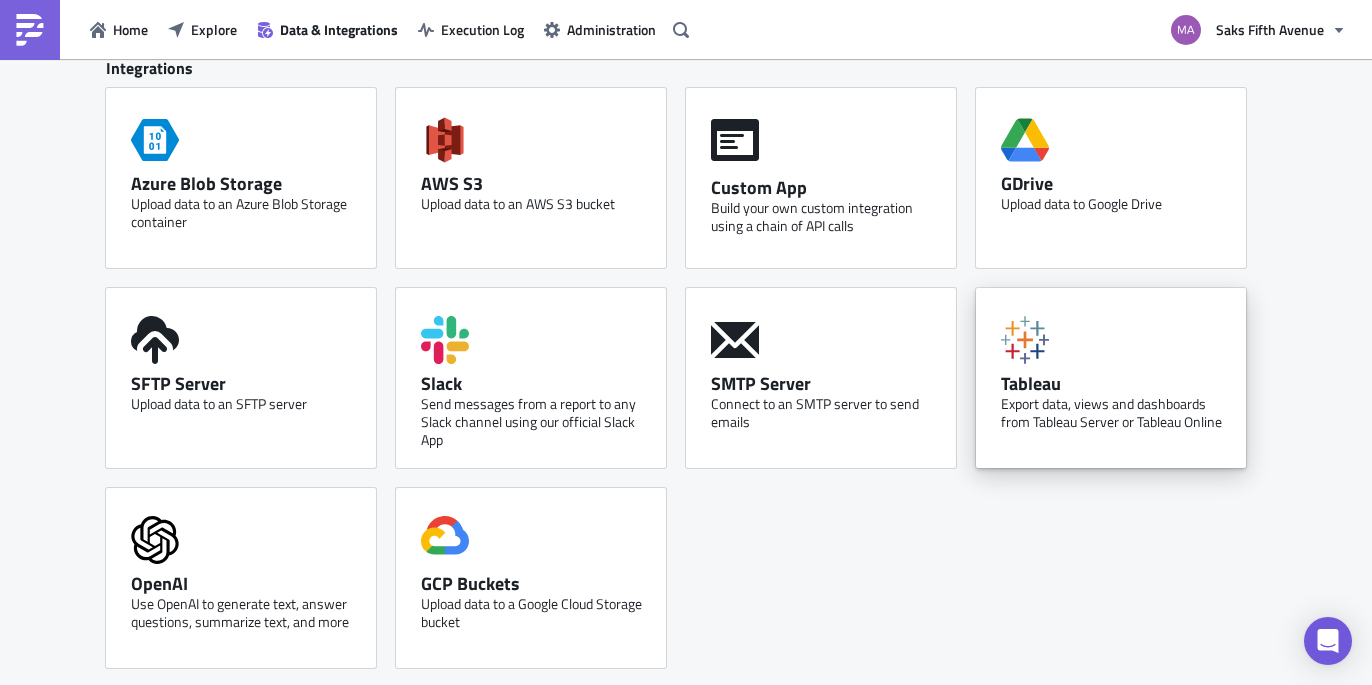 click on "Export data, views and dashboards from Tableau Server or Tableau Online" at bounding box center (1116, 413) 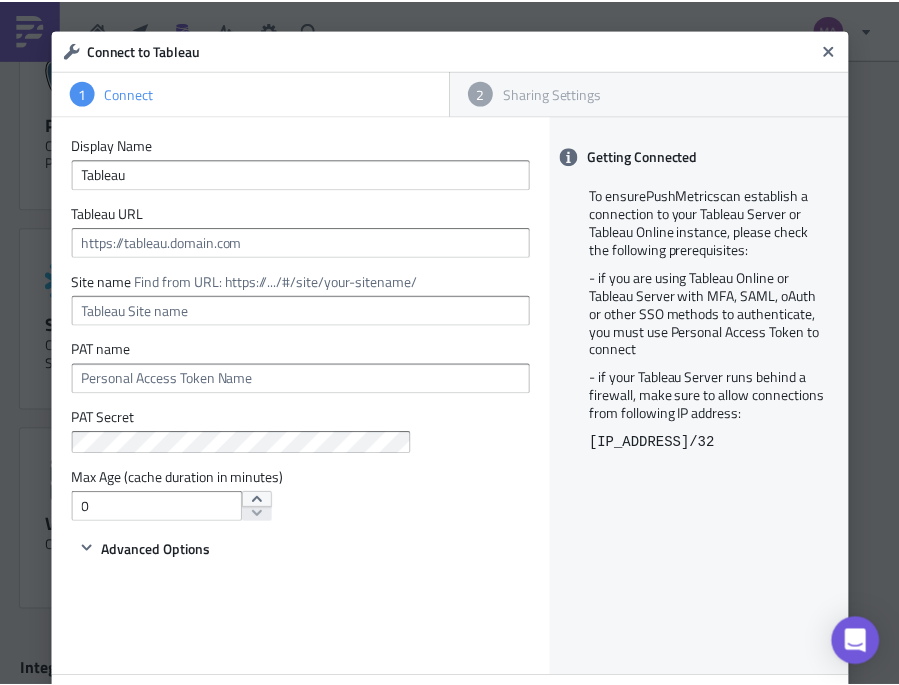 scroll, scrollTop: 1742, scrollLeft: 0, axis: vertical 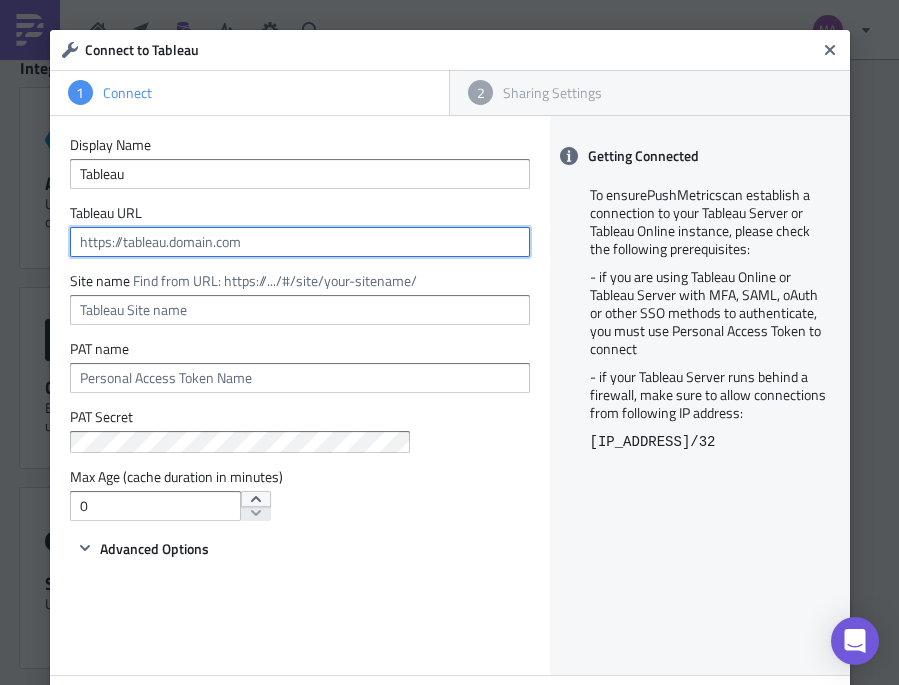 click at bounding box center (300, 242) 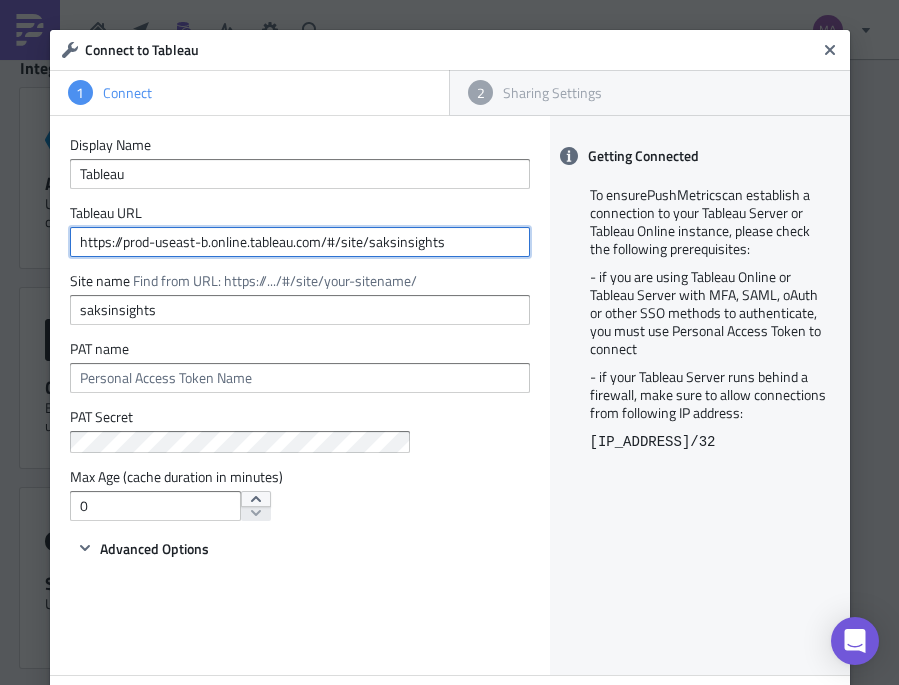 type on "https://prod-useast-b.online.tableau.com/#/site/saksinsights" 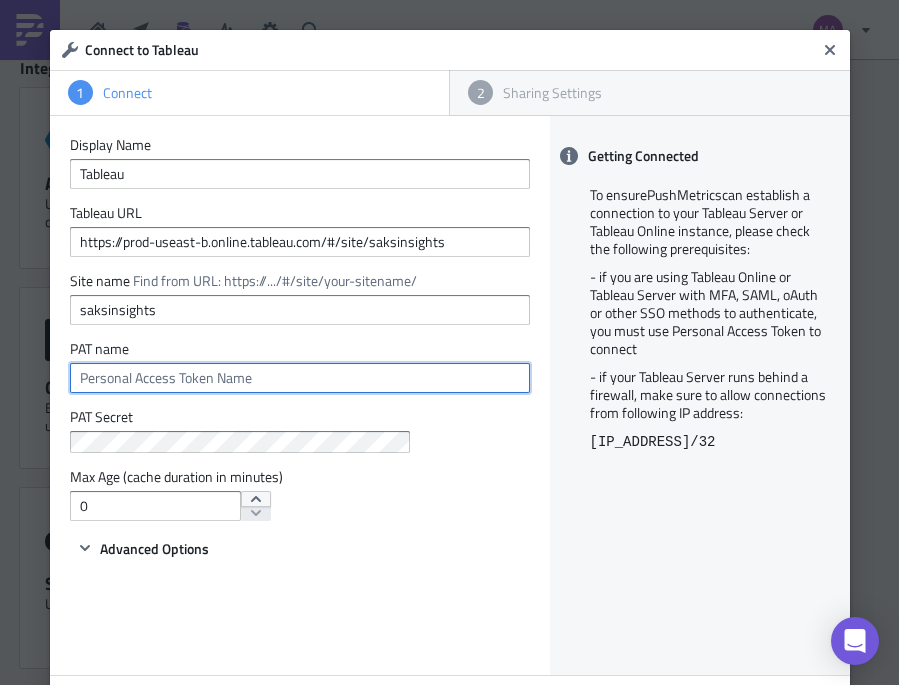 click at bounding box center (300, 378) 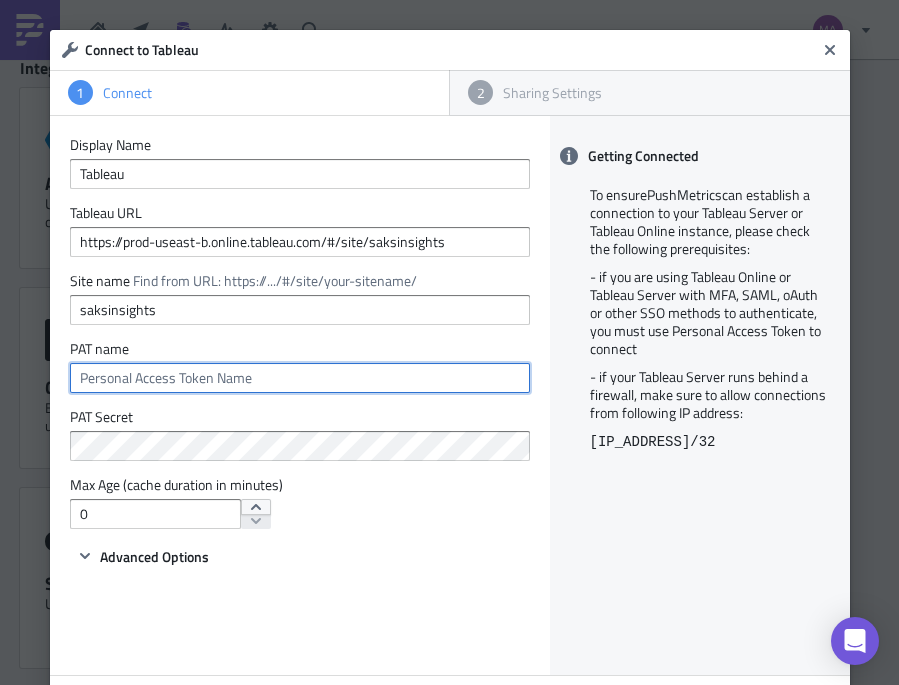 click at bounding box center [300, 378] 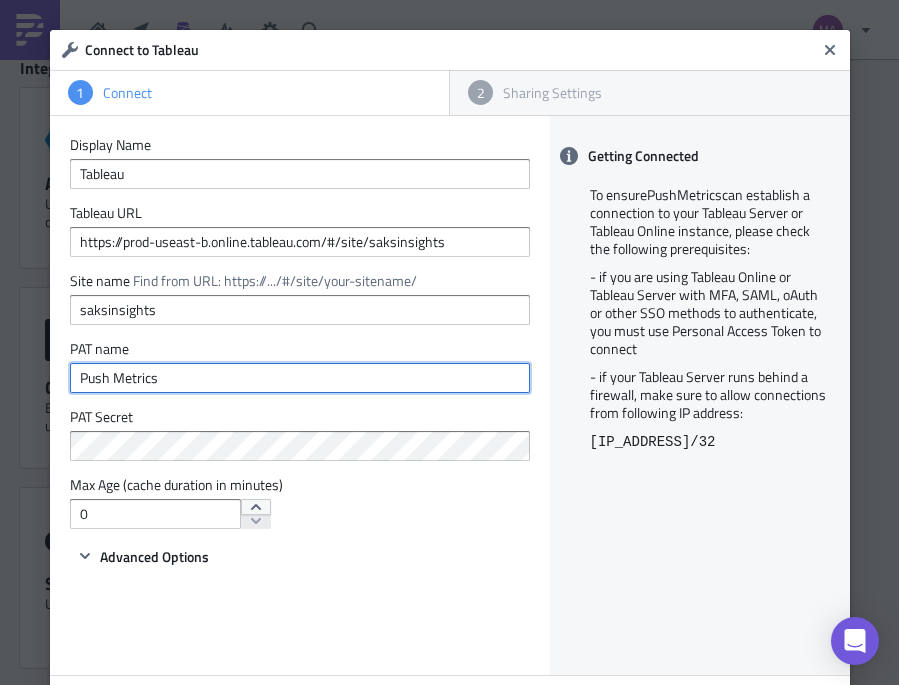 type on "Push Metrics" 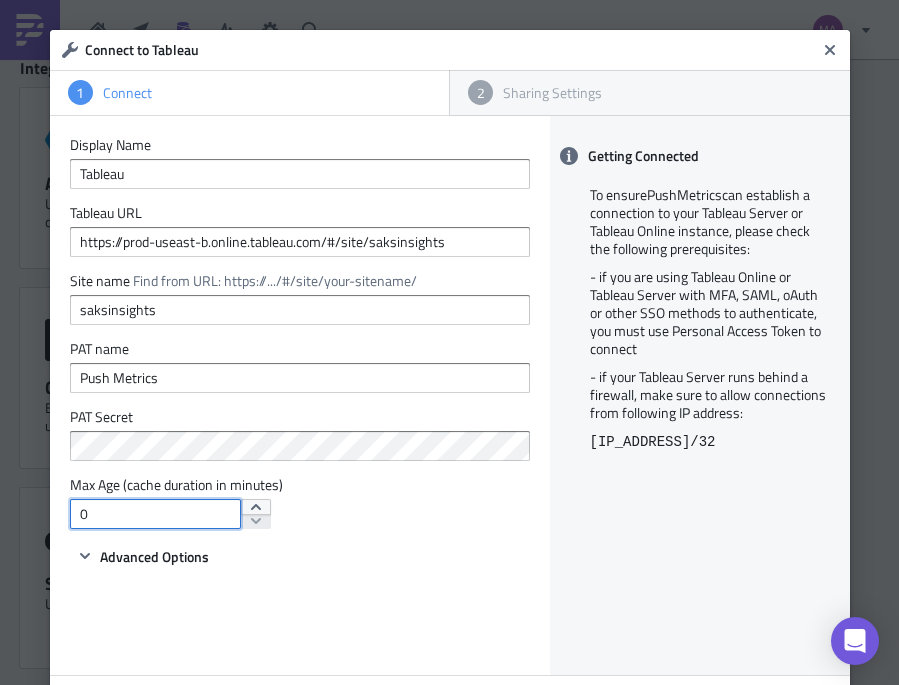 click on "0" at bounding box center [155, 514] 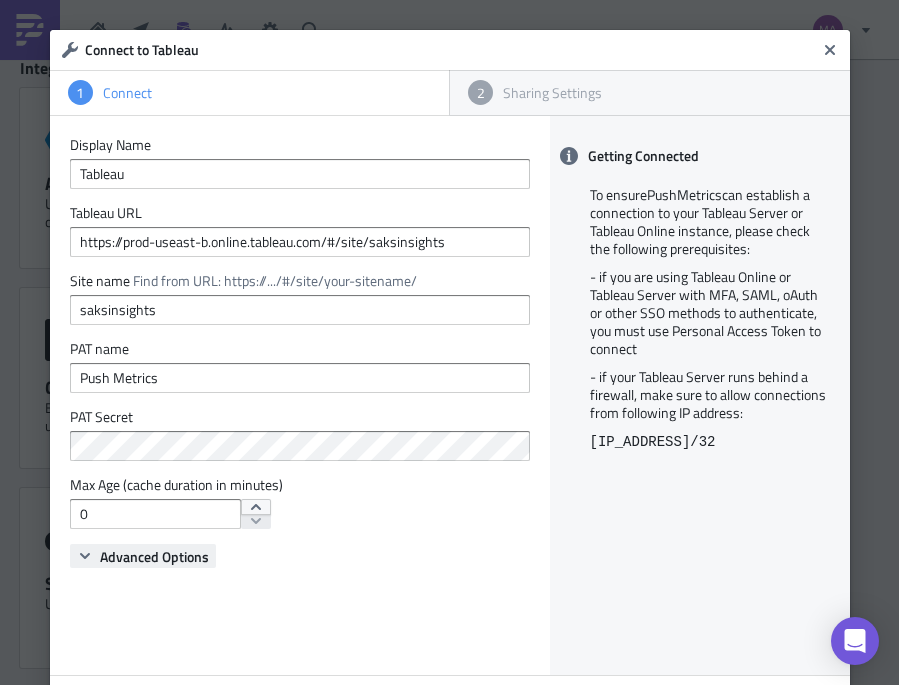click on "Advanced Options" at bounding box center [154, 556] 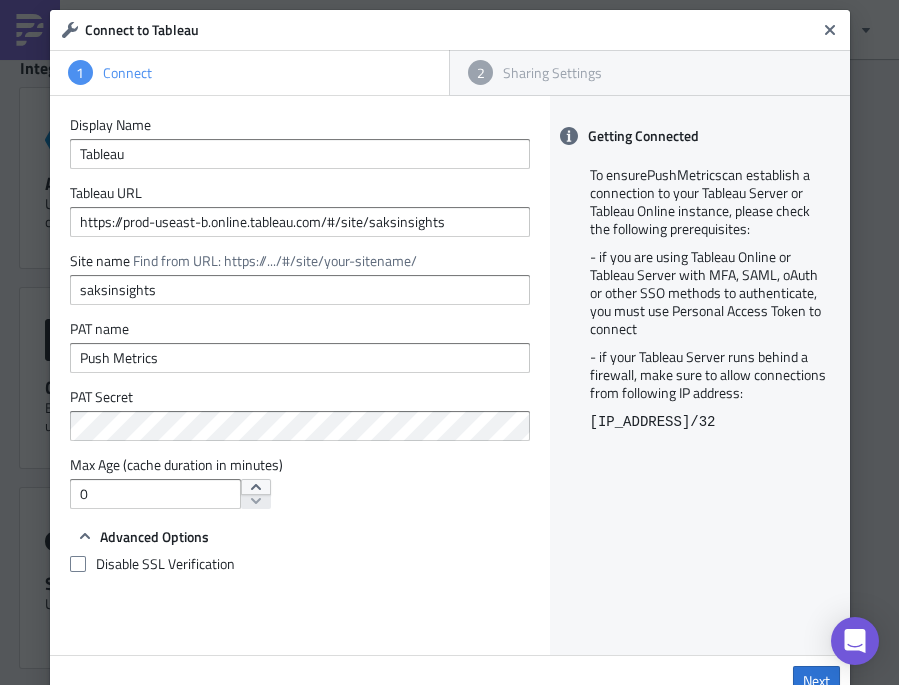 scroll, scrollTop: 22, scrollLeft: 0, axis: vertical 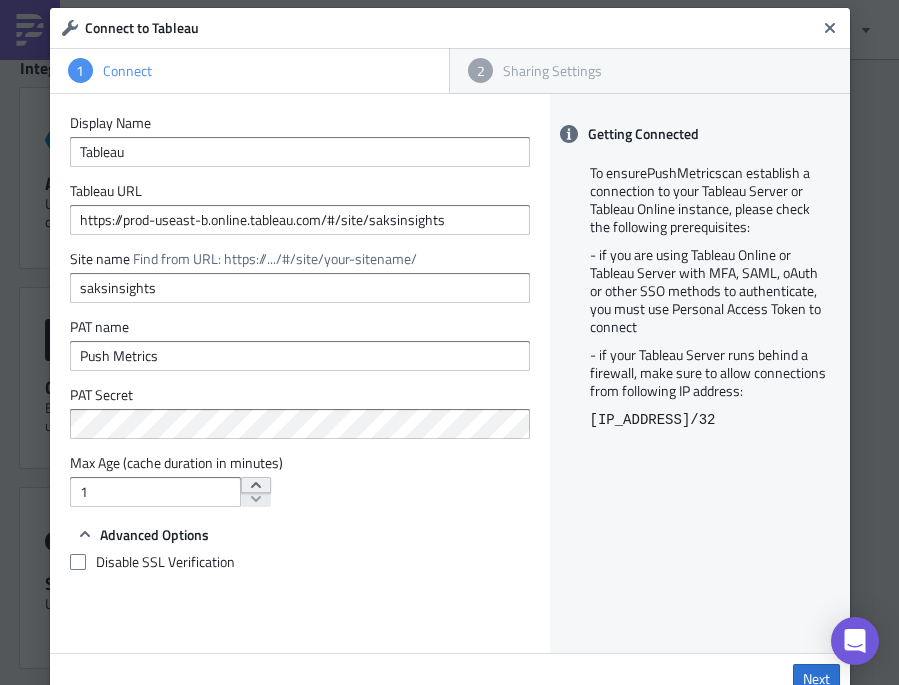 click 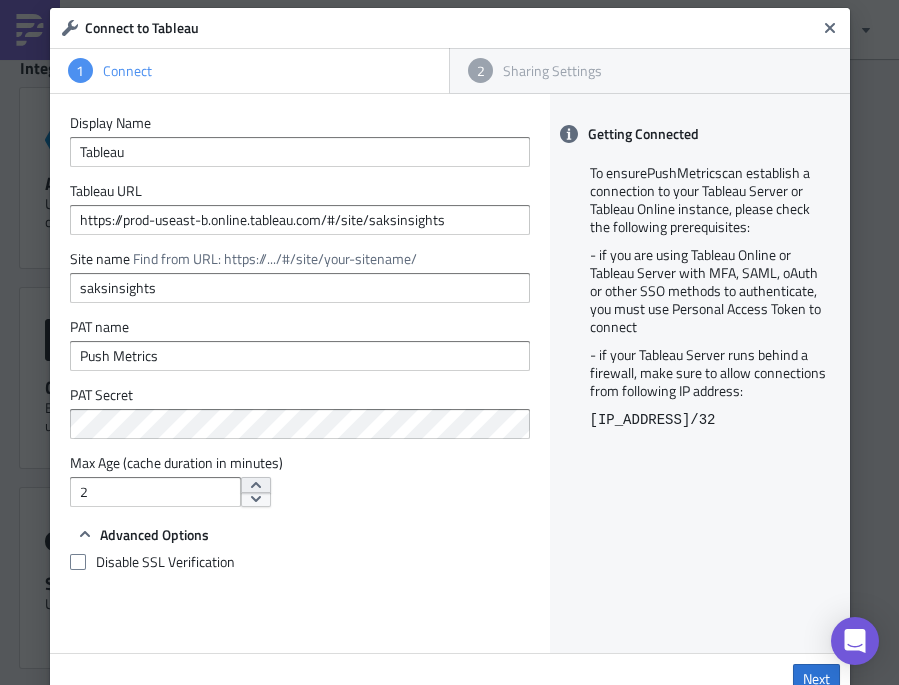 click 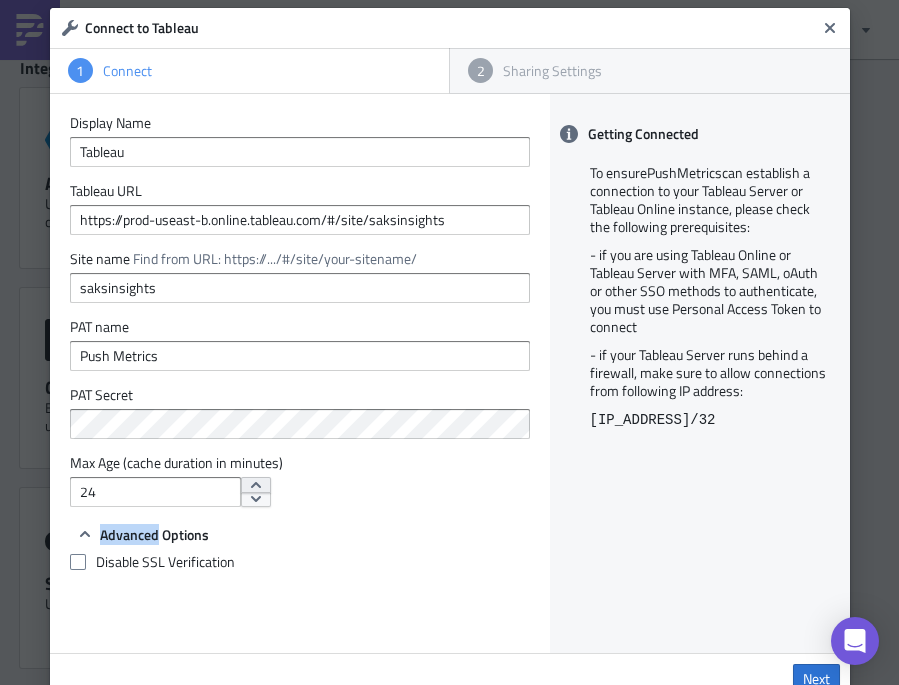 click 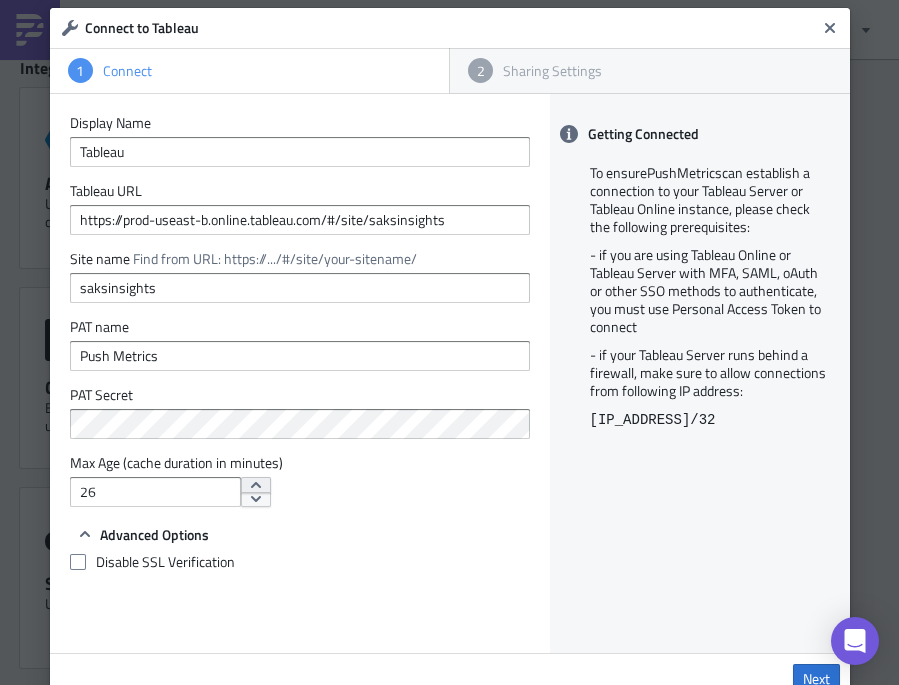 click 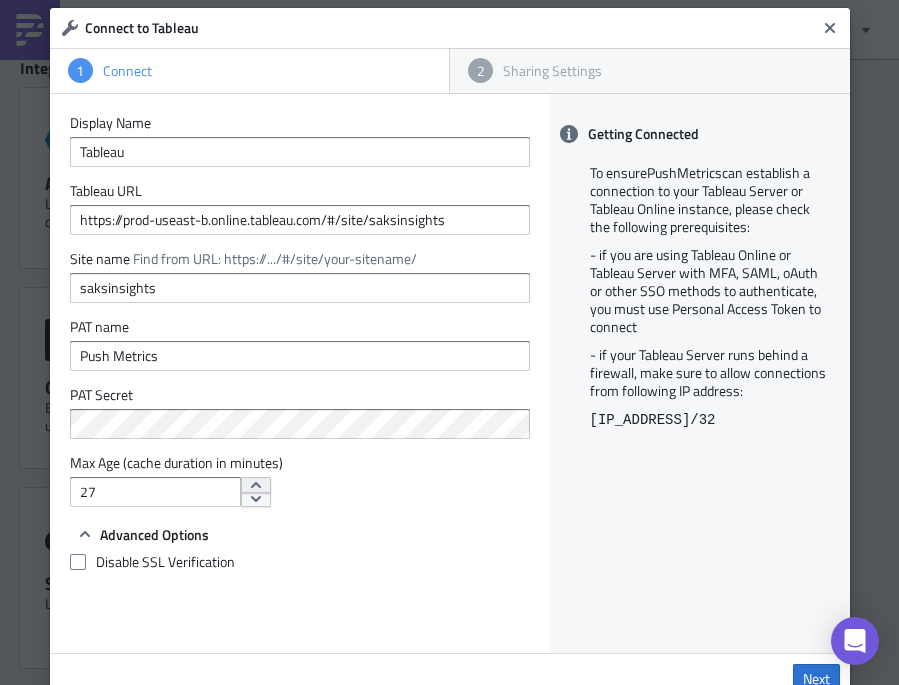 click 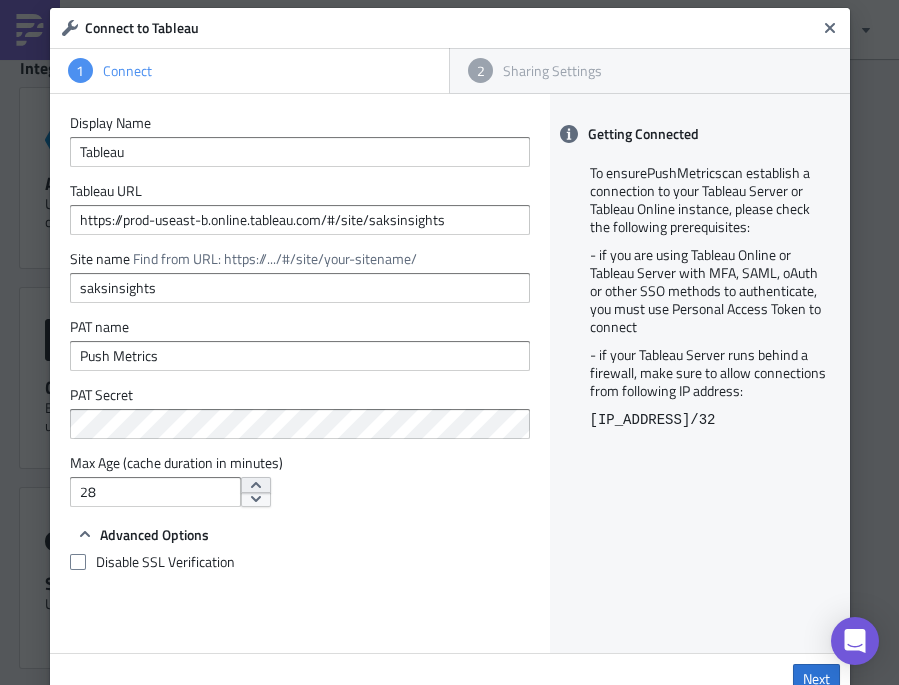 click 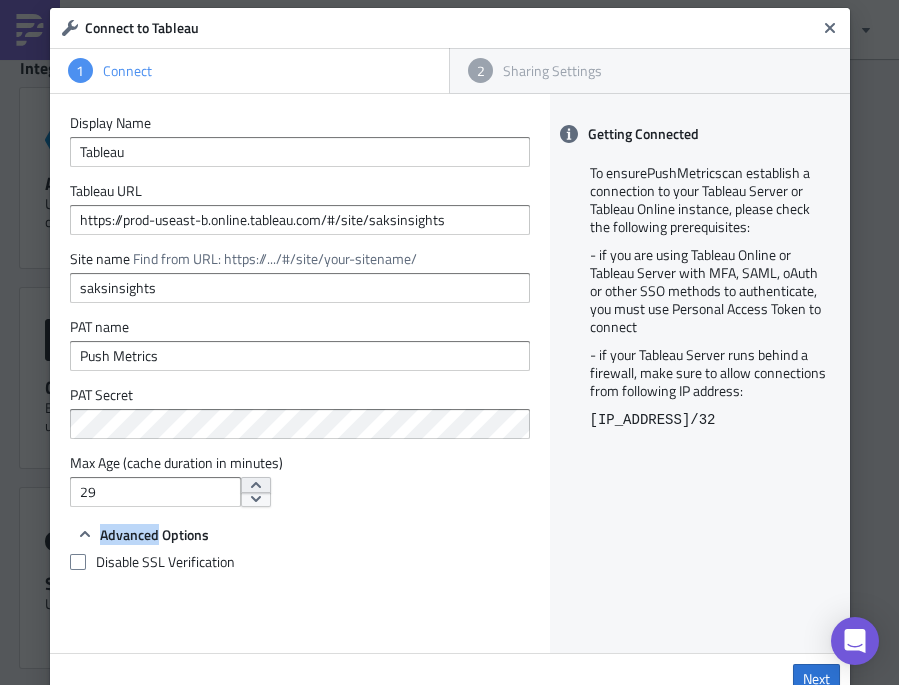 click 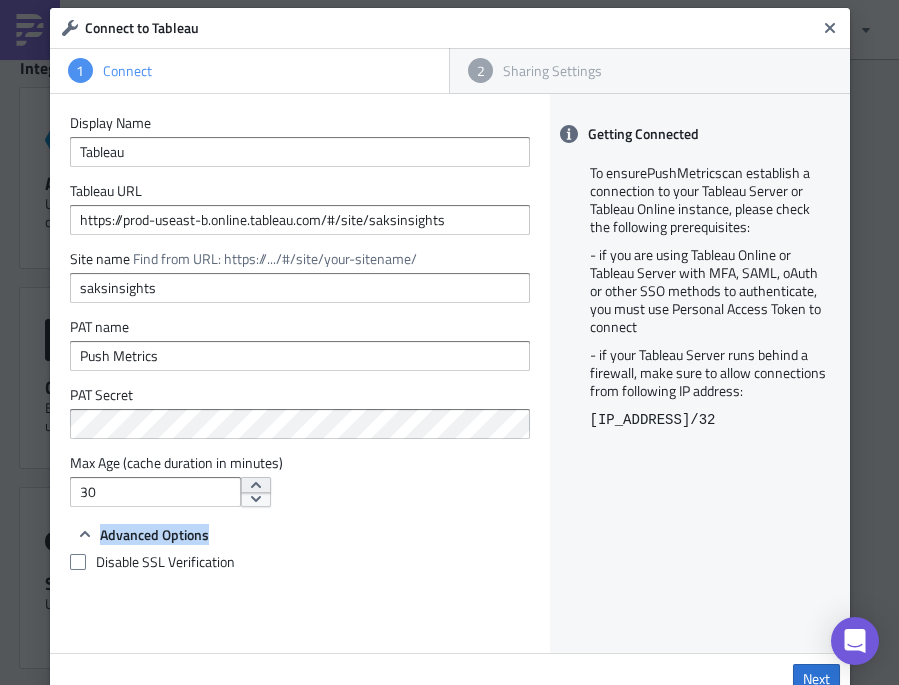 click 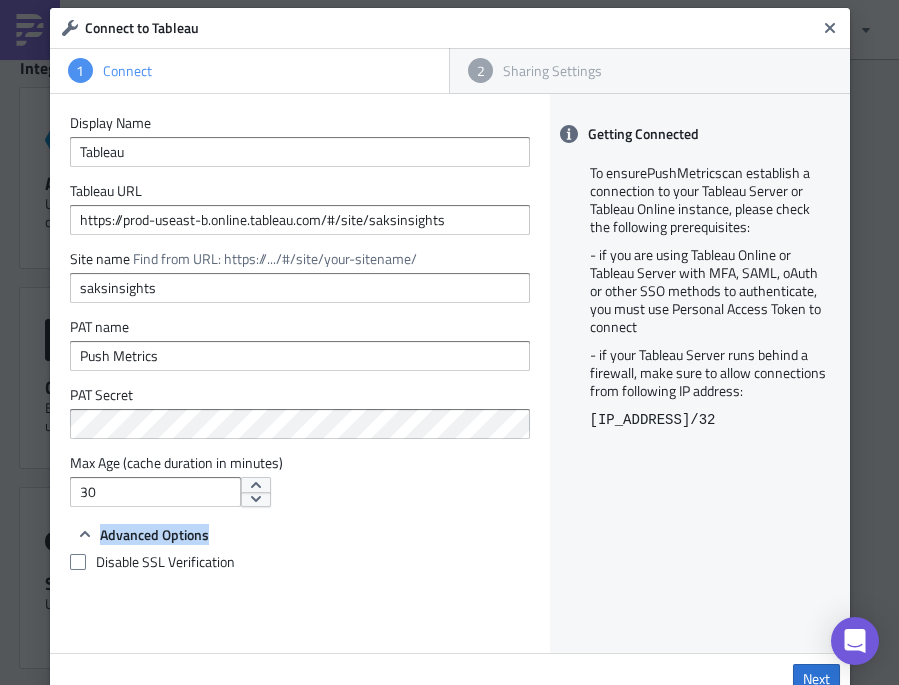 scroll, scrollTop: 70, scrollLeft: 0, axis: vertical 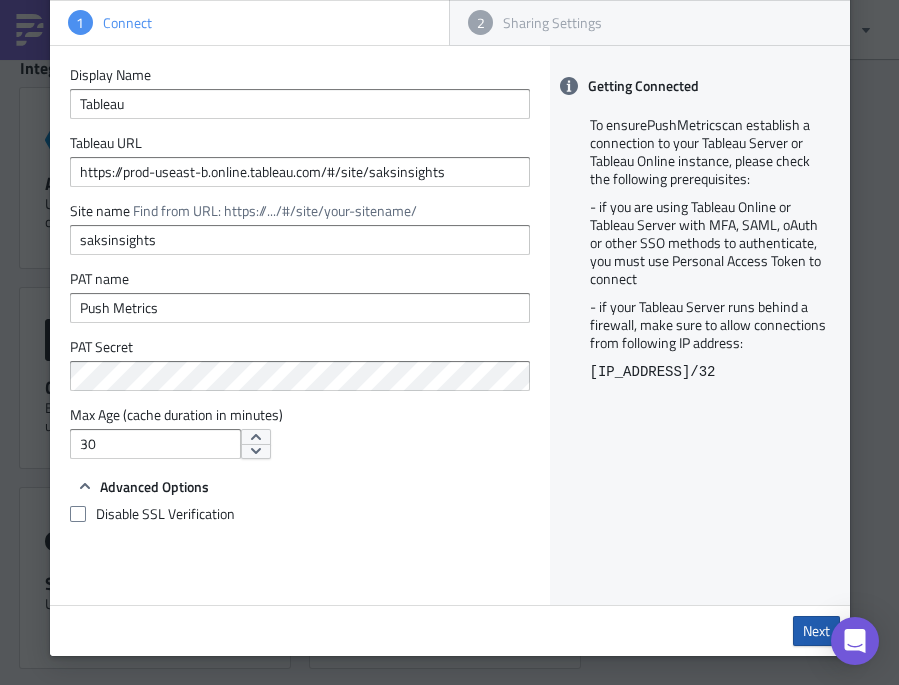 click on "Next" at bounding box center [816, 631] 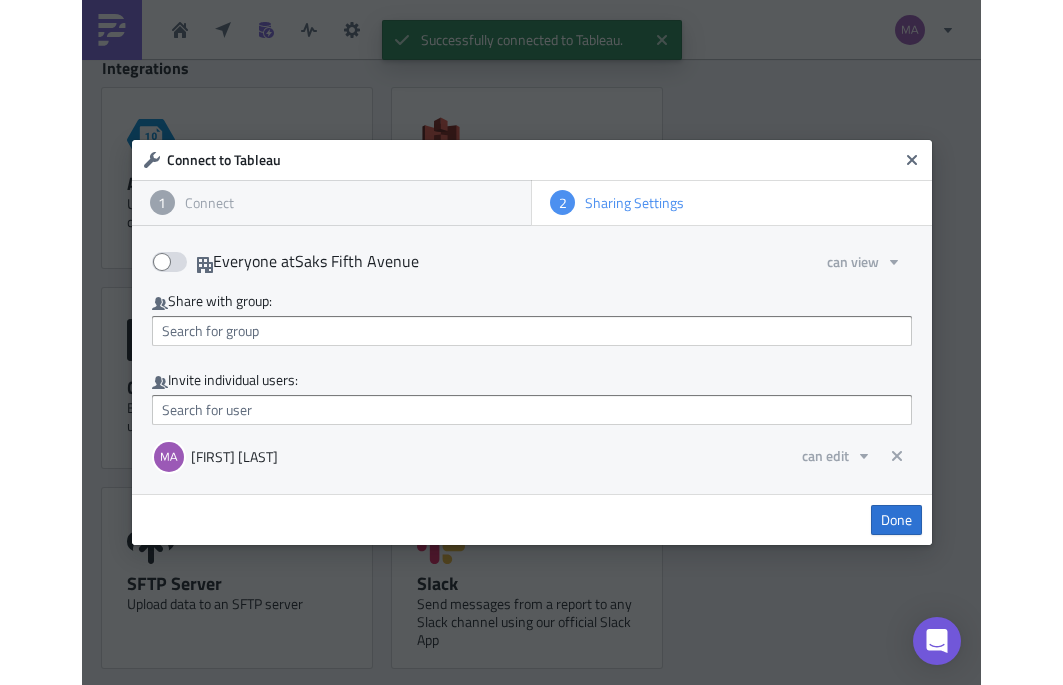 scroll, scrollTop: 0, scrollLeft: 0, axis: both 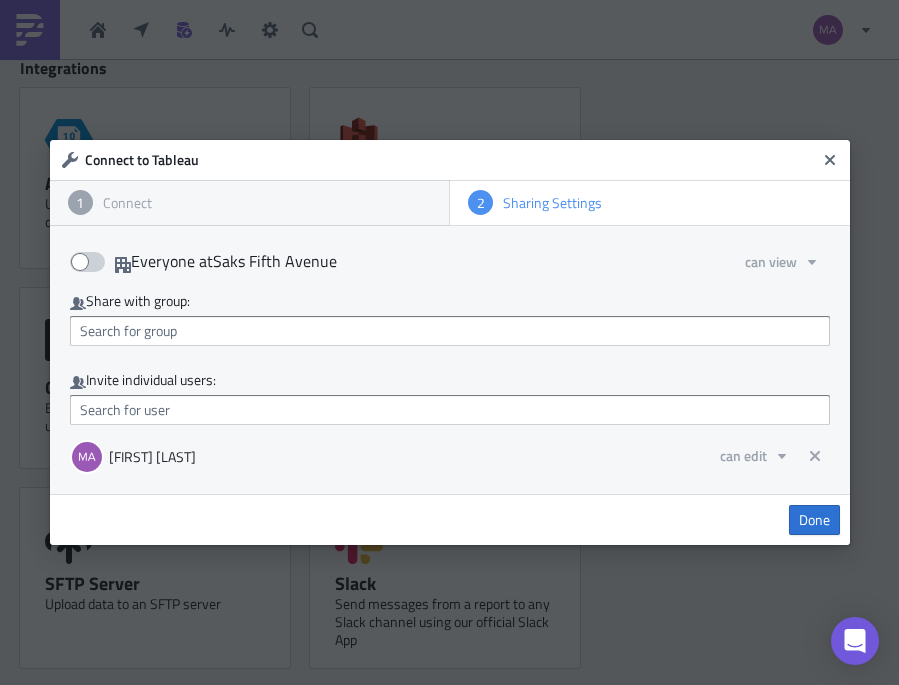 click at bounding box center [87, 262] 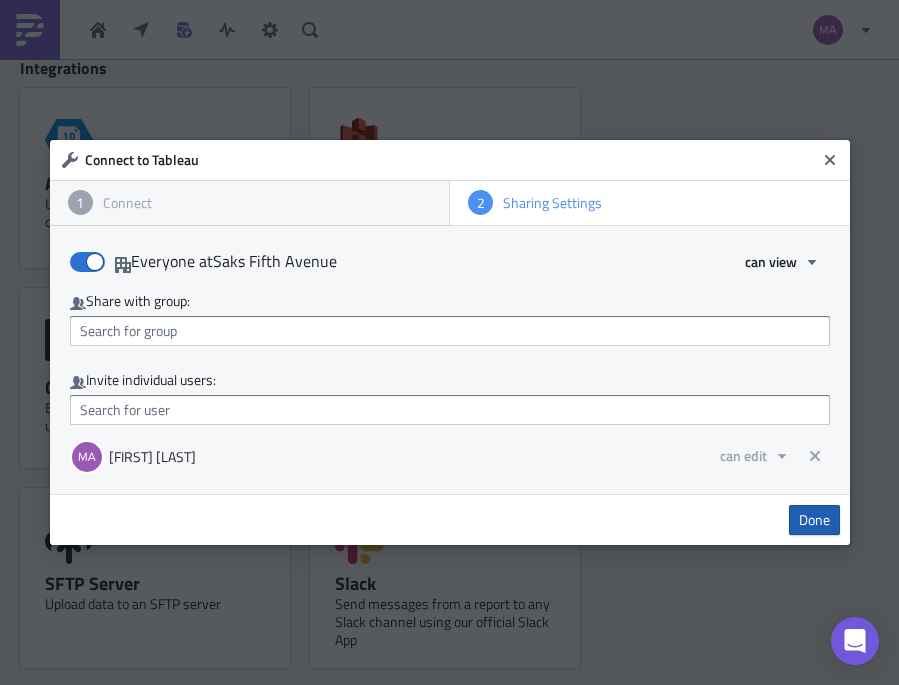 click on "Done" at bounding box center (814, 520) 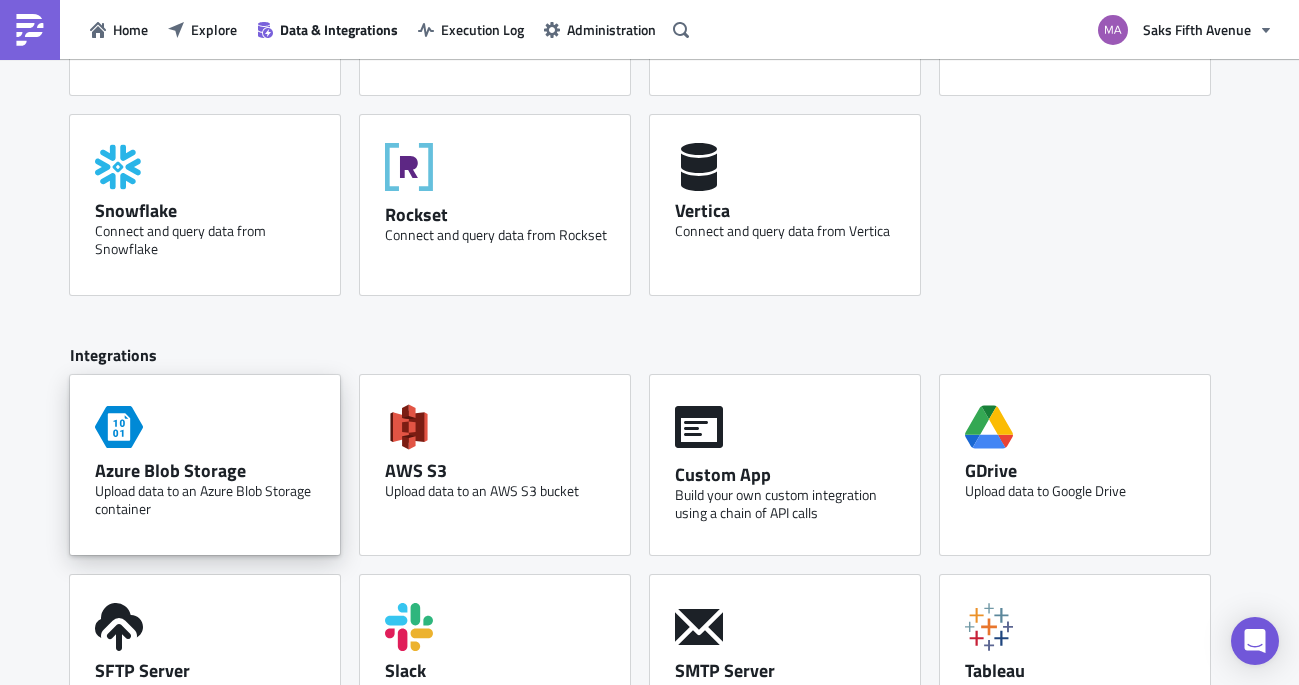 scroll, scrollTop: 49, scrollLeft: 0, axis: vertical 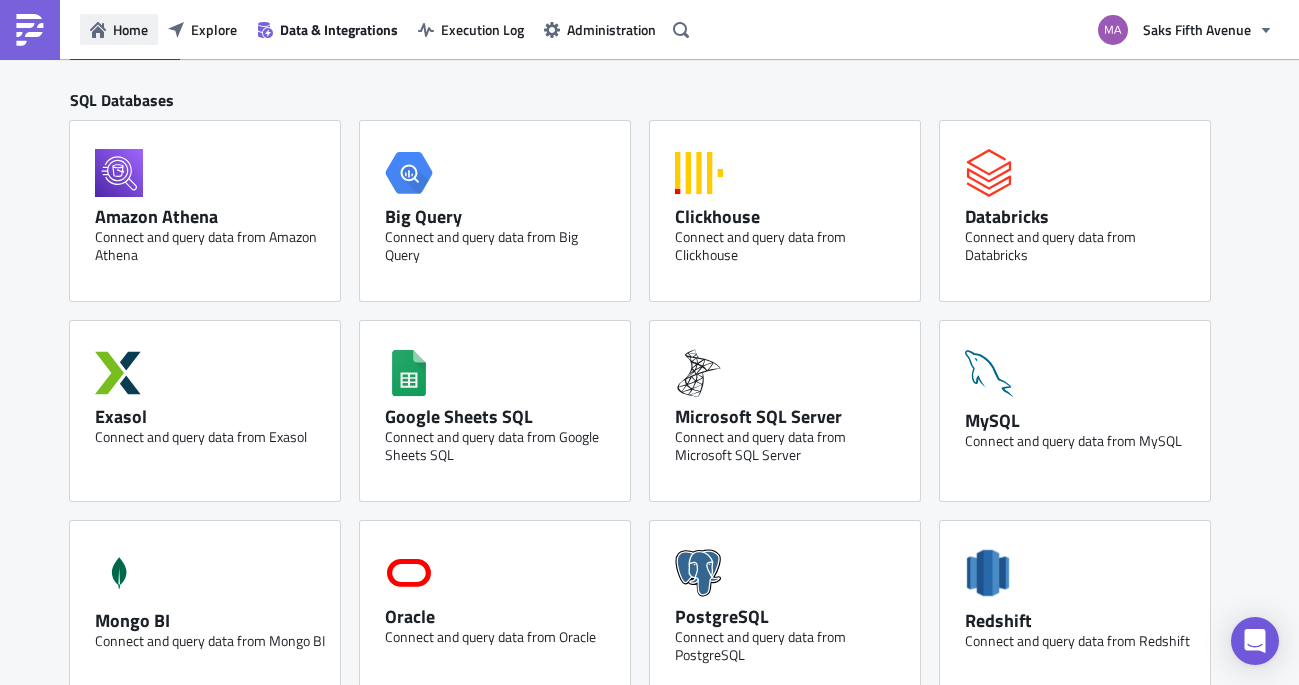 click on "Home" at bounding box center (130, 29) 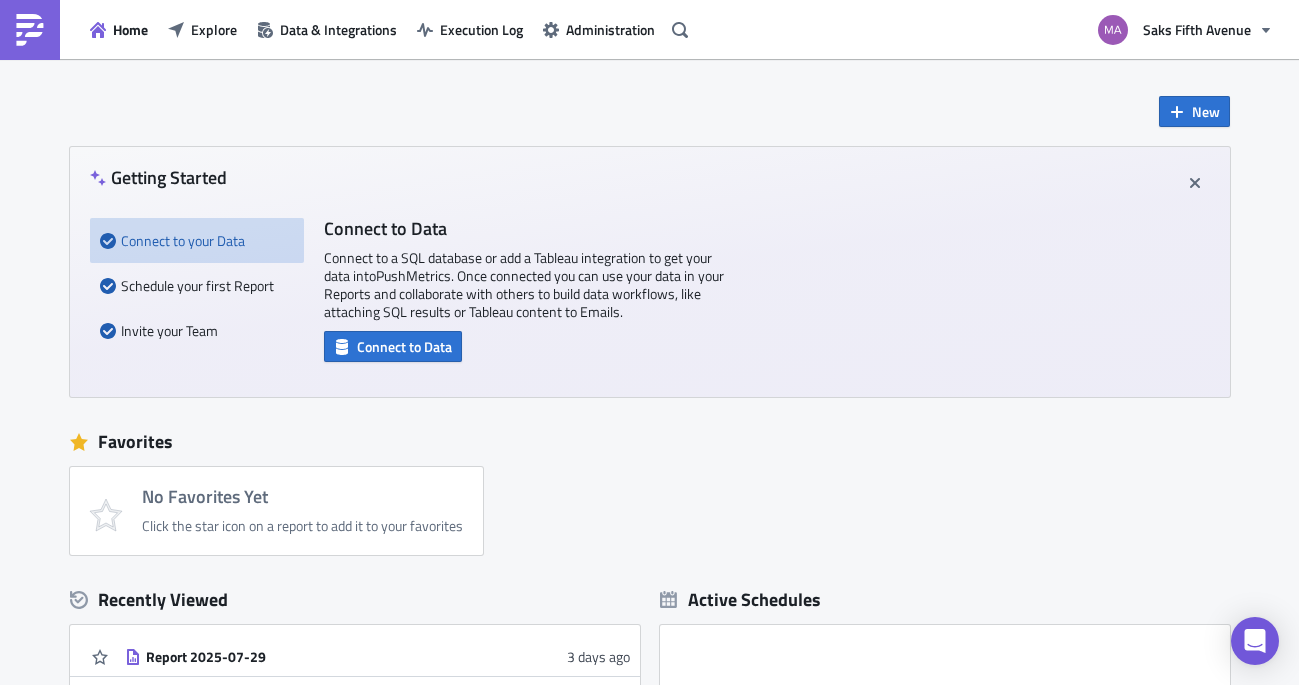 scroll, scrollTop: 0, scrollLeft: 0, axis: both 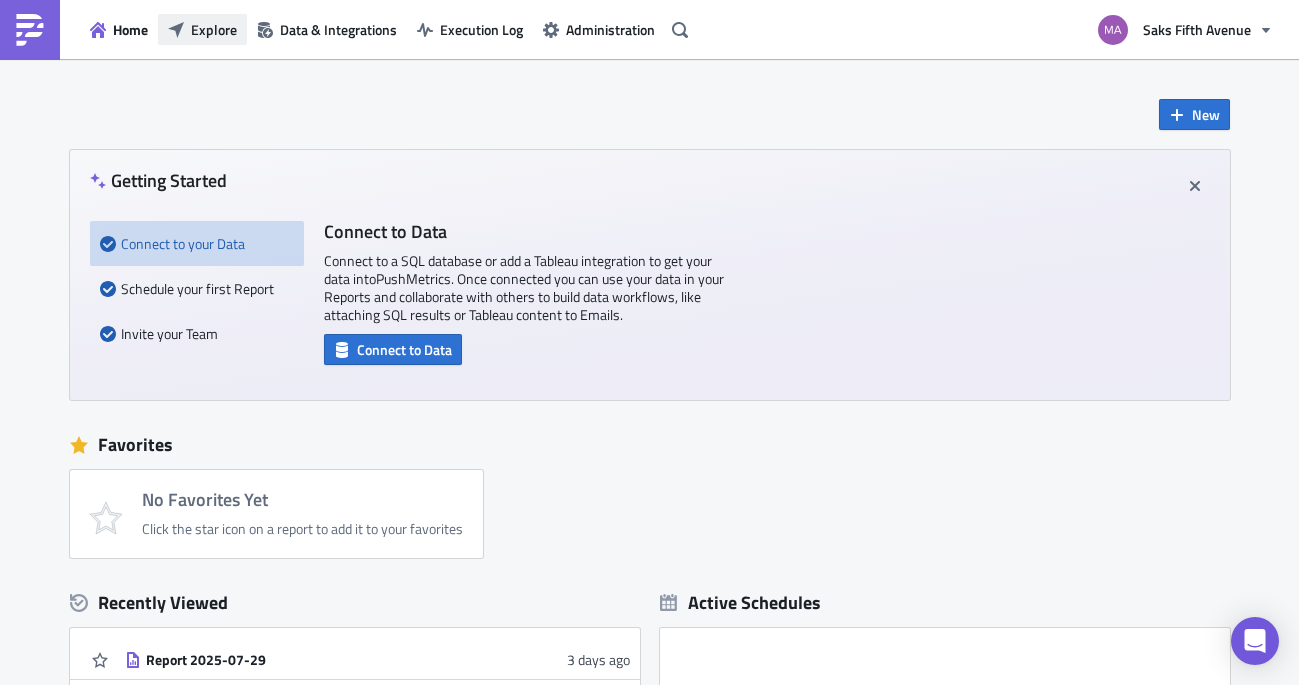 click 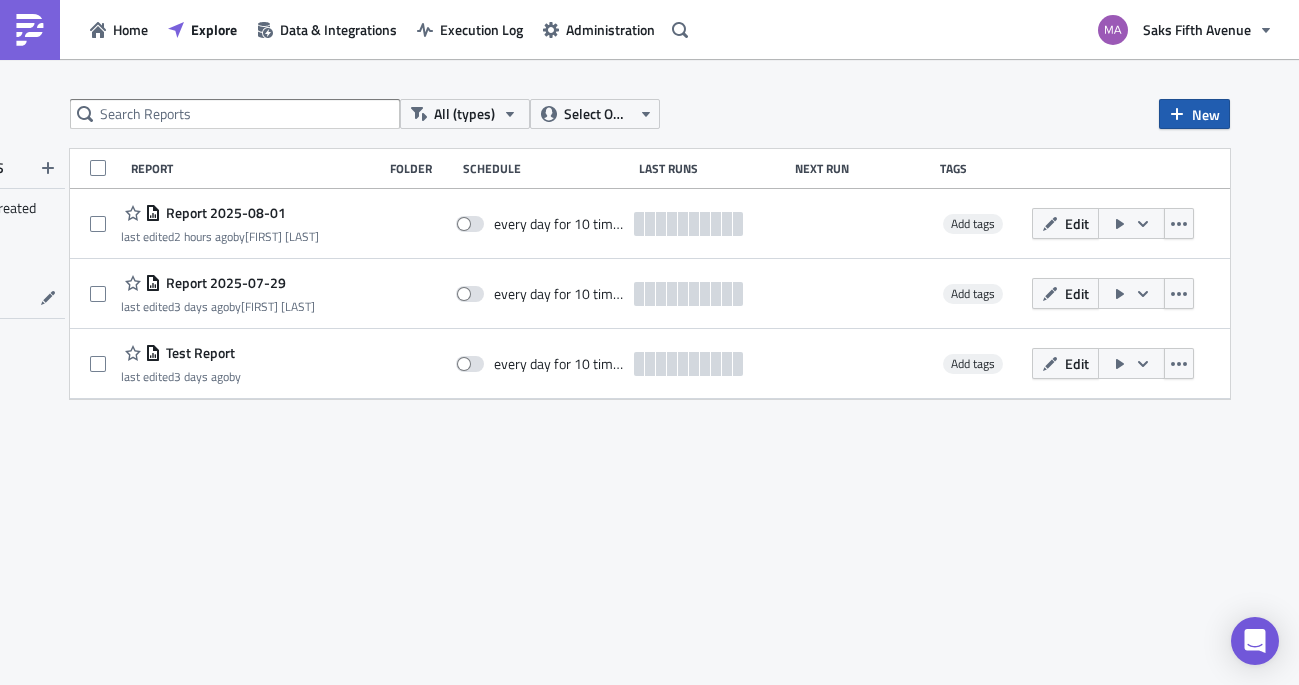 click on "New" at bounding box center [1194, 114] 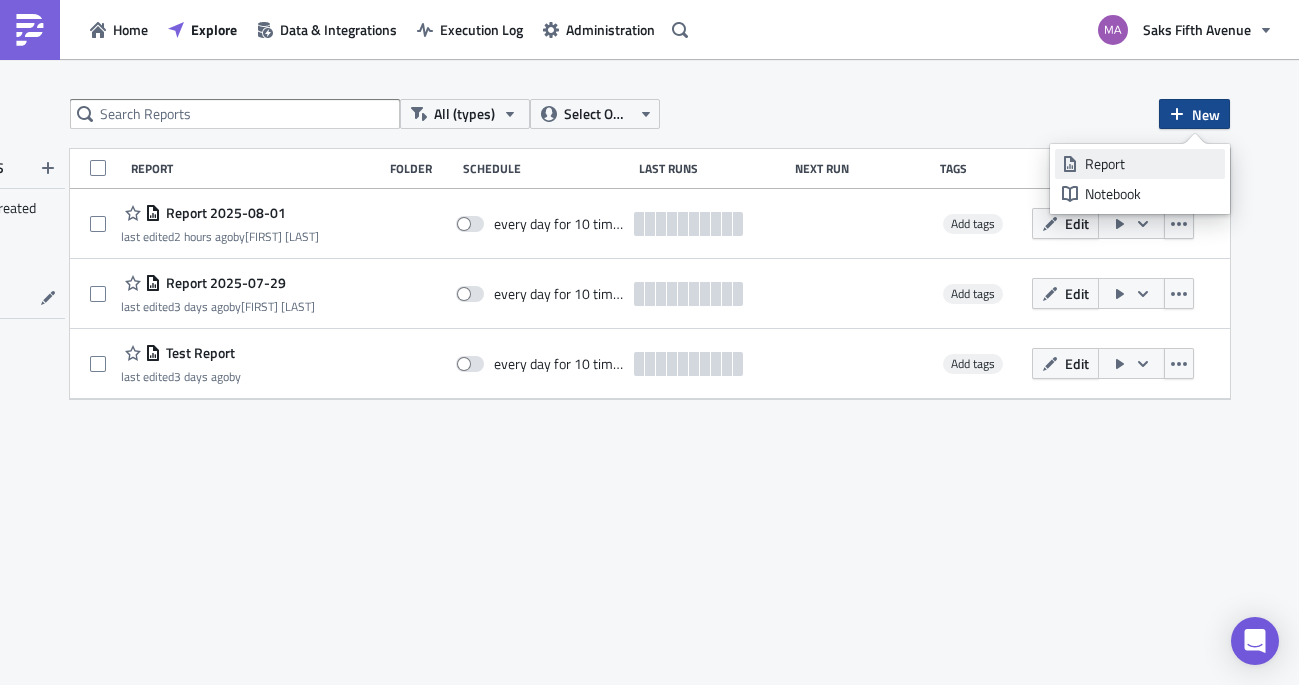 click on "Report" at bounding box center [1151, 164] 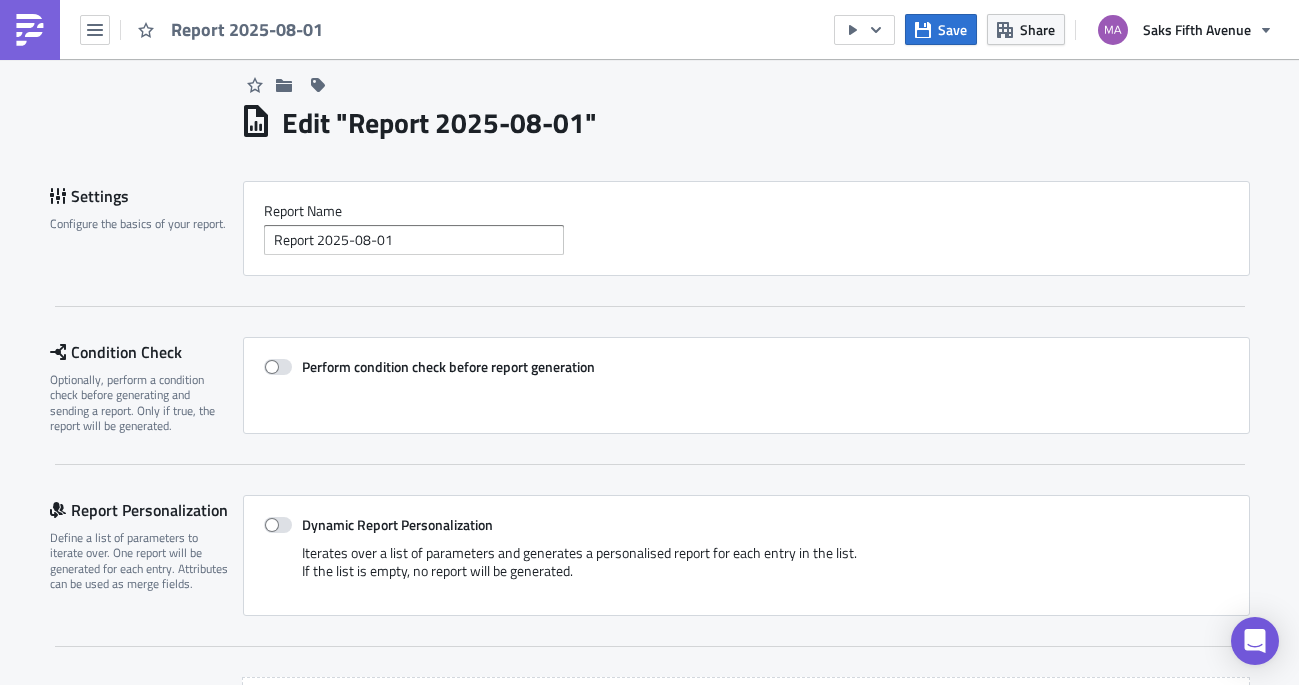 scroll, scrollTop: 0, scrollLeft: 0, axis: both 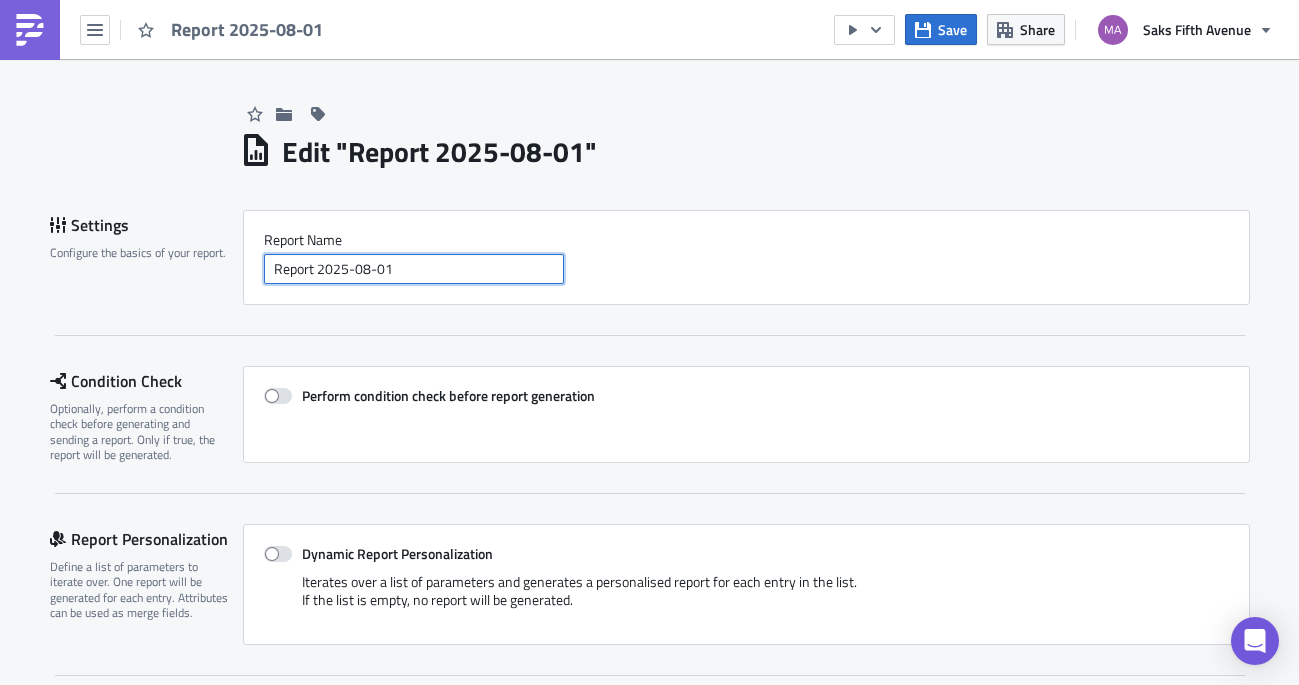 drag, startPoint x: 491, startPoint y: 264, endPoint x: 432, endPoint y: 193, distance: 92.31468 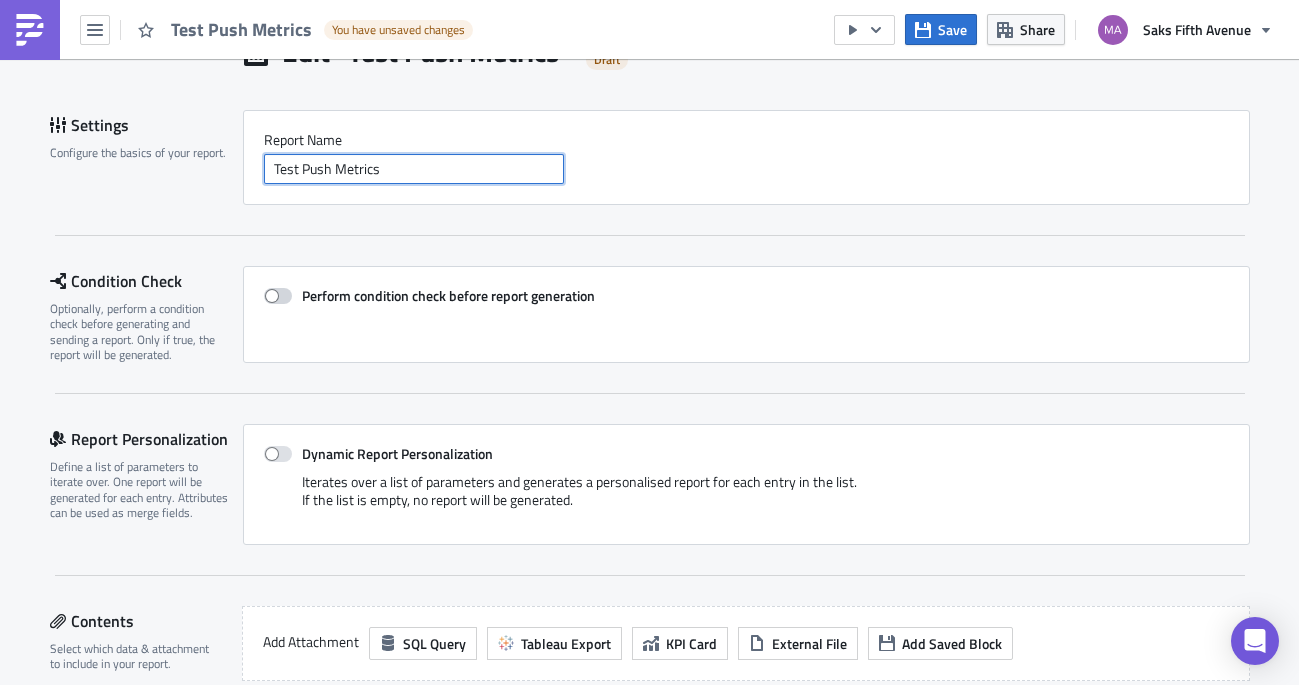 scroll, scrollTop: 302, scrollLeft: 0, axis: vertical 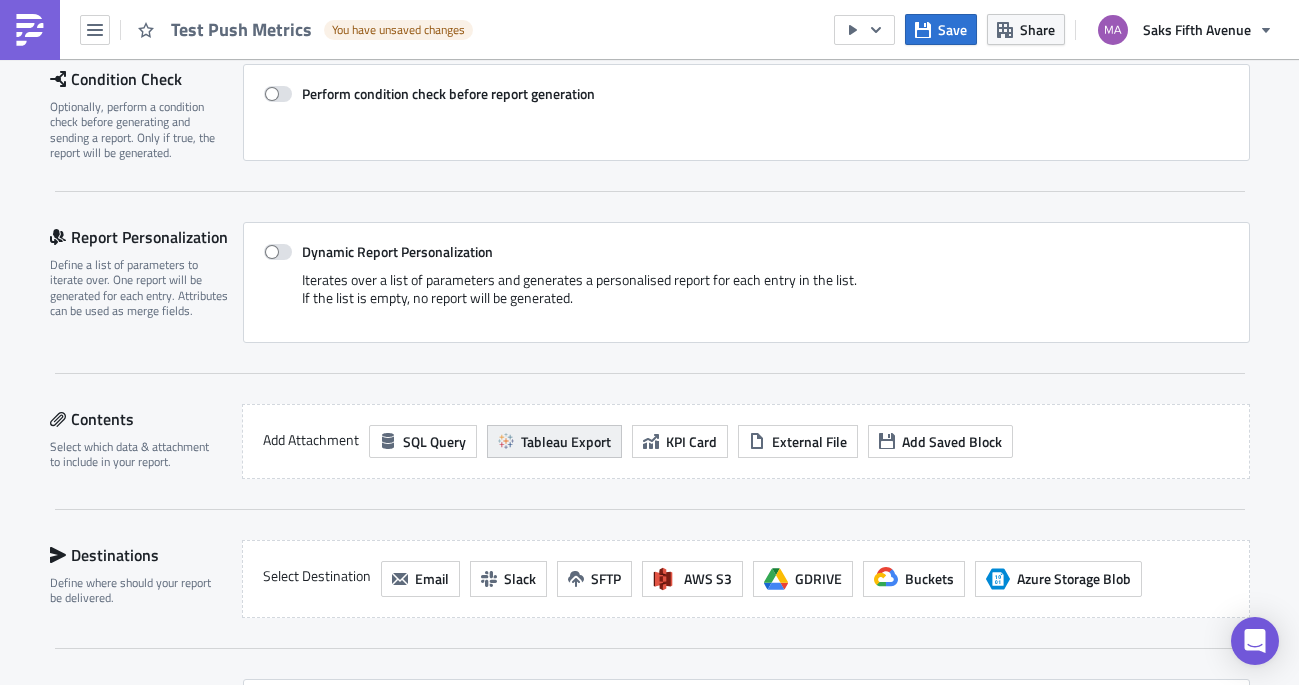 type on "Test Push Metrics" 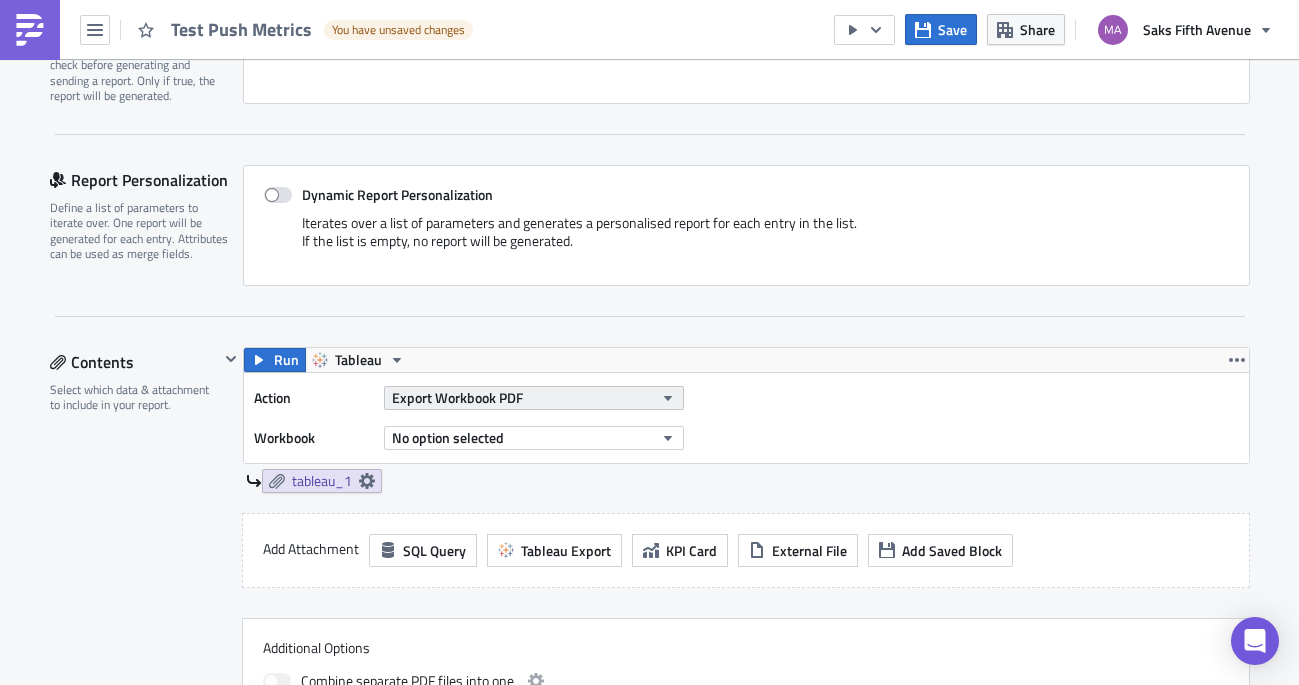 scroll, scrollTop: 367, scrollLeft: 0, axis: vertical 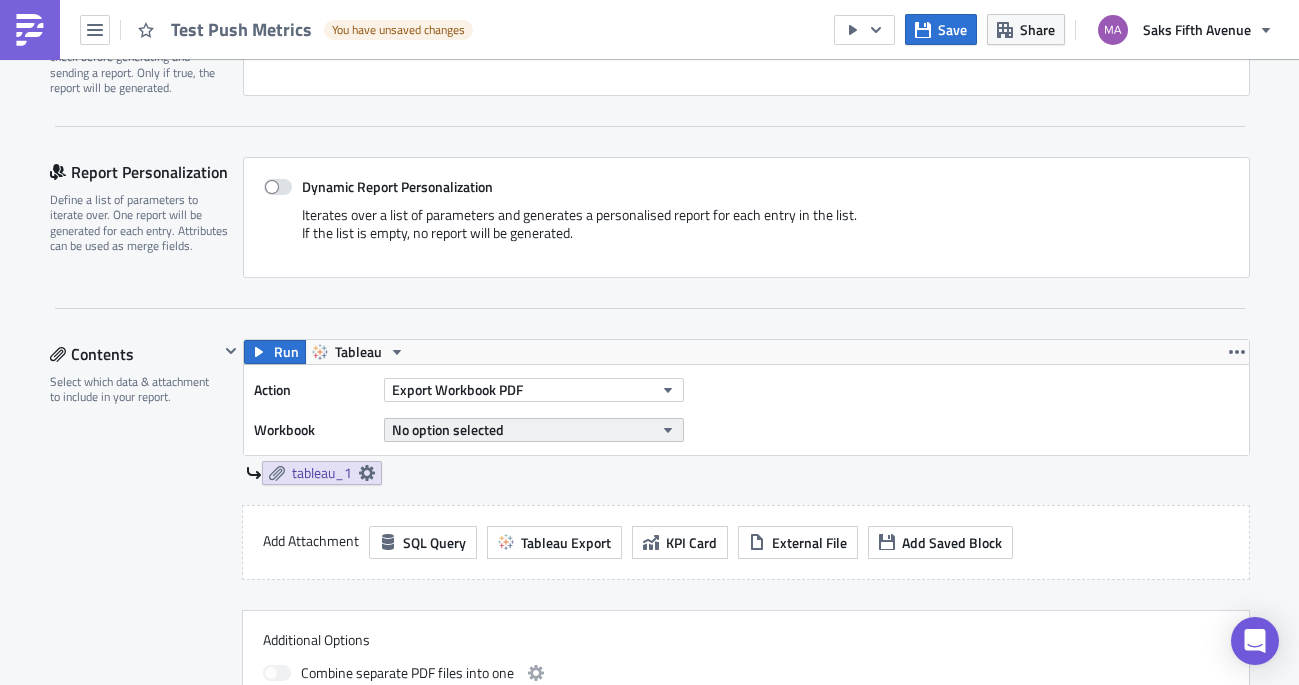 click on "No option selected" at bounding box center (534, 430) 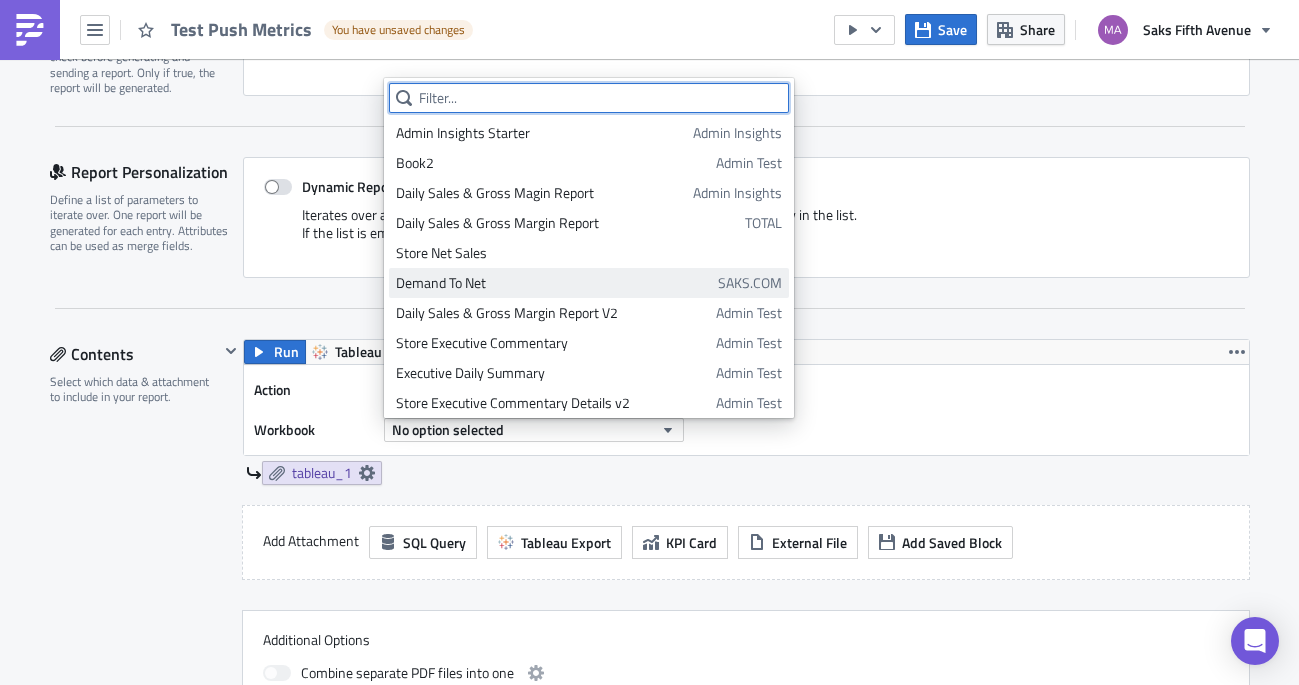 scroll, scrollTop: 18, scrollLeft: 0, axis: vertical 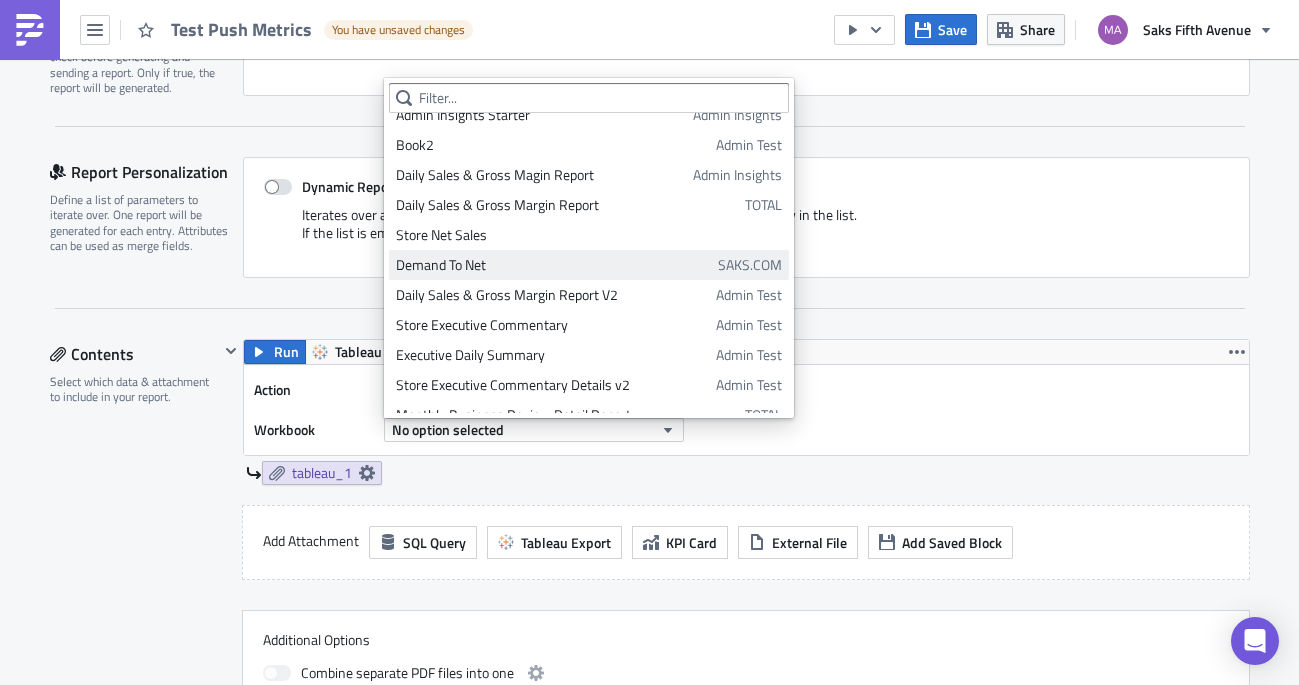 drag, startPoint x: 502, startPoint y: 345, endPoint x: 528, endPoint y: 258, distance: 90.80198 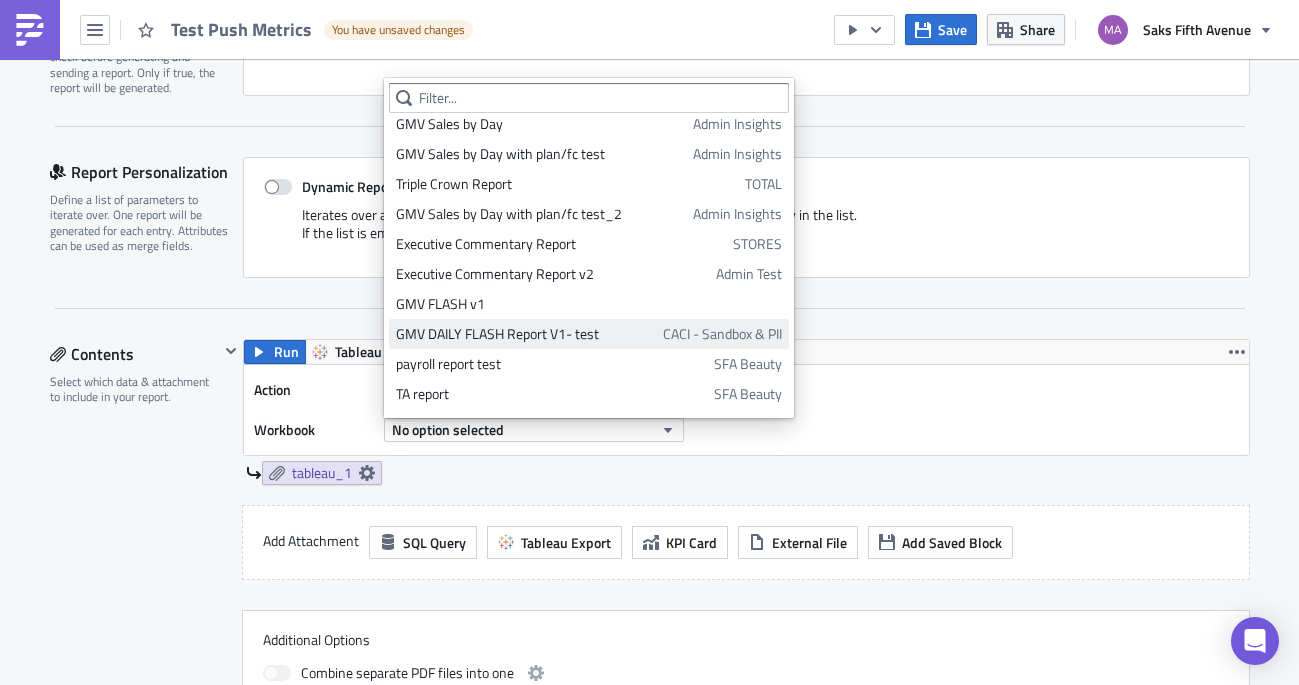 scroll, scrollTop: 868, scrollLeft: 0, axis: vertical 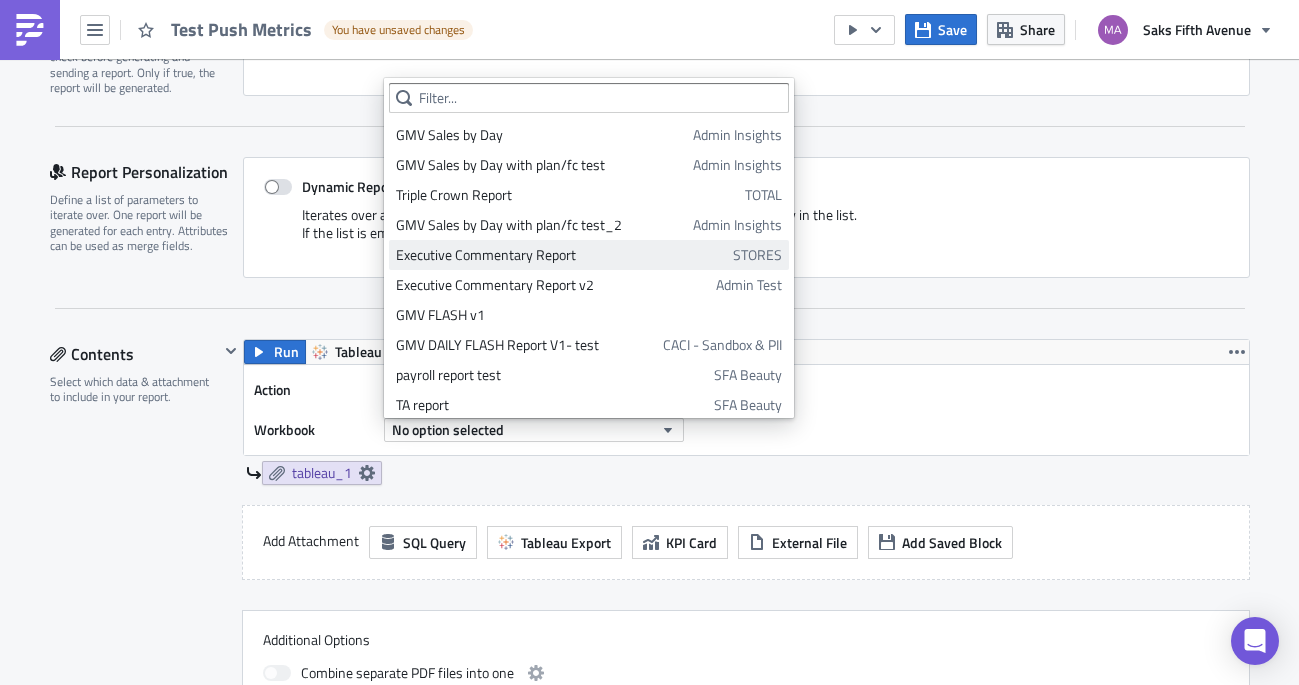 click on "Executive Commentary Report" at bounding box center (561, 255) 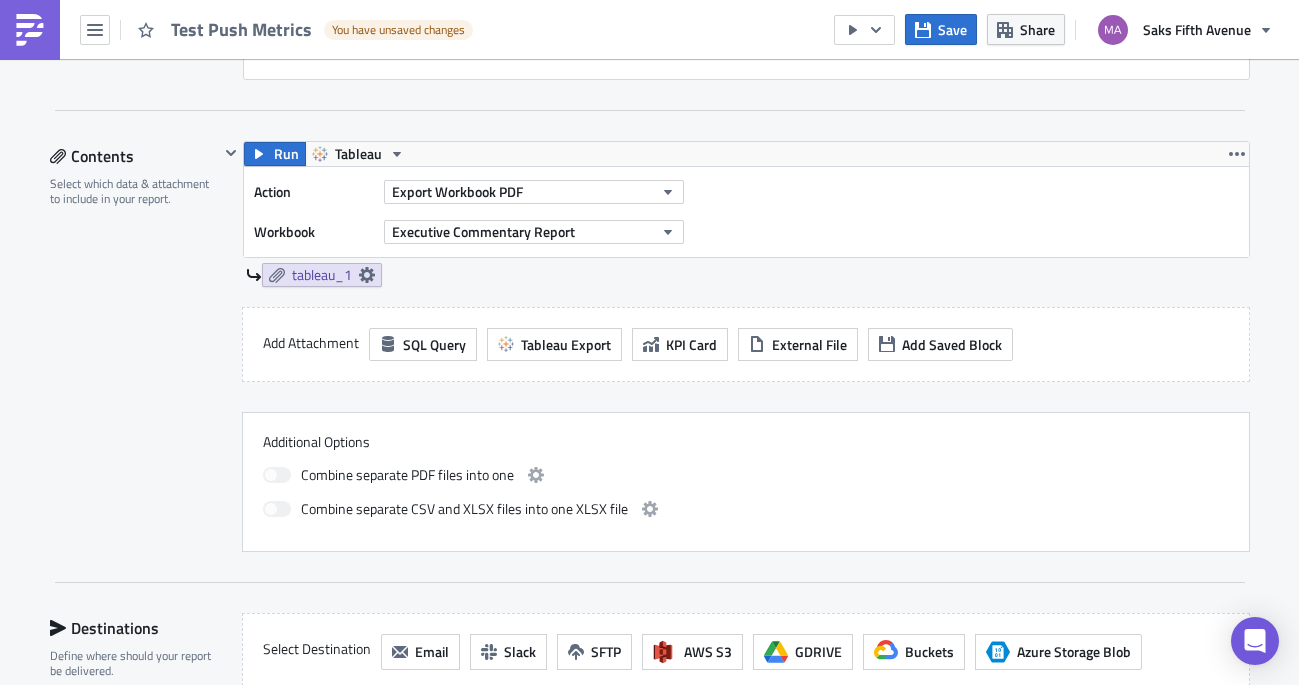 scroll, scrollTop: 567, scrollLeft: 0, axis: vertical 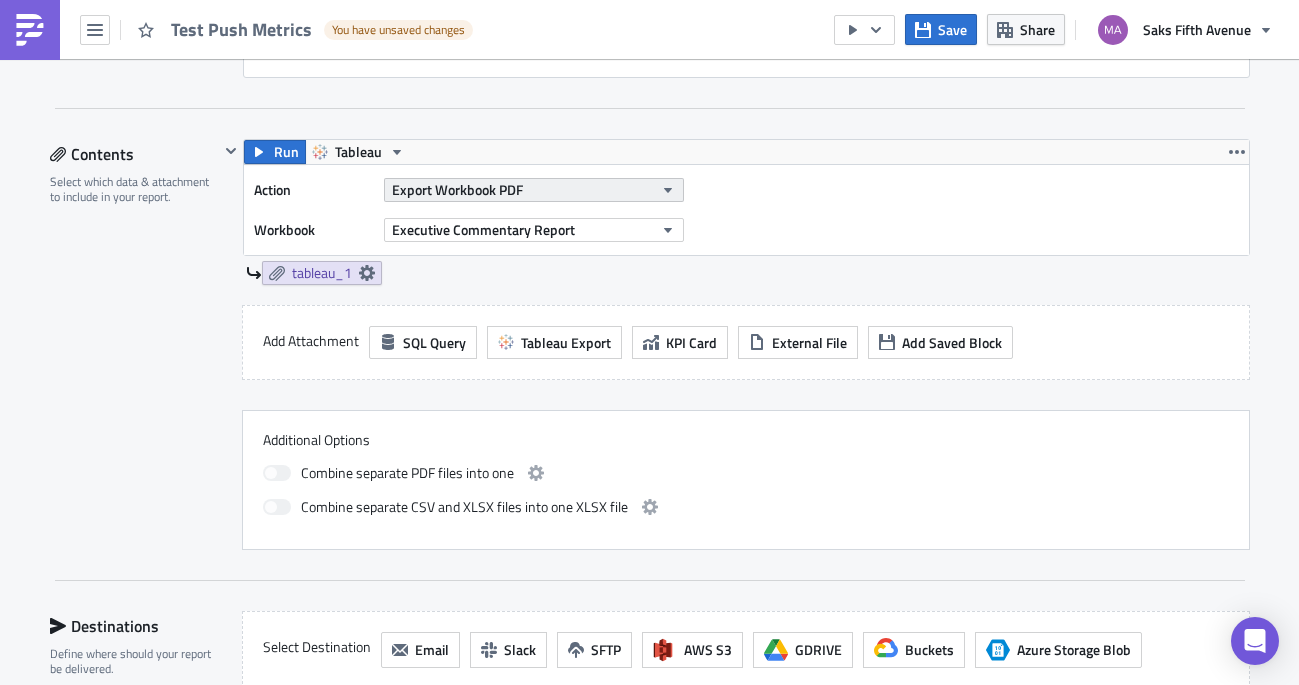 click on "Export Workbook PDF" at bounding box center (457, 189) 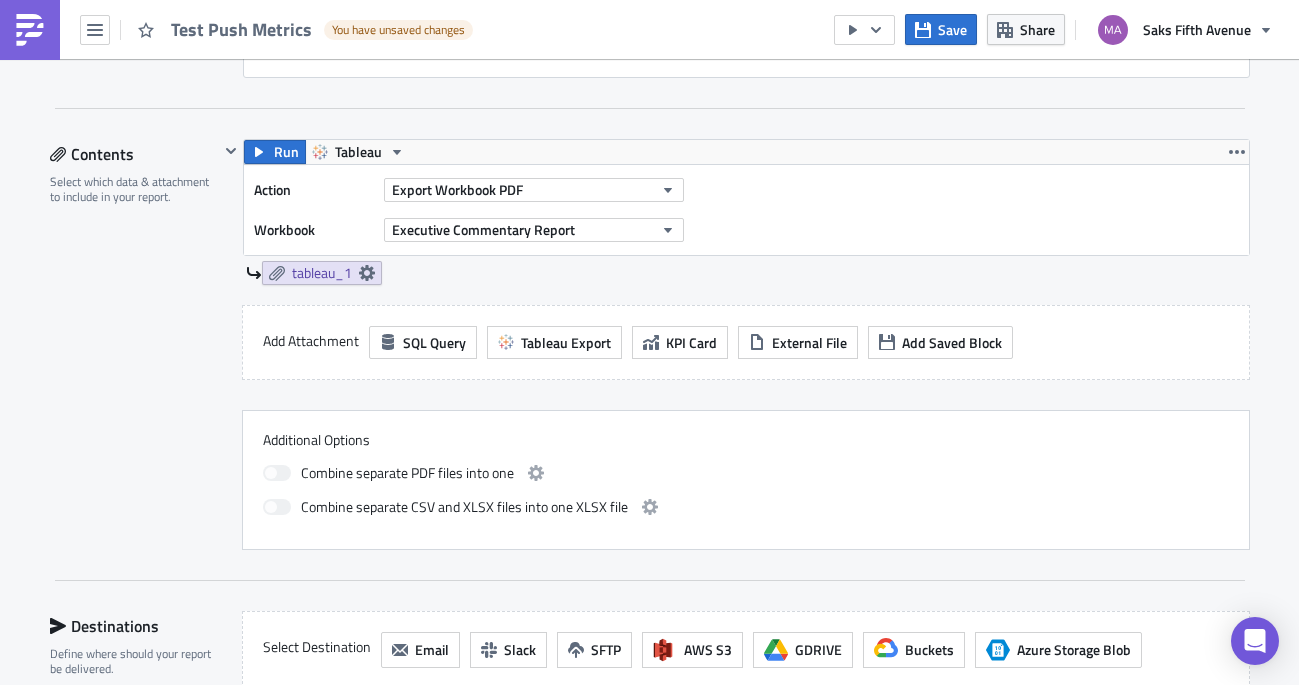 click on "Action   Export Workbook PDF Workbook   Executive Commentary Report" at bounding box center [746, 210] 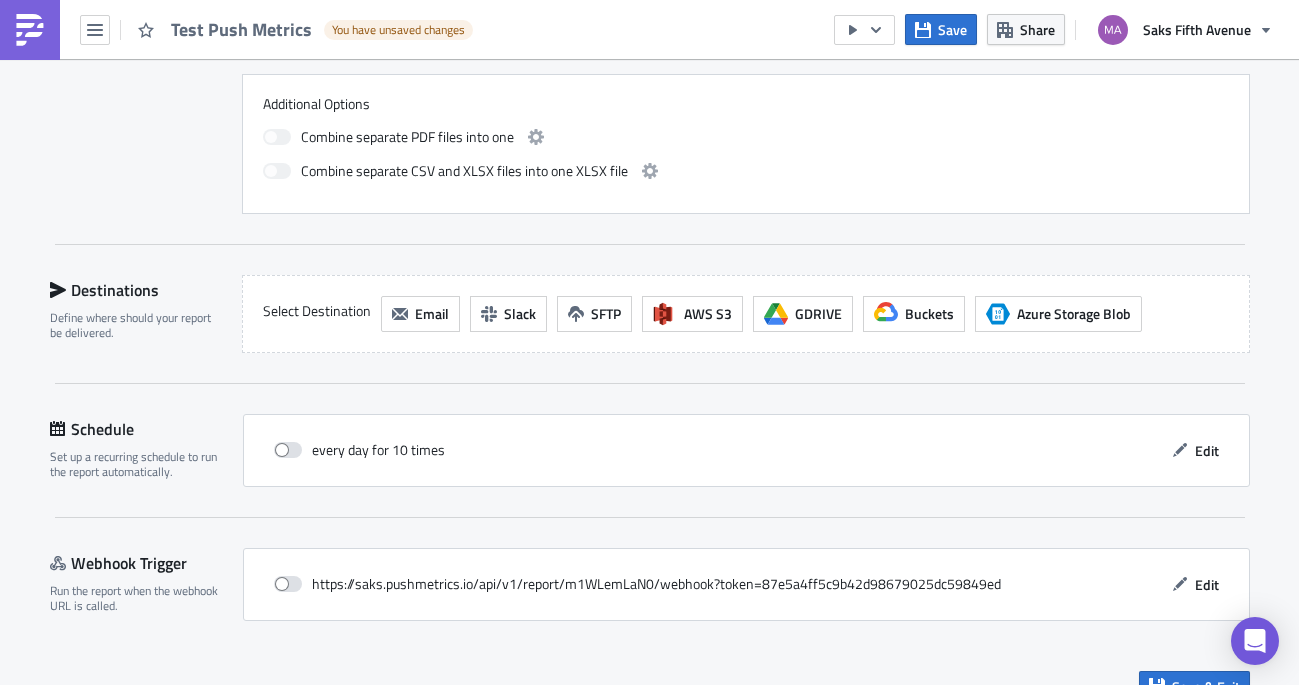 scroll, scrollTop: 938, scrollLeft: 0, axis: vertical 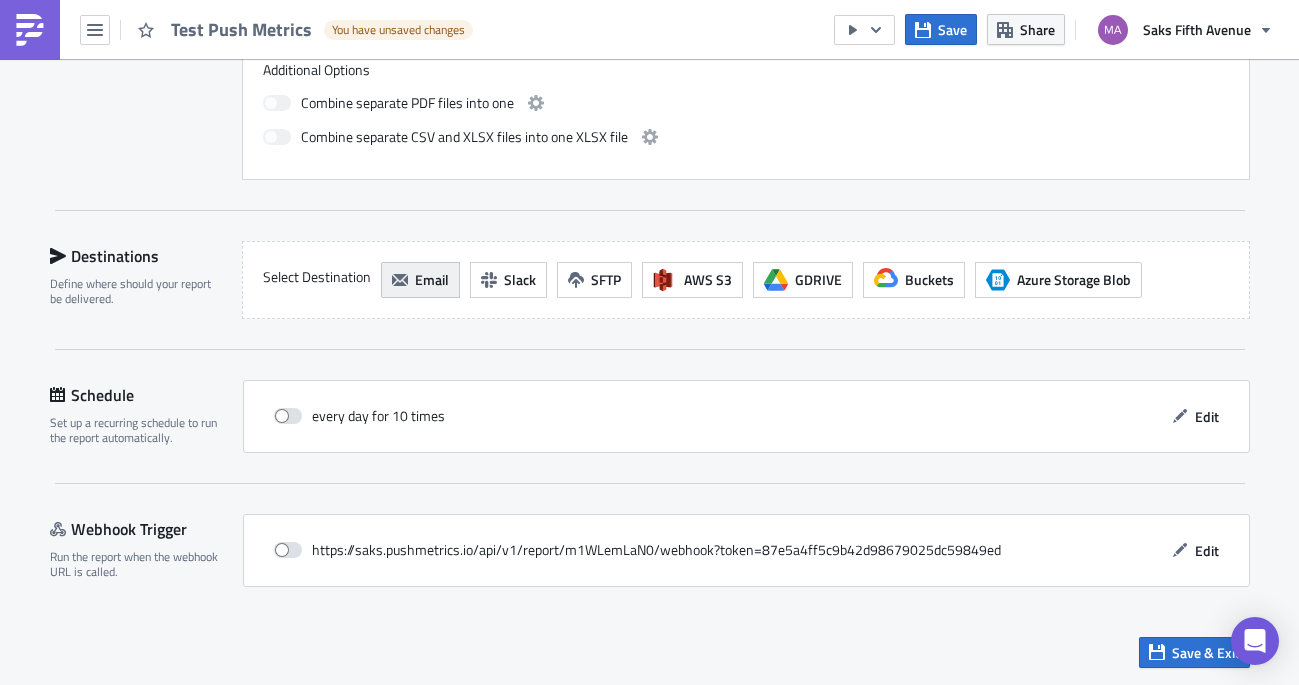 click on "Email" at bounding box center [432, 279] 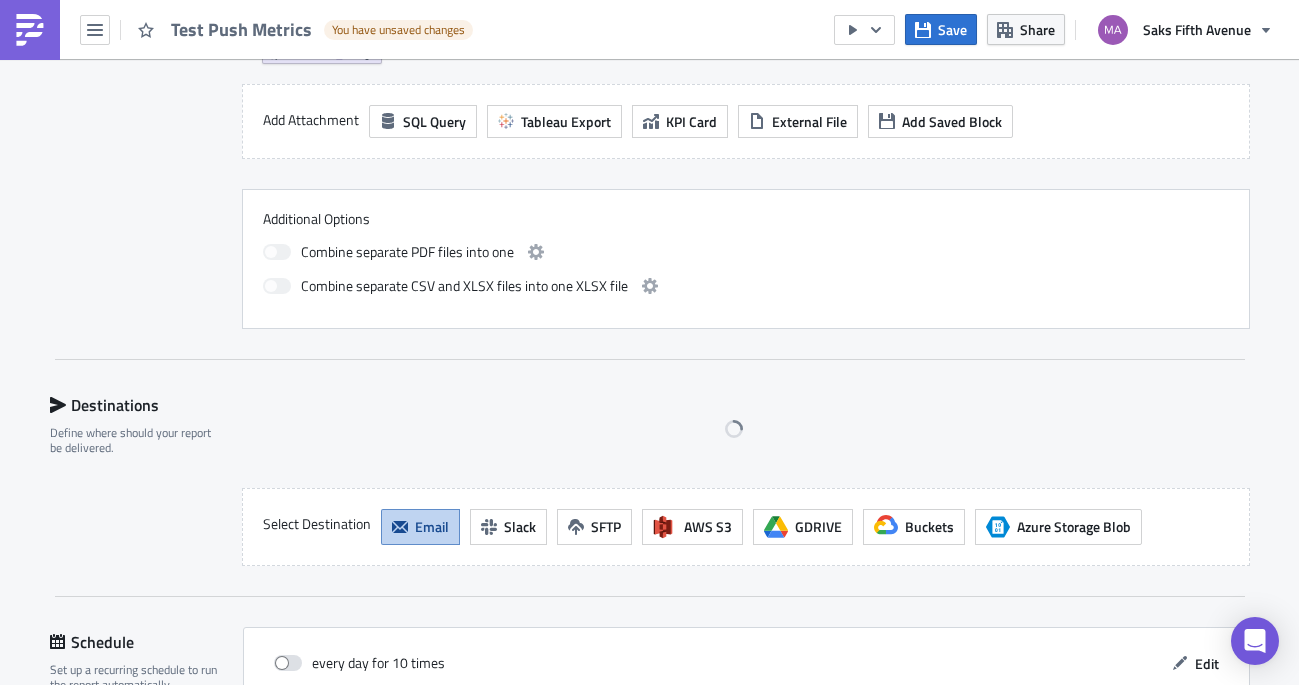 scroll, scrollTop: 910, scrollLeft: 0, axis: vertical 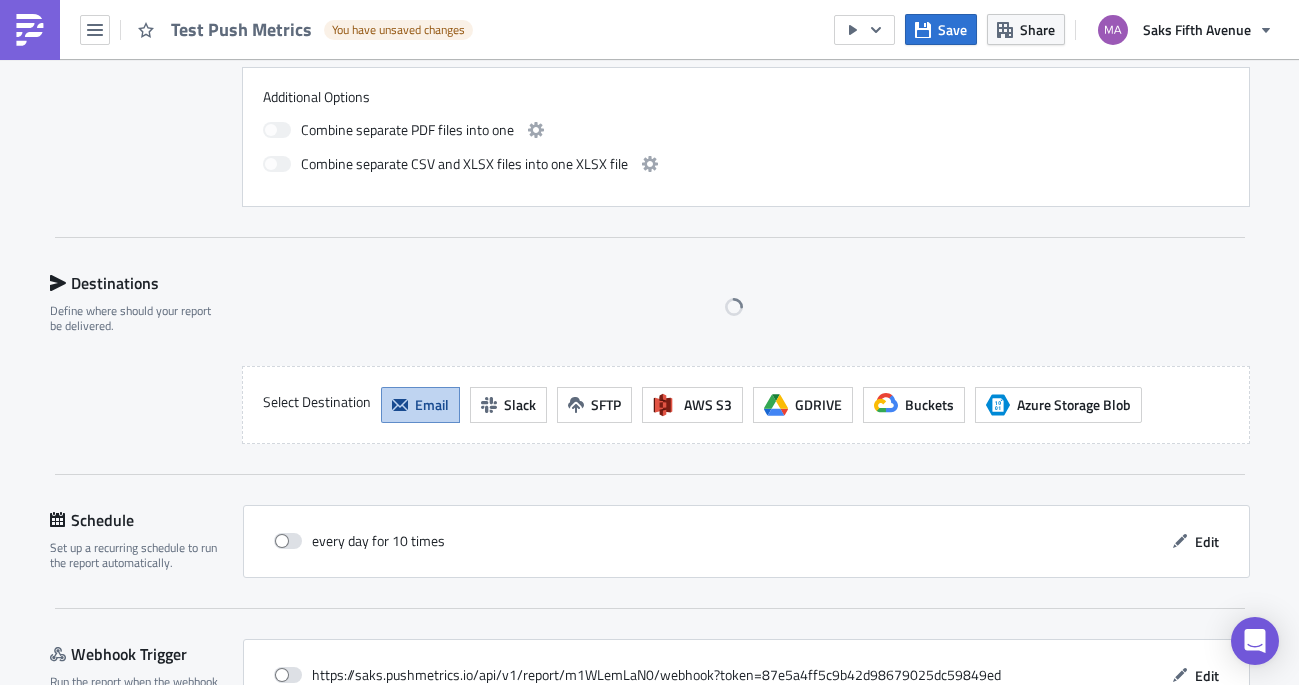click on "Email" at bounding box center (432, 404) 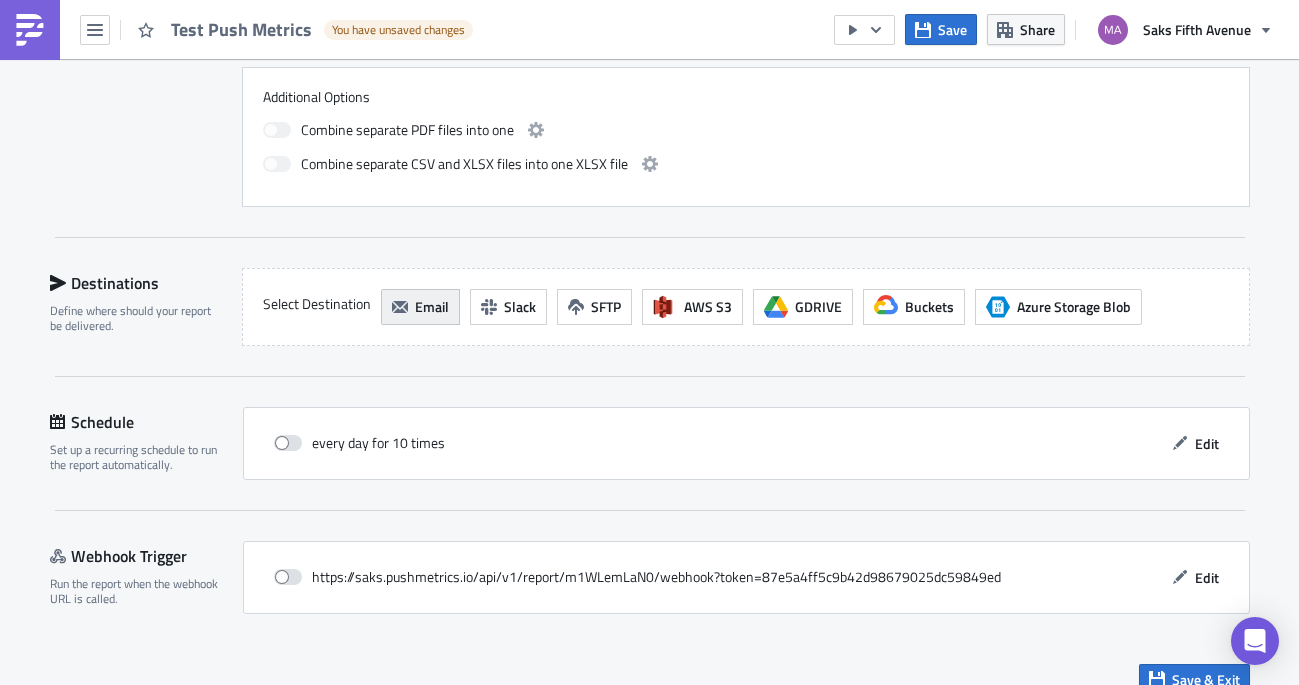 click on "Email" at bounding box center [420, 307] 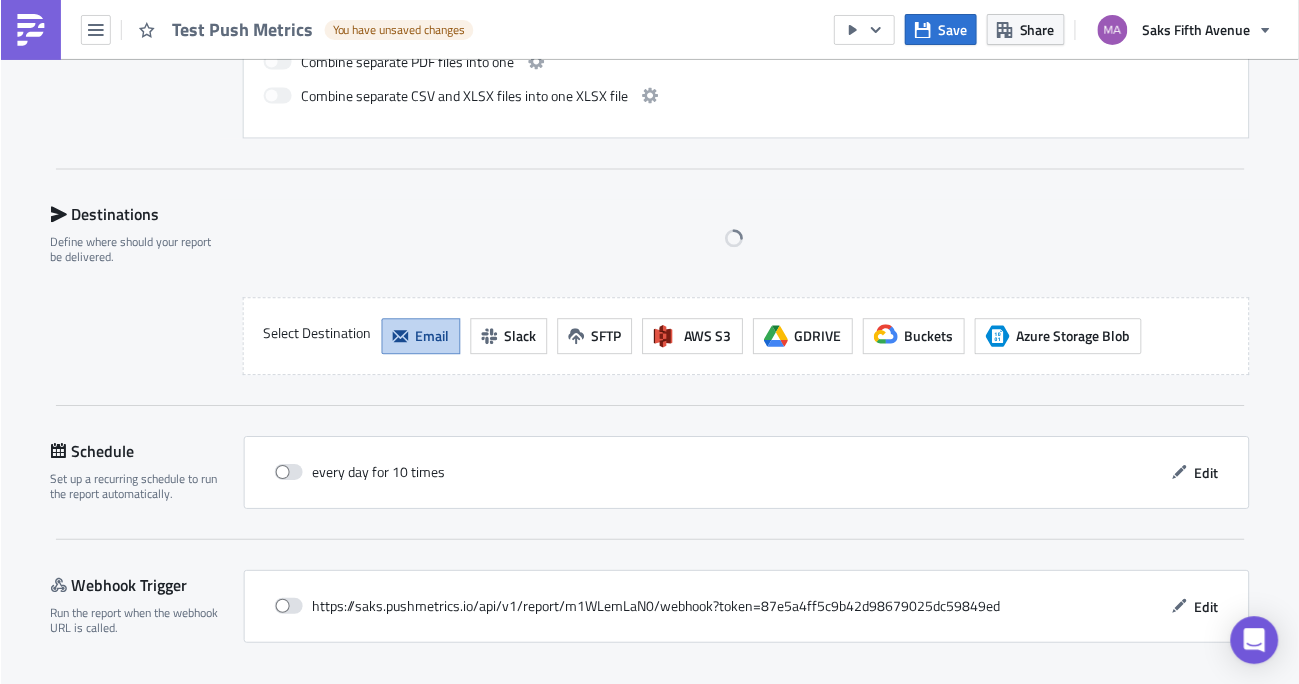 scroll, scrollTop: 974, scrollLeft: 0, axis: vertical 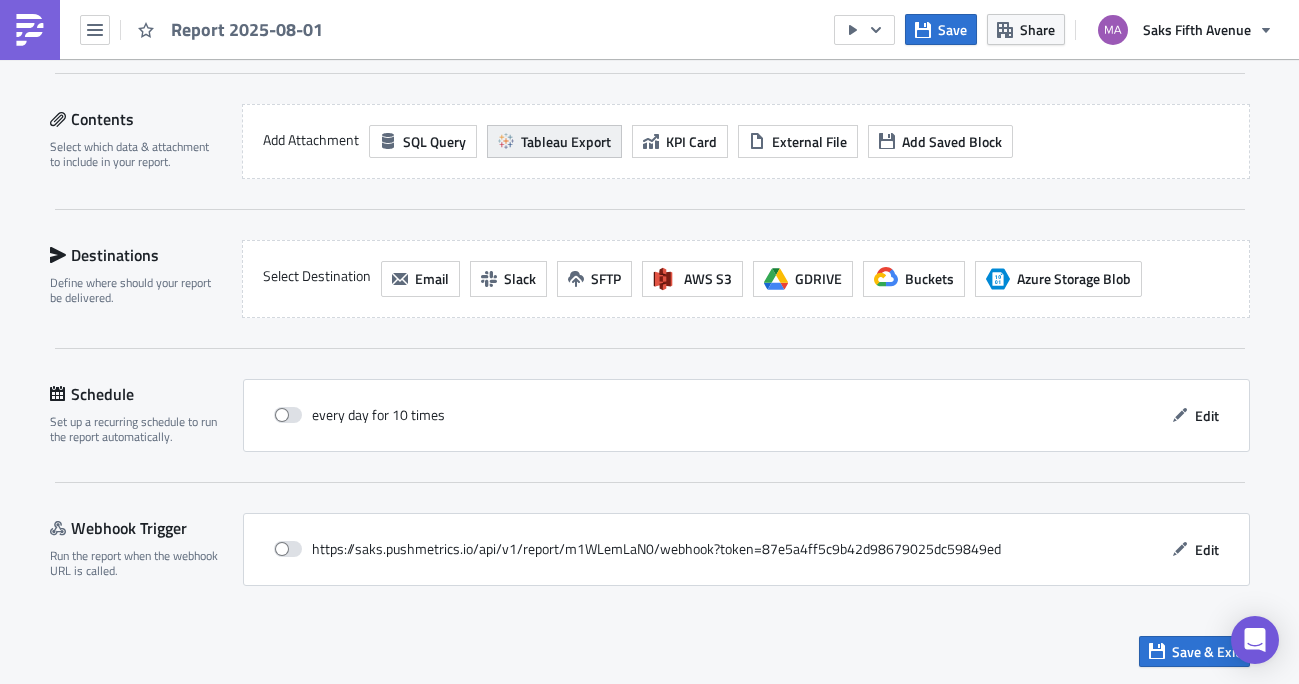 click on "Tableau Export" at bounding box center [566, 141] 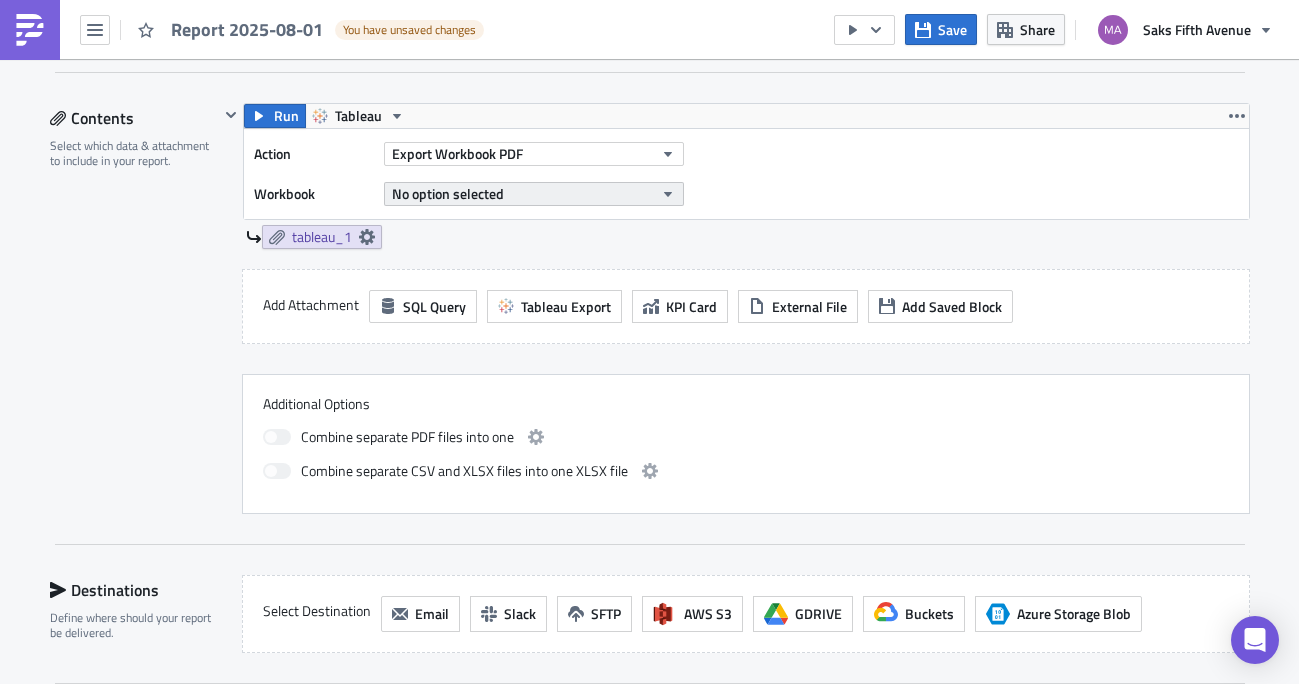 click on "No option selected" at bounding box center [534, 194] 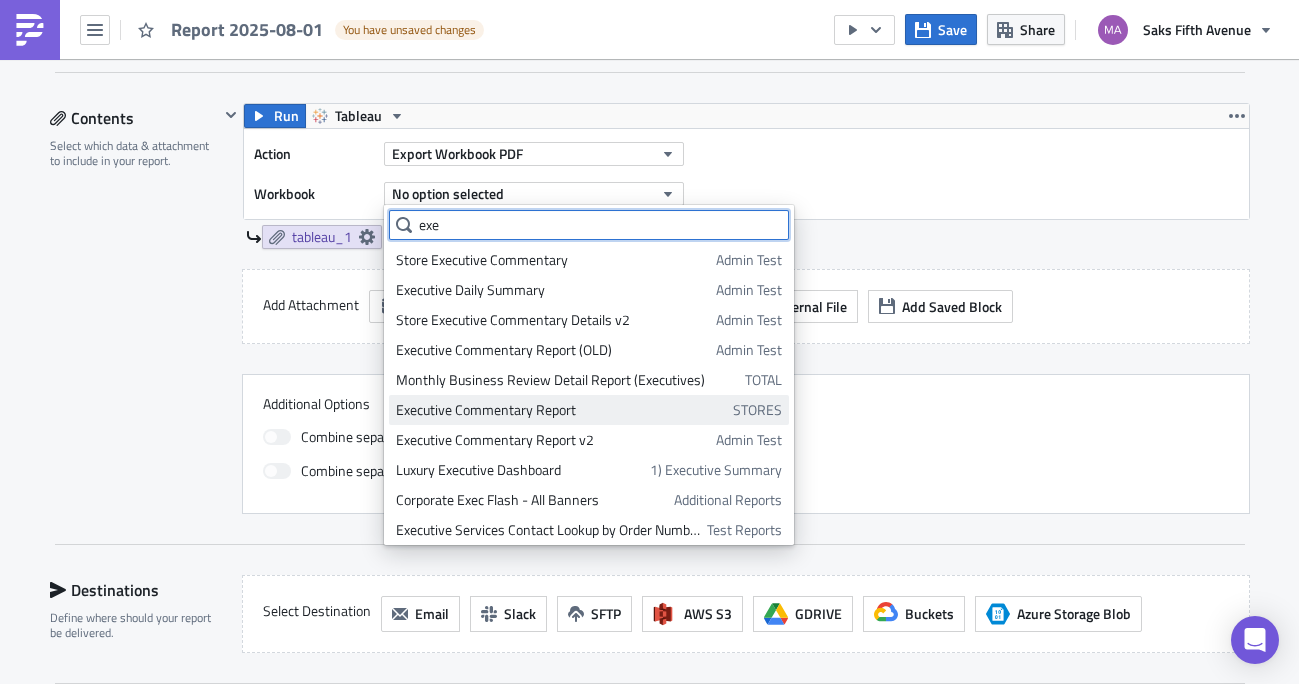 type on "exe" 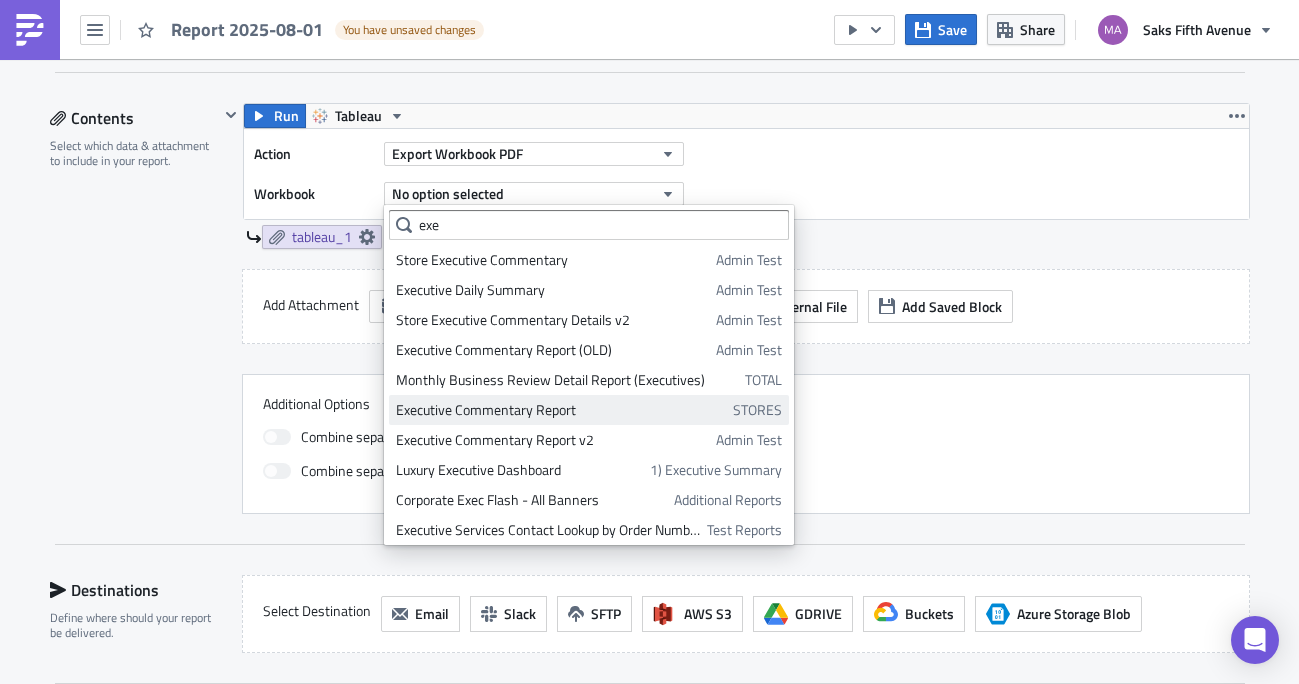 click on "Executive Commentary Report" at bounding box center (561, 410) 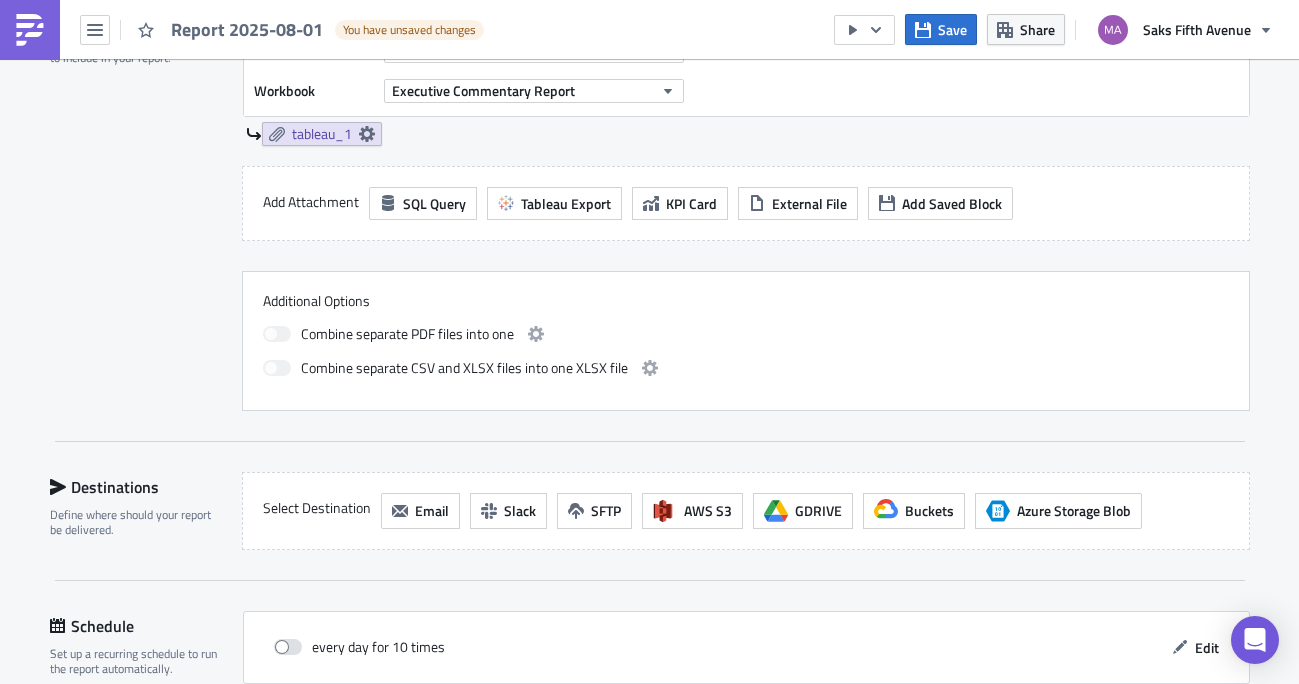 scroll, scrollTop: 889, scrollLeft: 0, axis: vertical 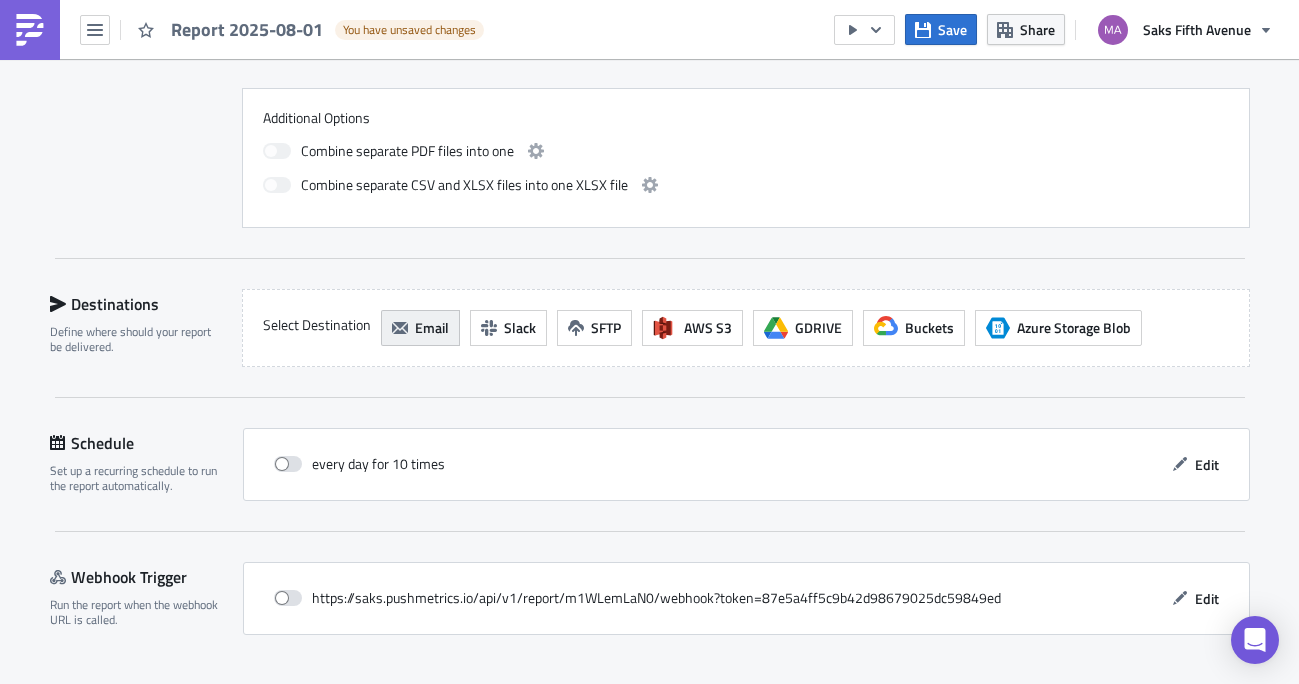 click on "Email" at bounding box center (420, 328) 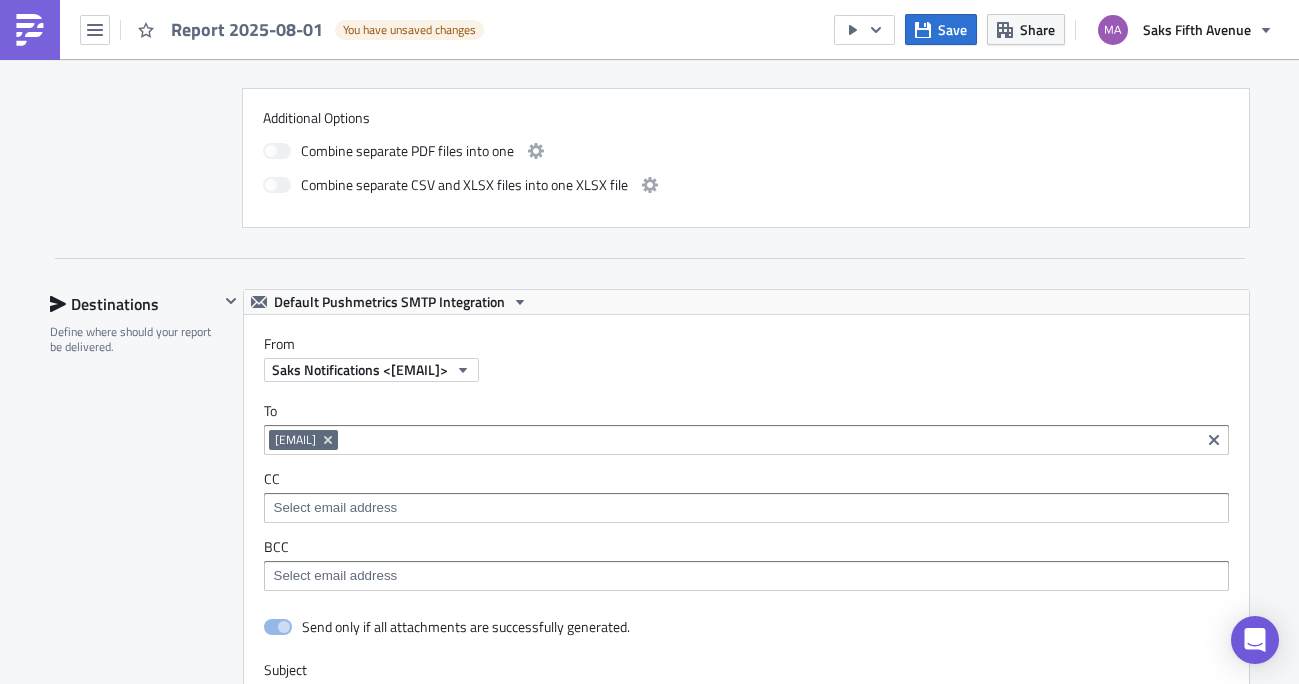 scroll, scrollTop: 0, scrollLeft: 0, axis: both 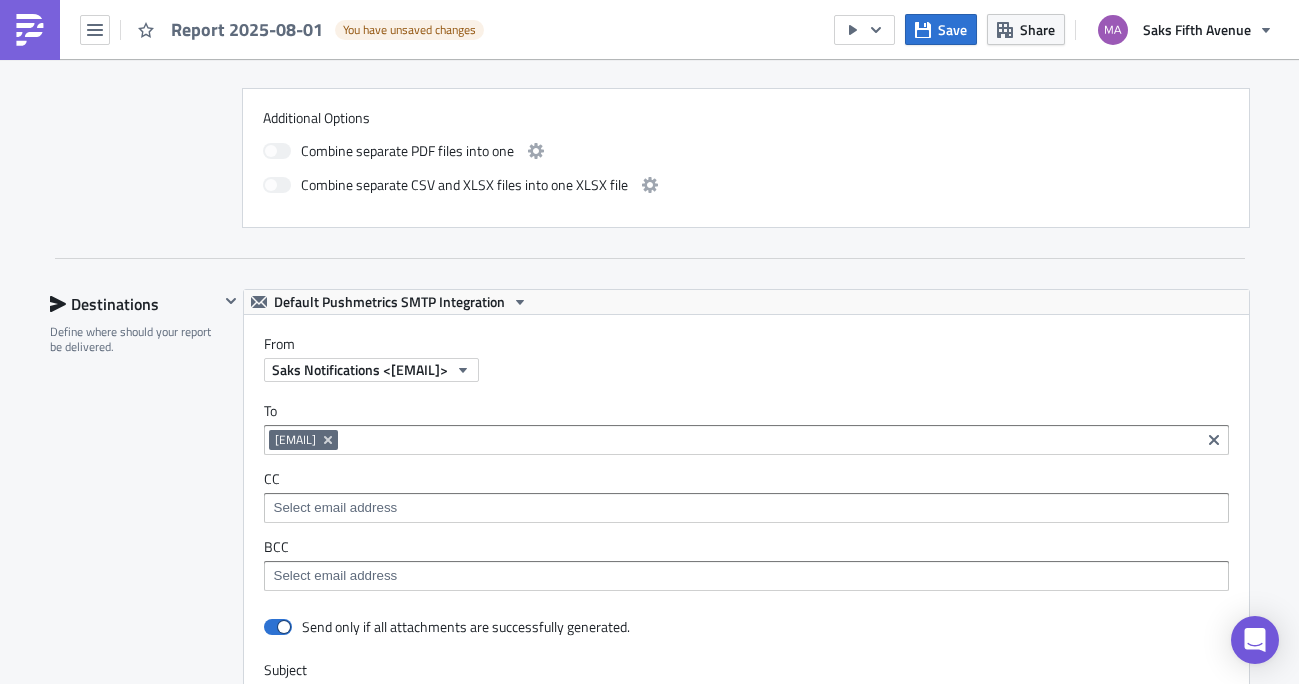 click at bounding box center (769, 440) 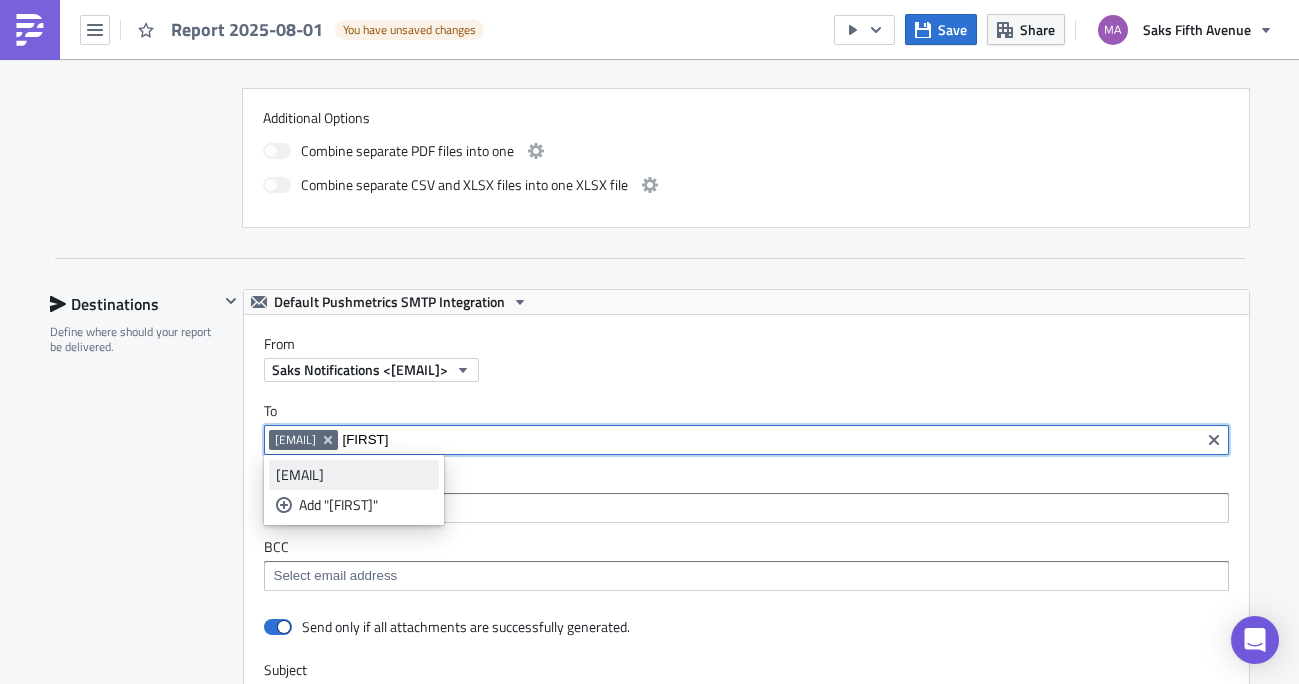 type on "chri" 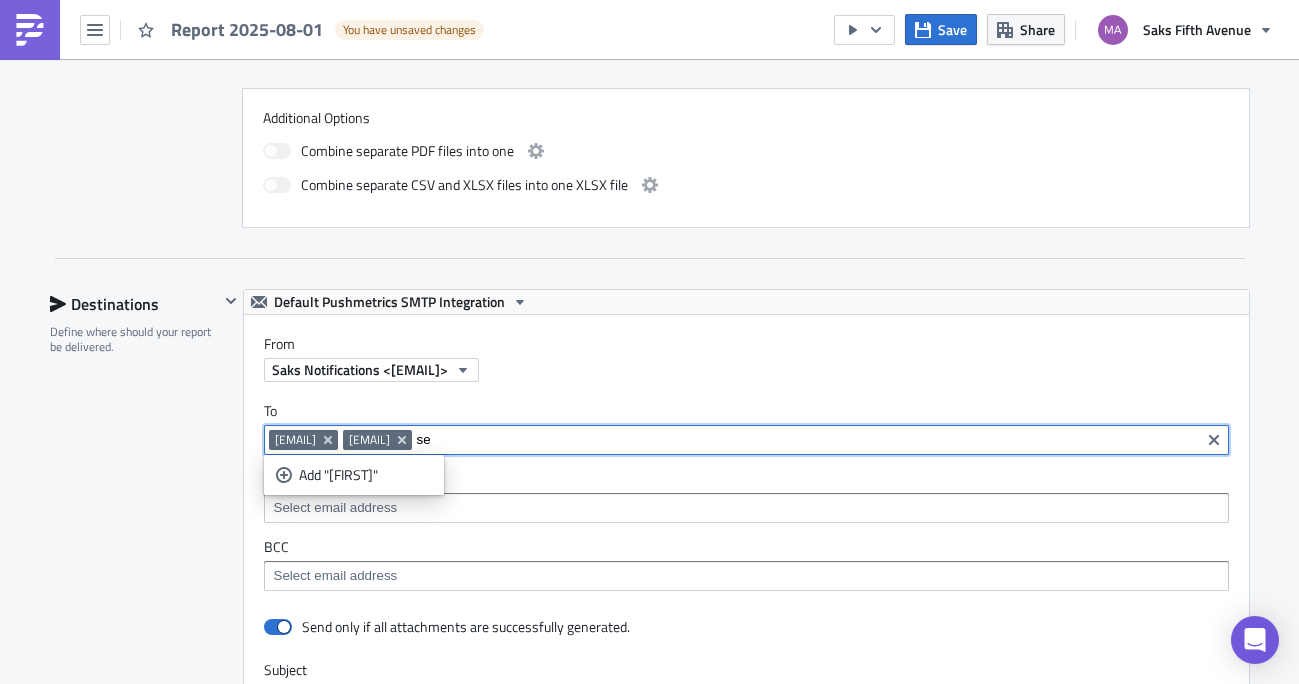 type on "s" 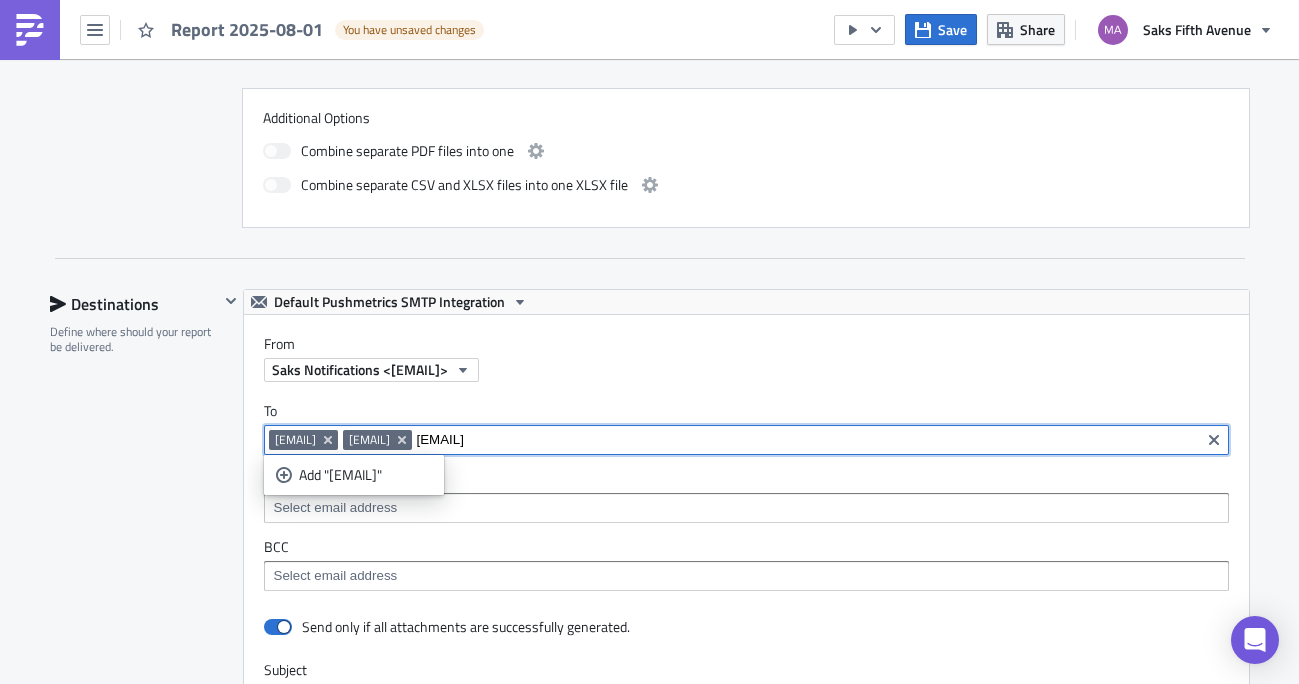 type on "[EMAIL]" 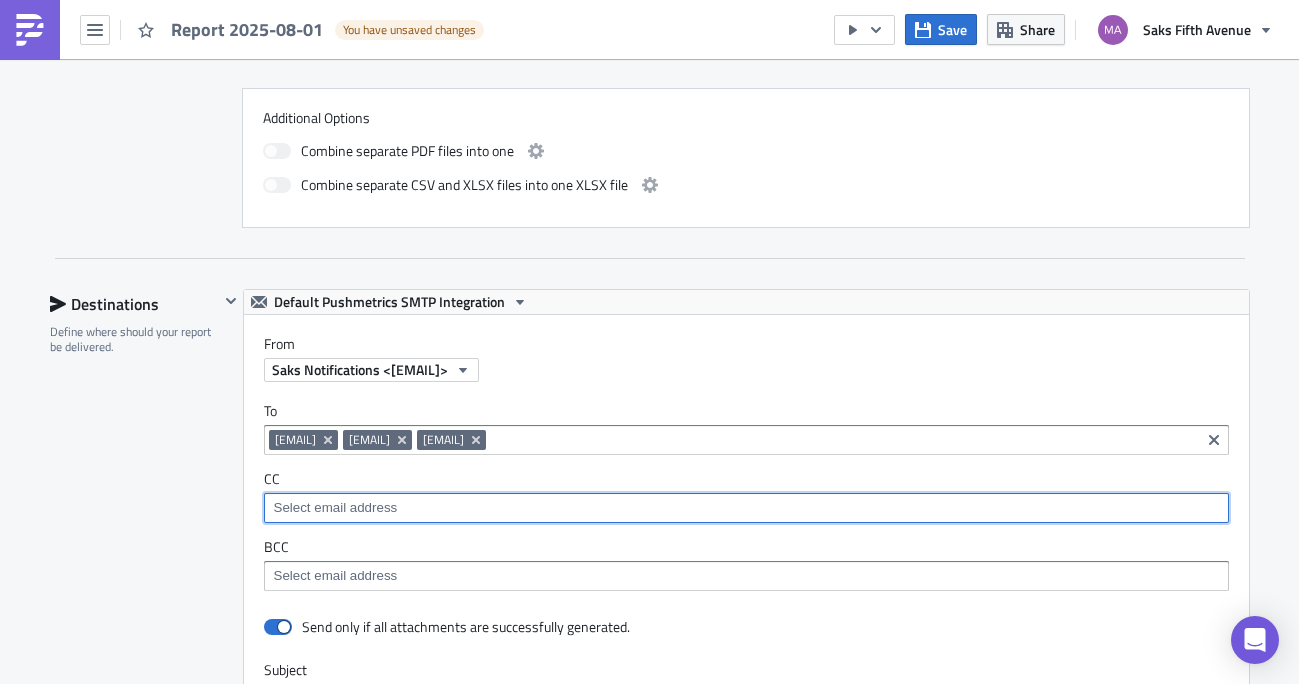 click at bounding box center (745, 508) 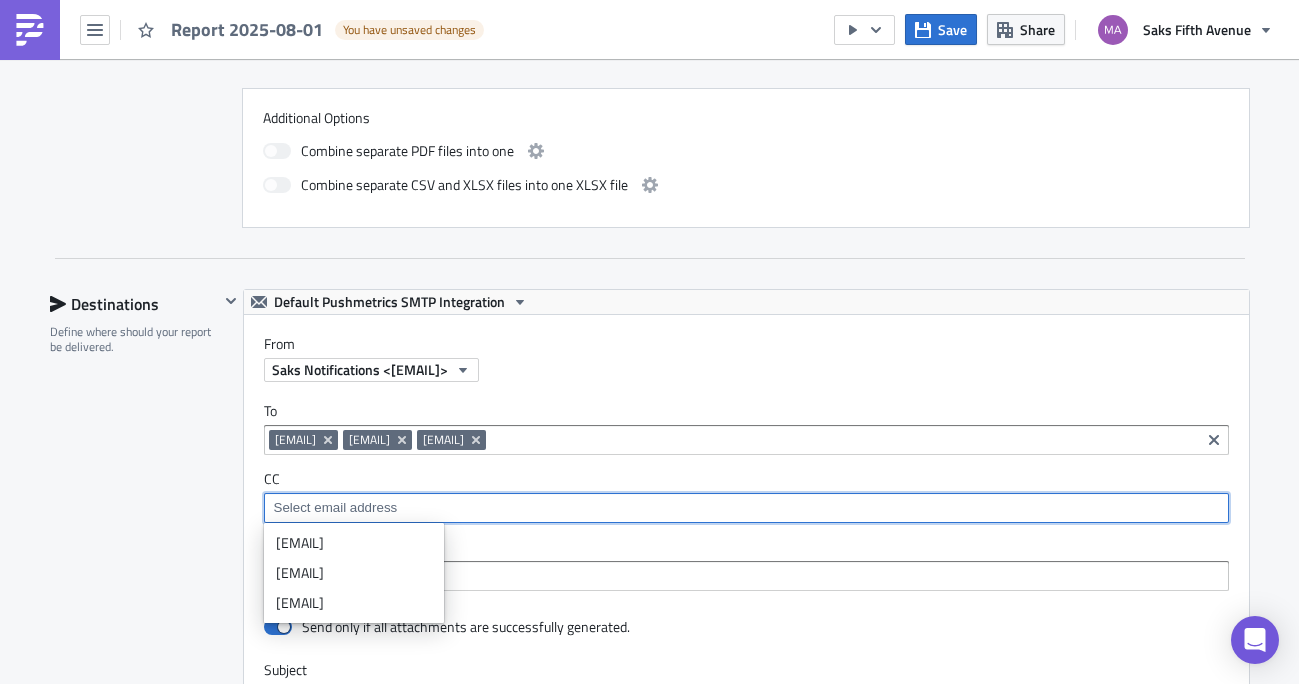 click at bounding box center (745, 508) 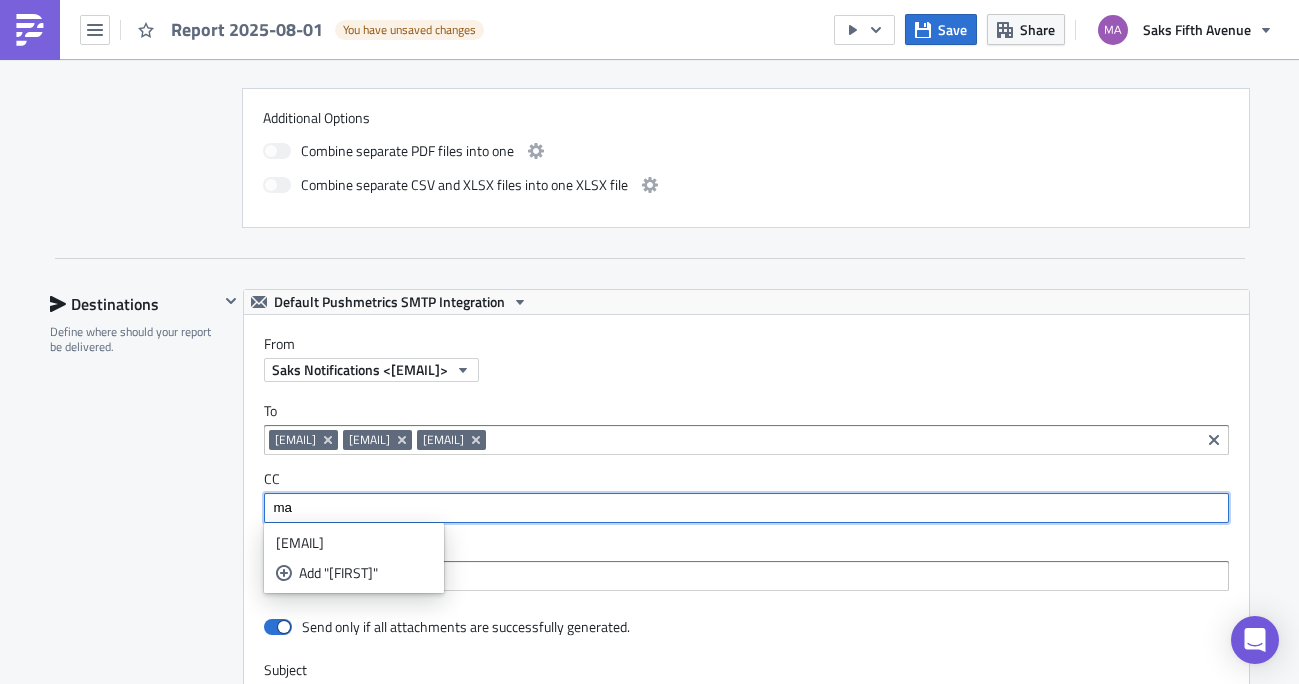 type on "m" 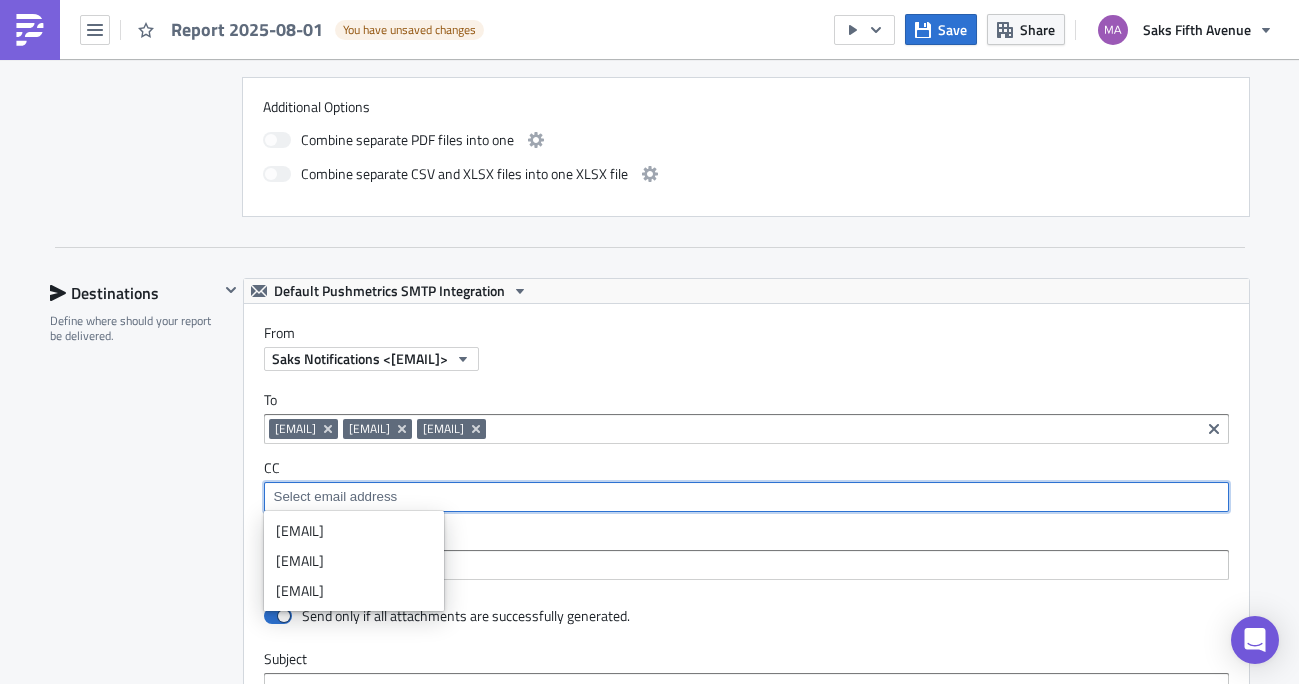 scroll, scrollTop: 903, scrollLeft: 0, axis: vertical 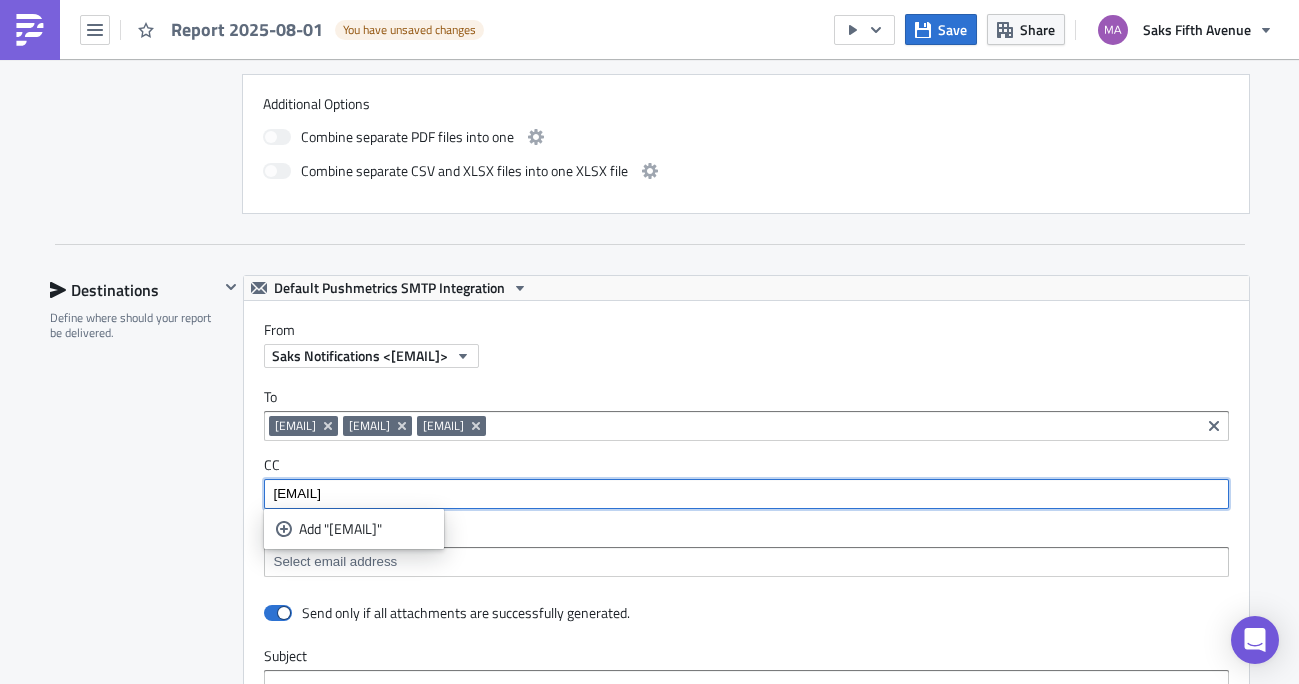 type on "seth.woodworth@saks.com" 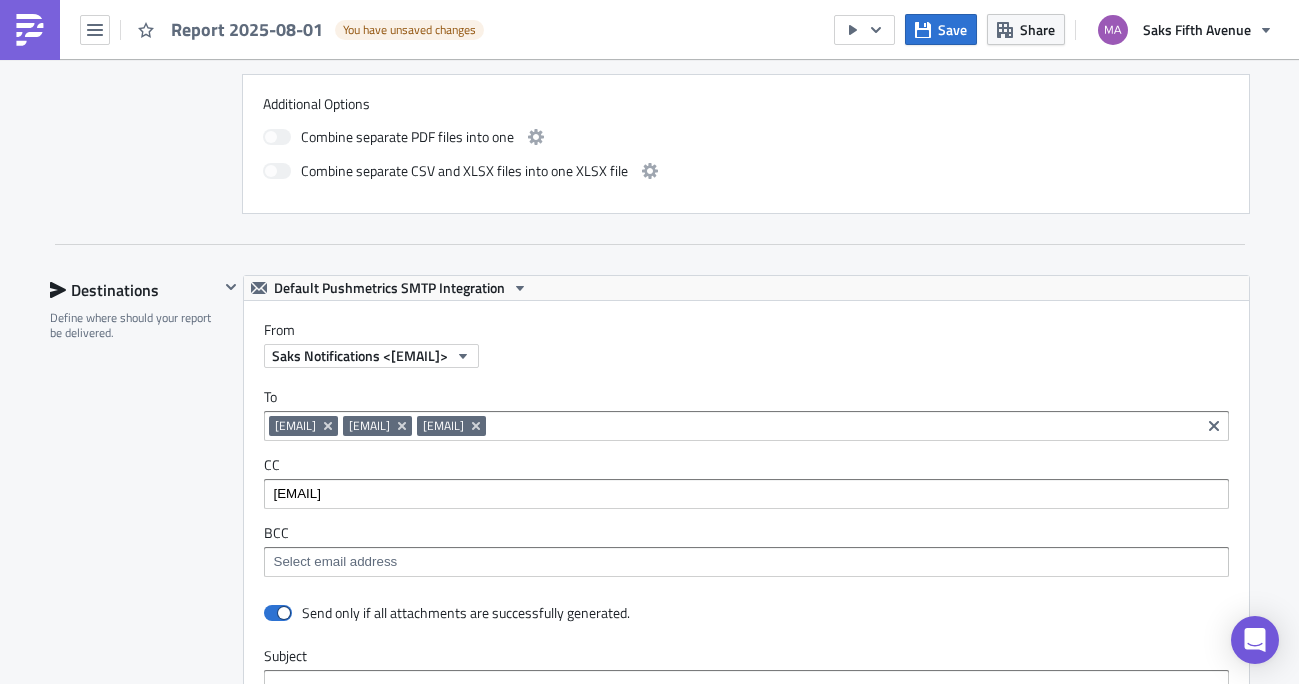 click on "CC" at bounding box center [746, 465] 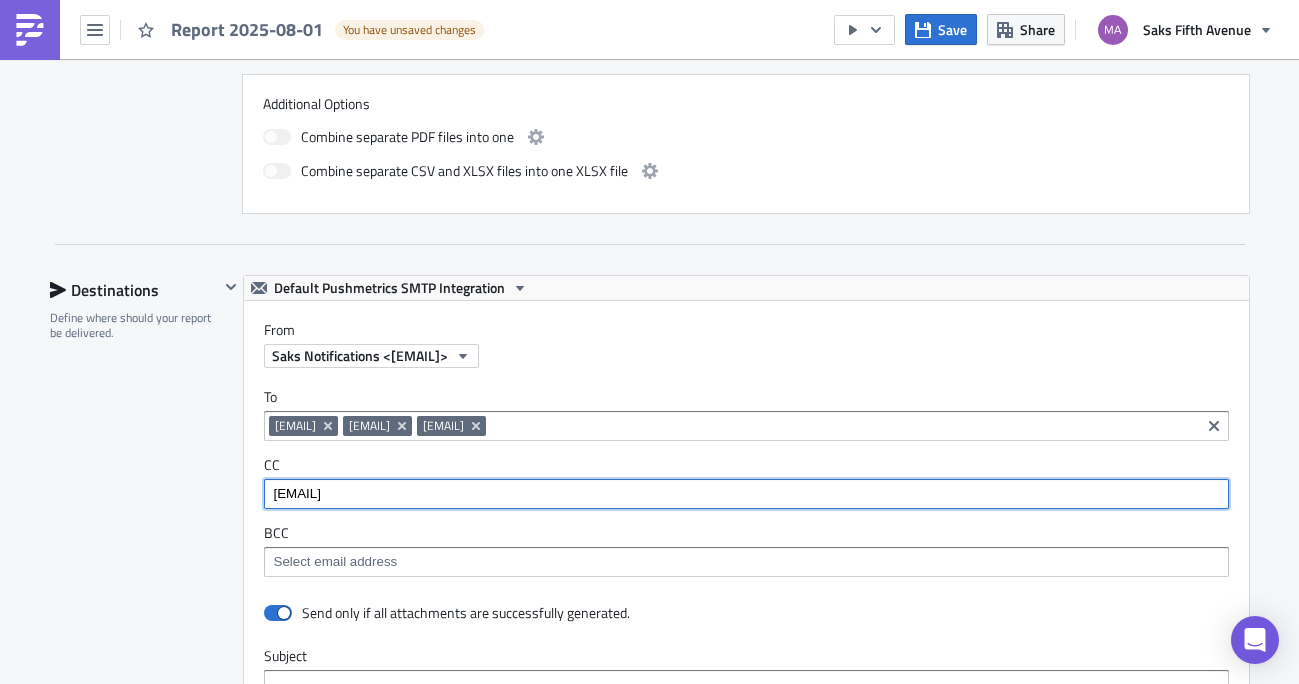 drag, startPoint x: 553, startPoint y: 499, endPoint x: 539, endPoint y: 463, distance: 38.626415 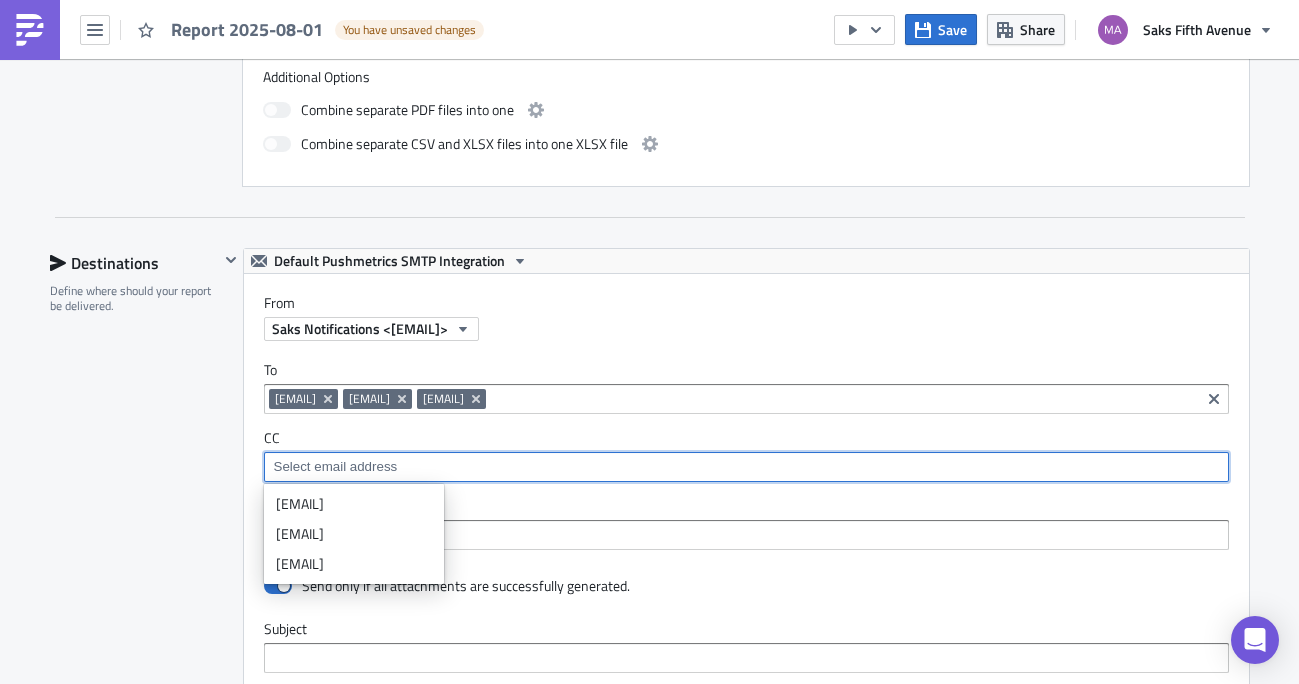 scroll, scrollTop: 935, scrollLeft: 0, axis: vertical 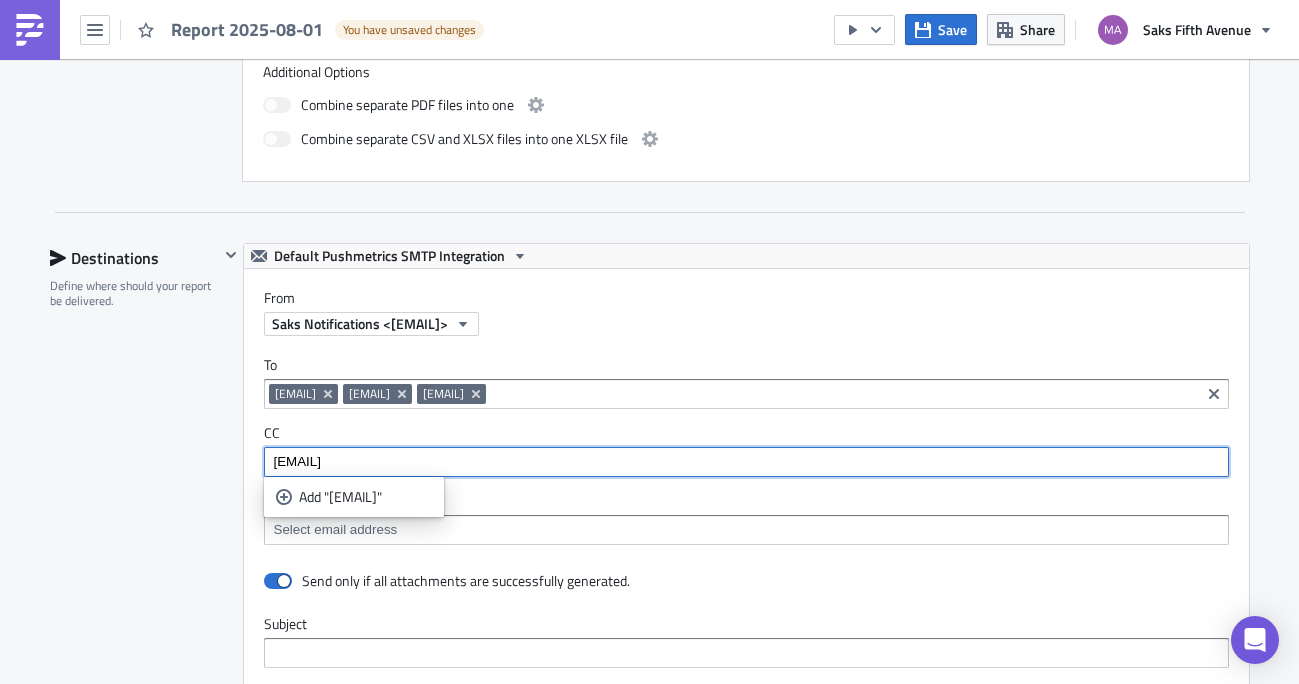 type on "veronika.durgin@saks.com" 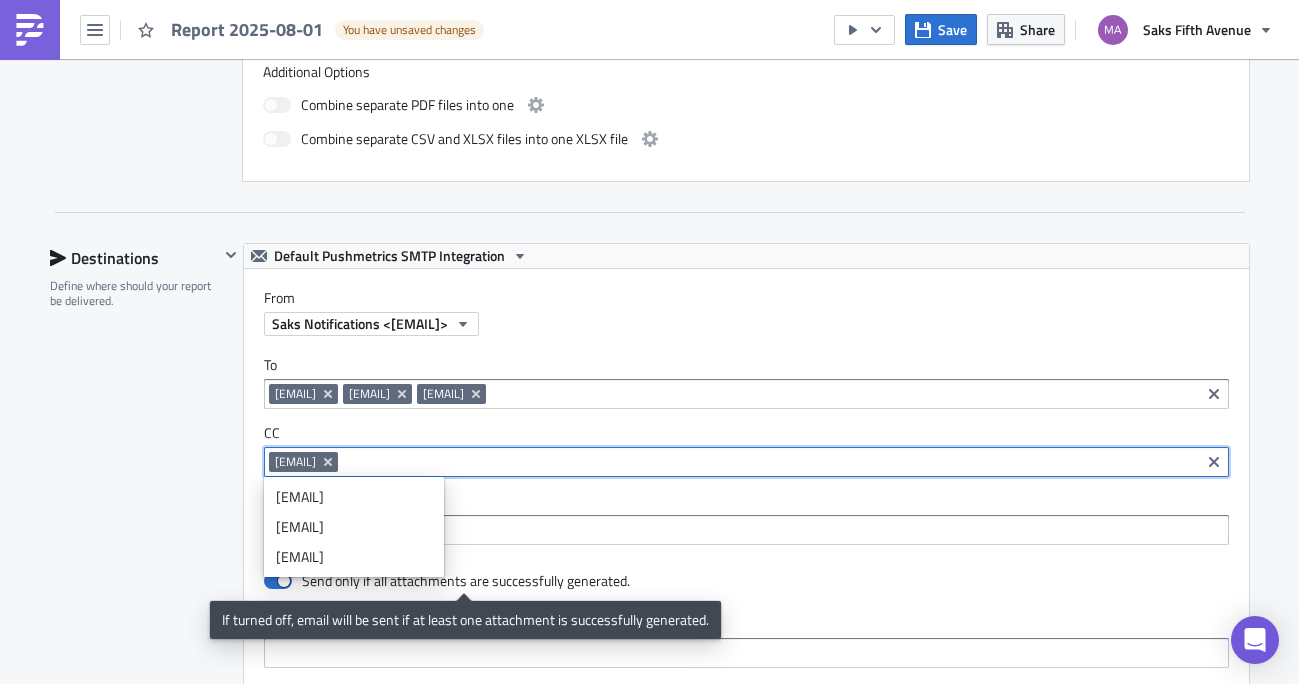 click on "Send only if all attachments are successfully generated." at bounding box center [466, 581] 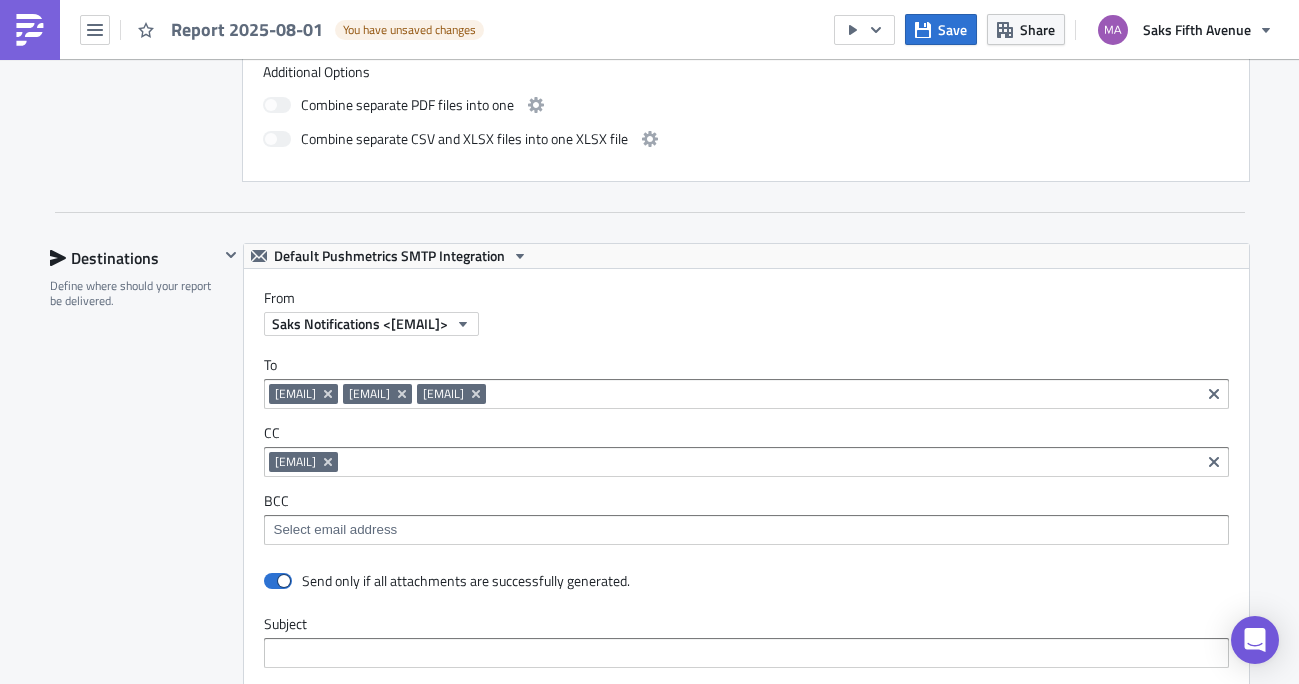 click on "Destinations Define where should your report be delivered." at bounding box center (134, 684) 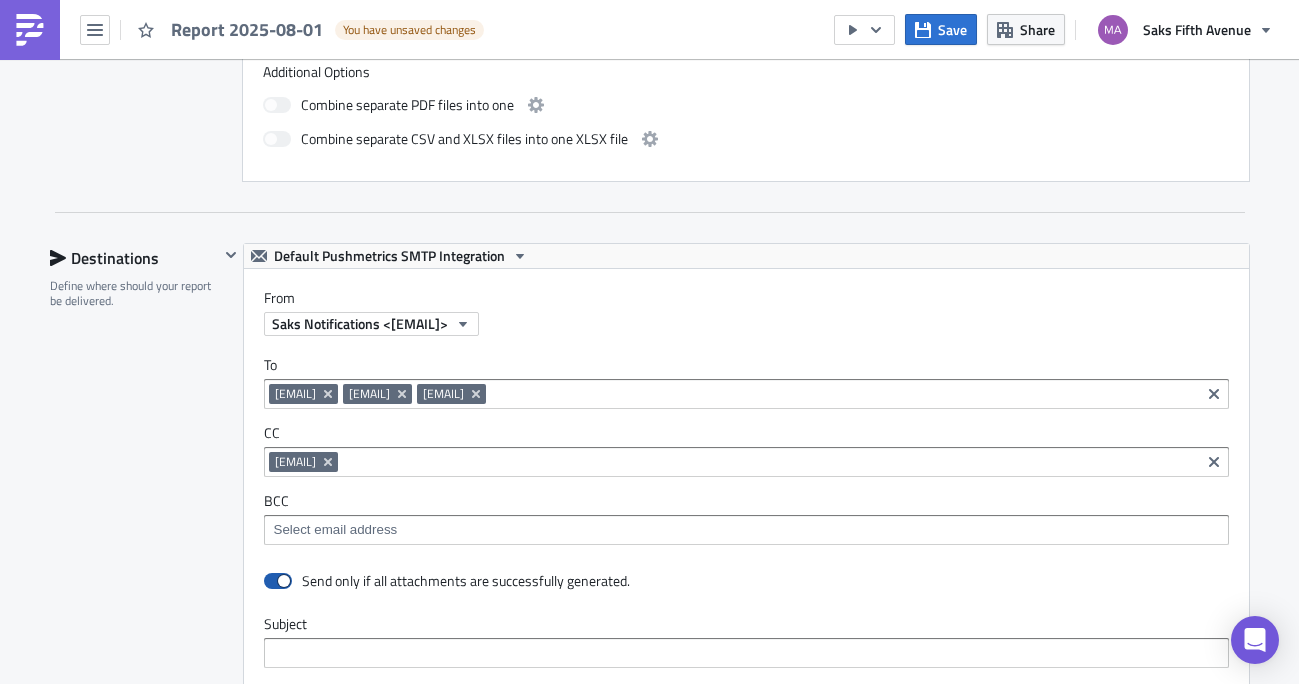 click at bounding box center (278, 581) 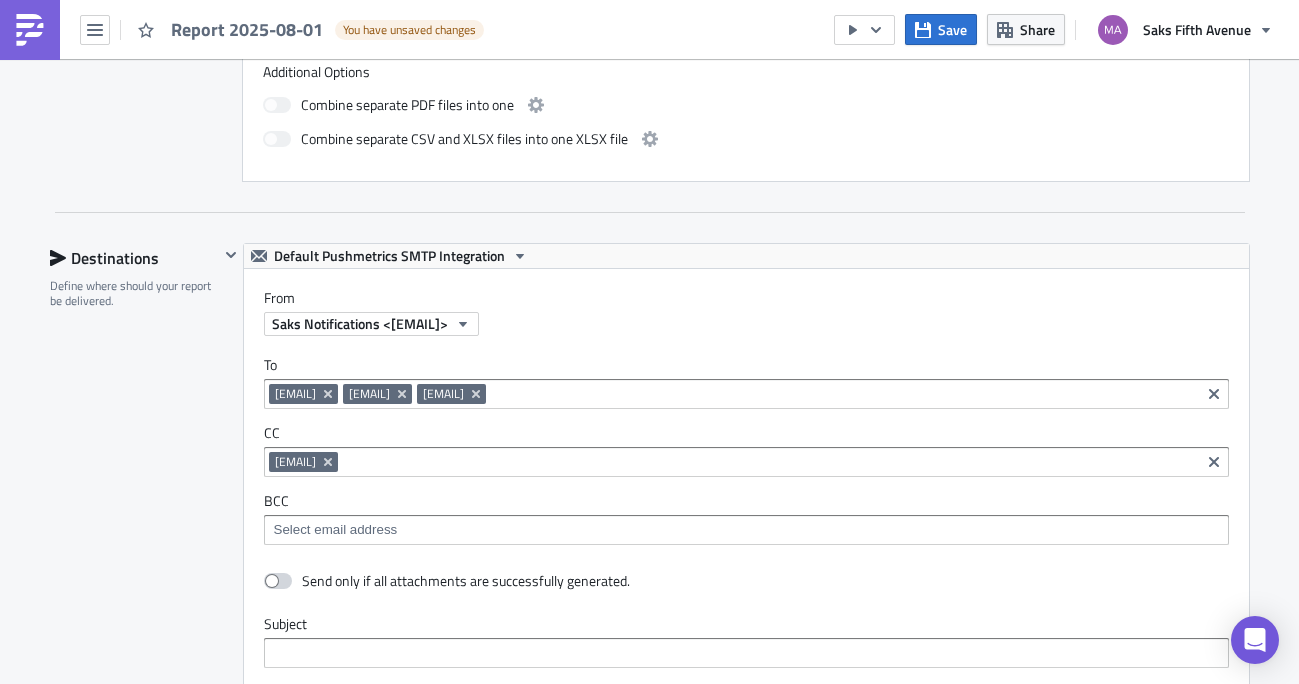 click at bounding box center [278, 581] 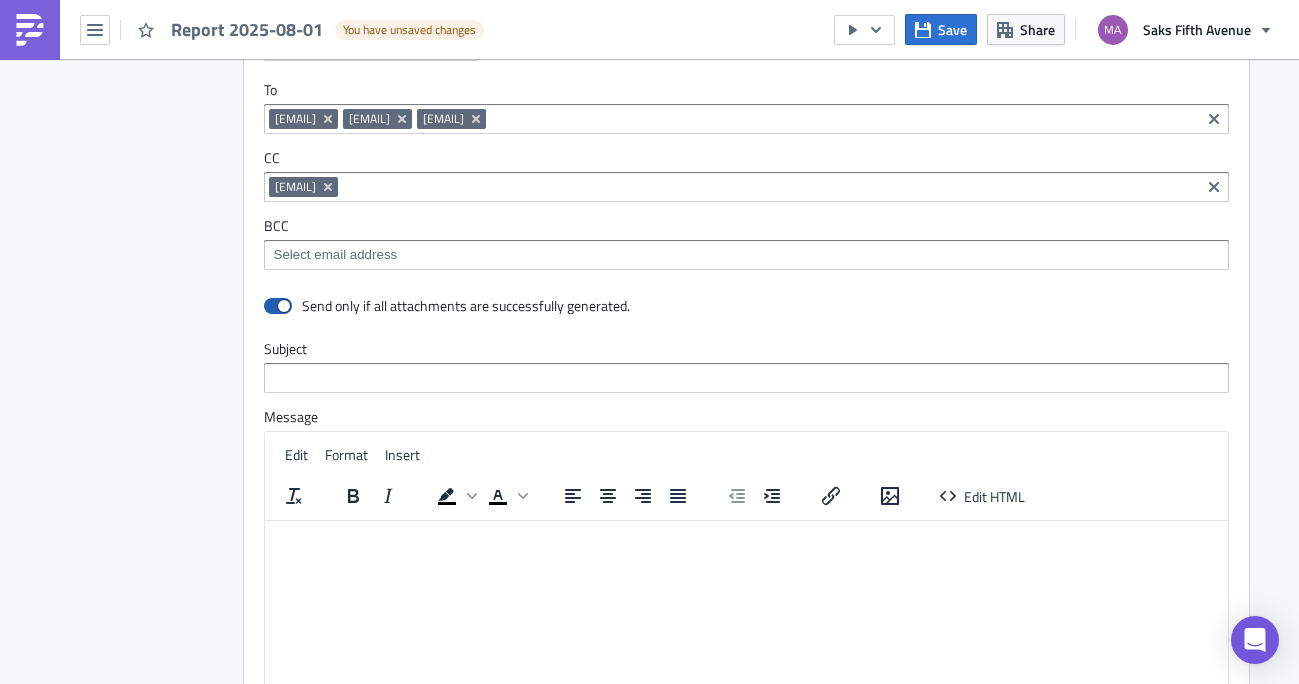 scroll, scrollTop: 1273, scrollLeft: 0, axis: vertical 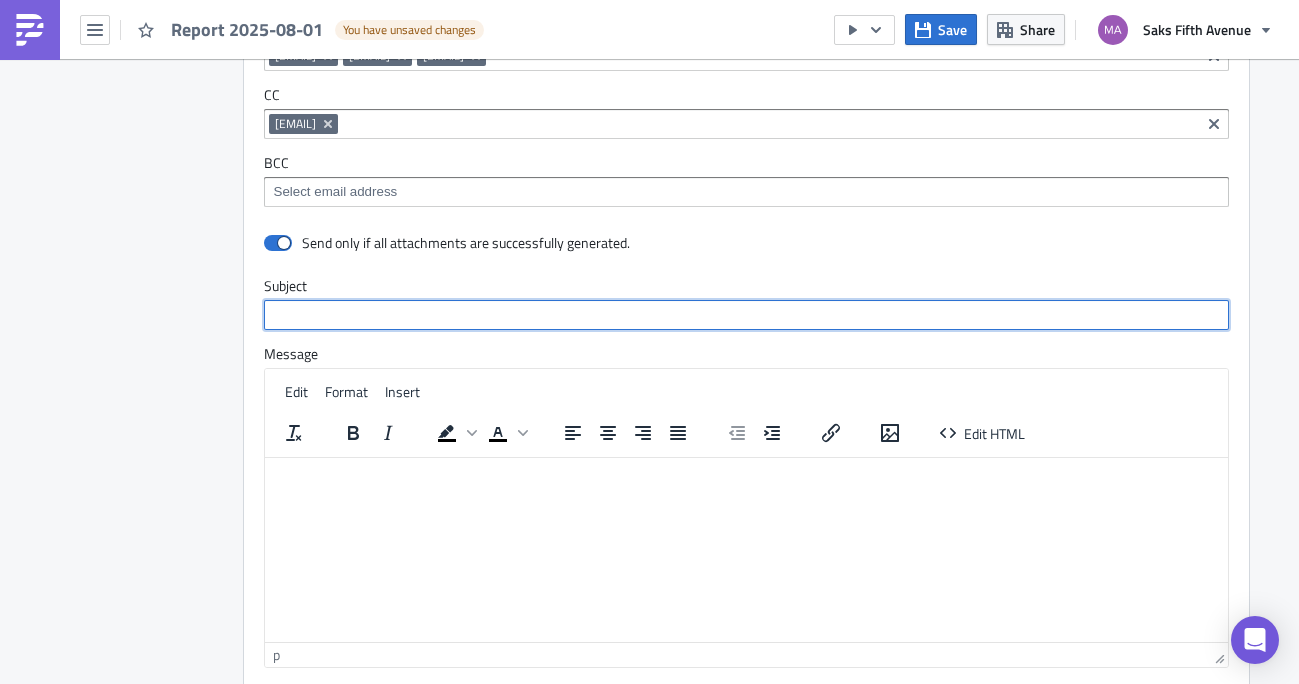 click at bounding box center (746, 315) 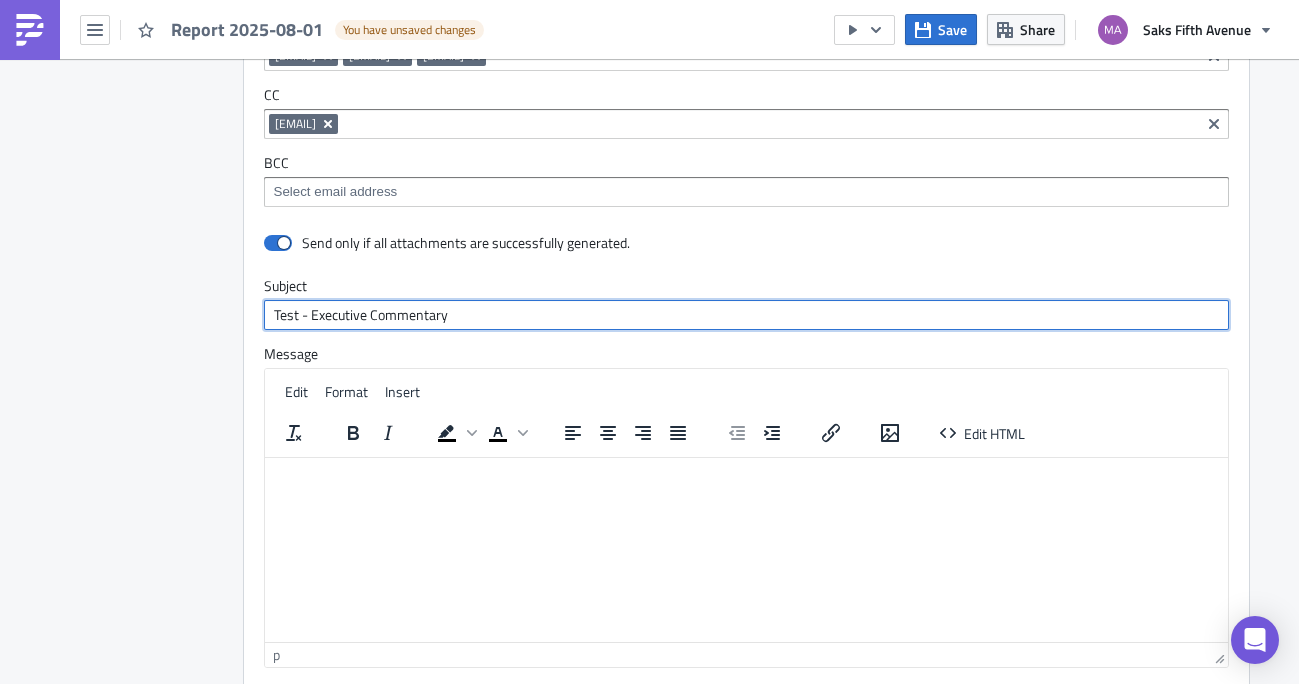 type on "Test - Executive Commentary" 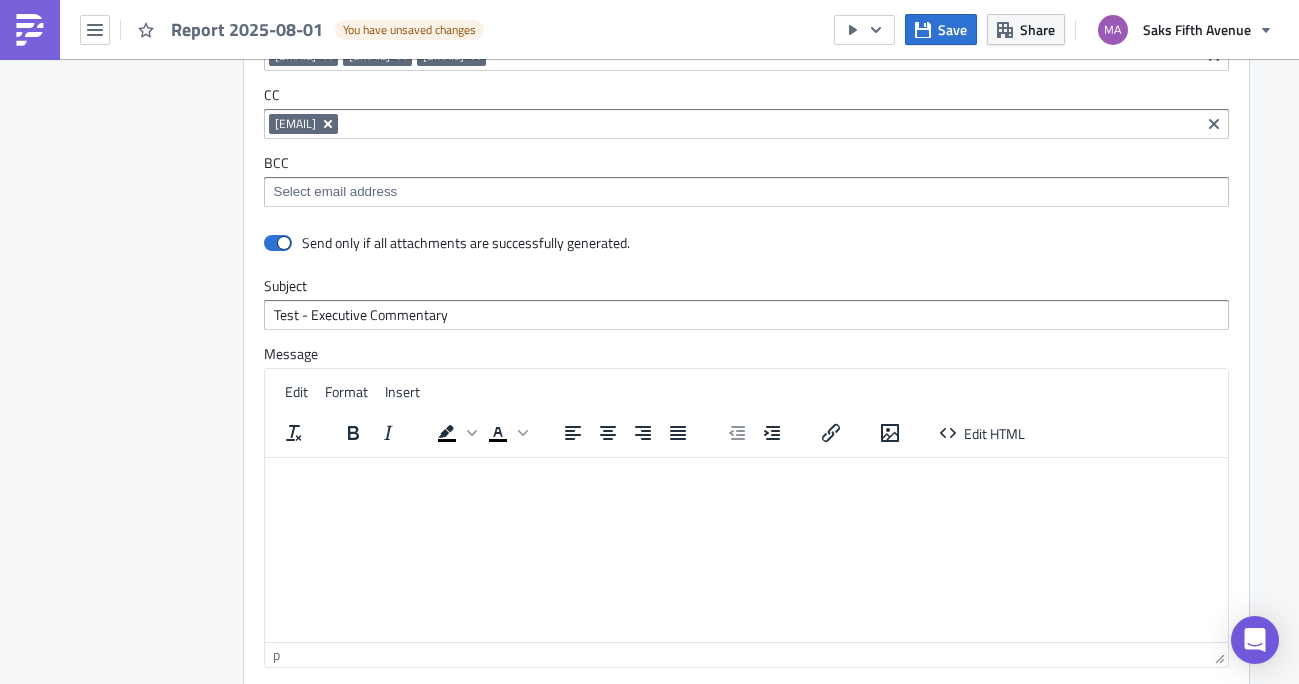 click 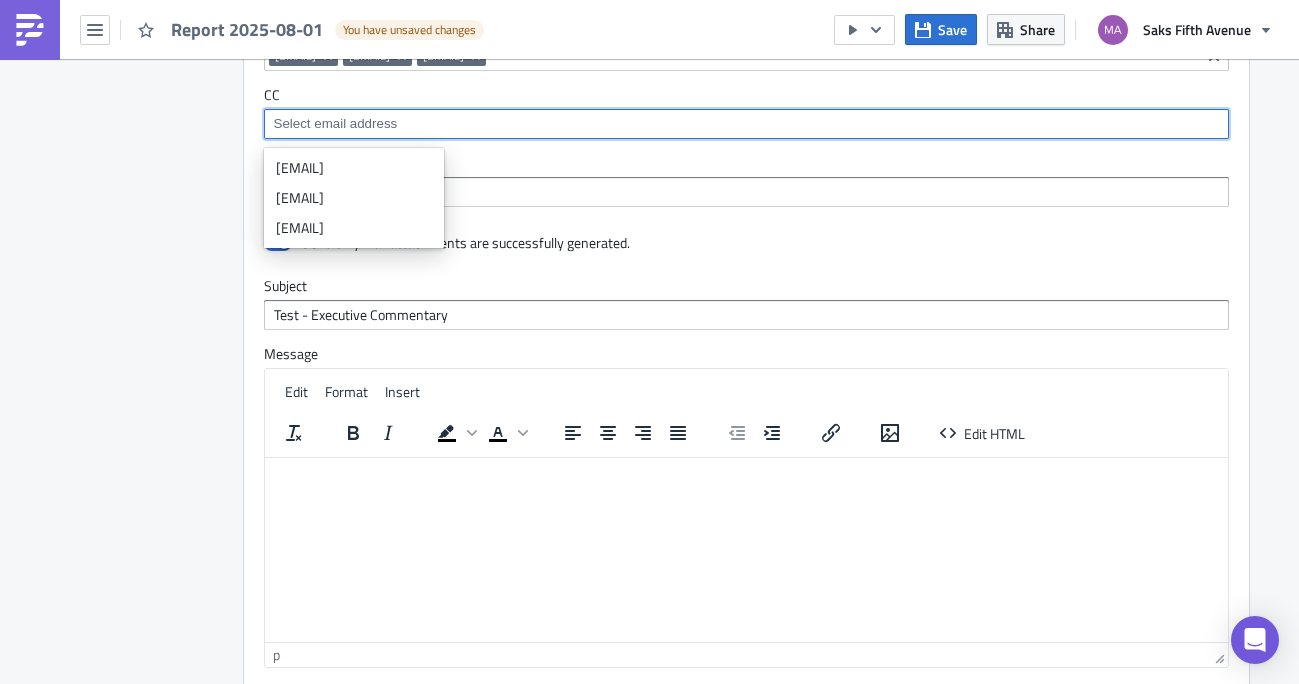 scroll, scrollTop: 1147, scrollLeft: 0, axis: vertical 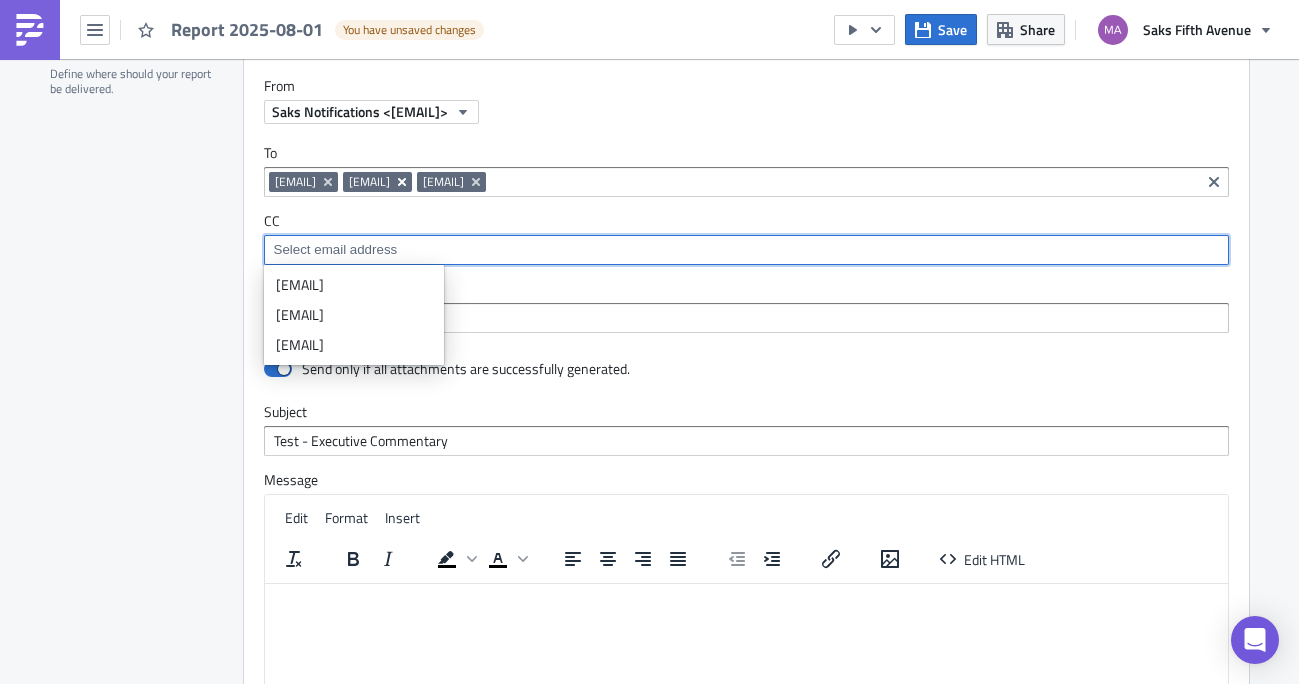 click 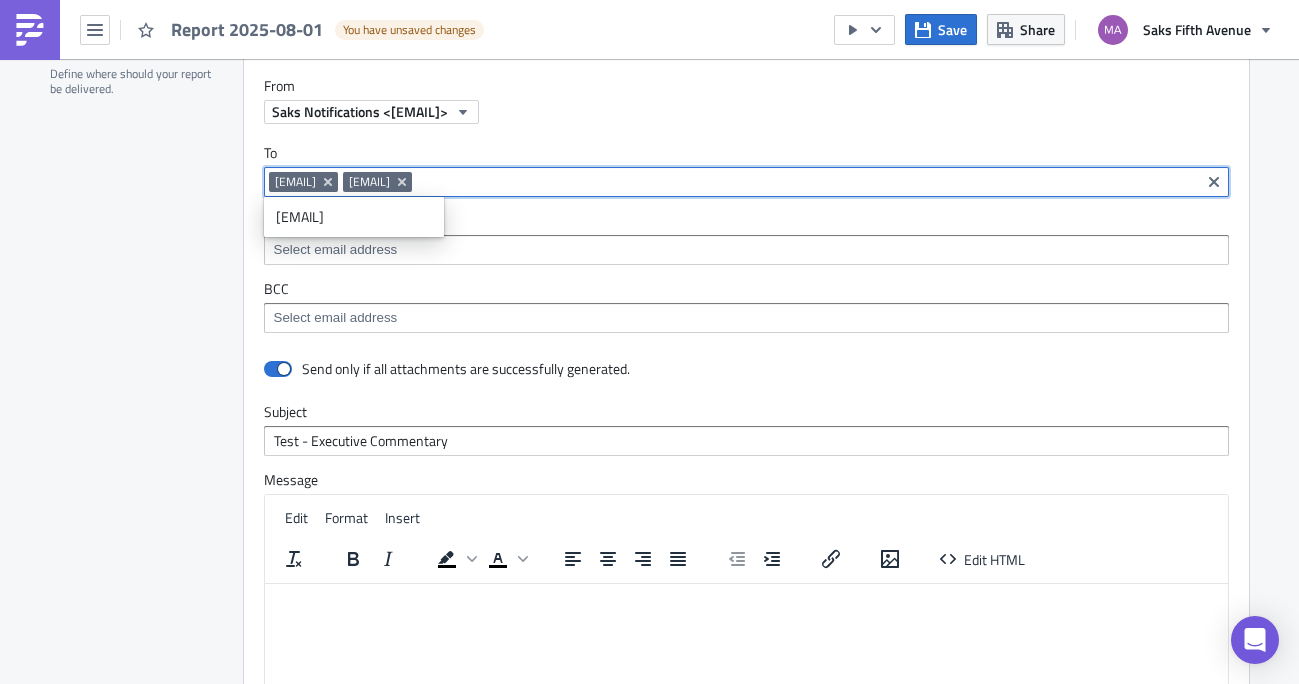 click at bounding box center [745, 250] 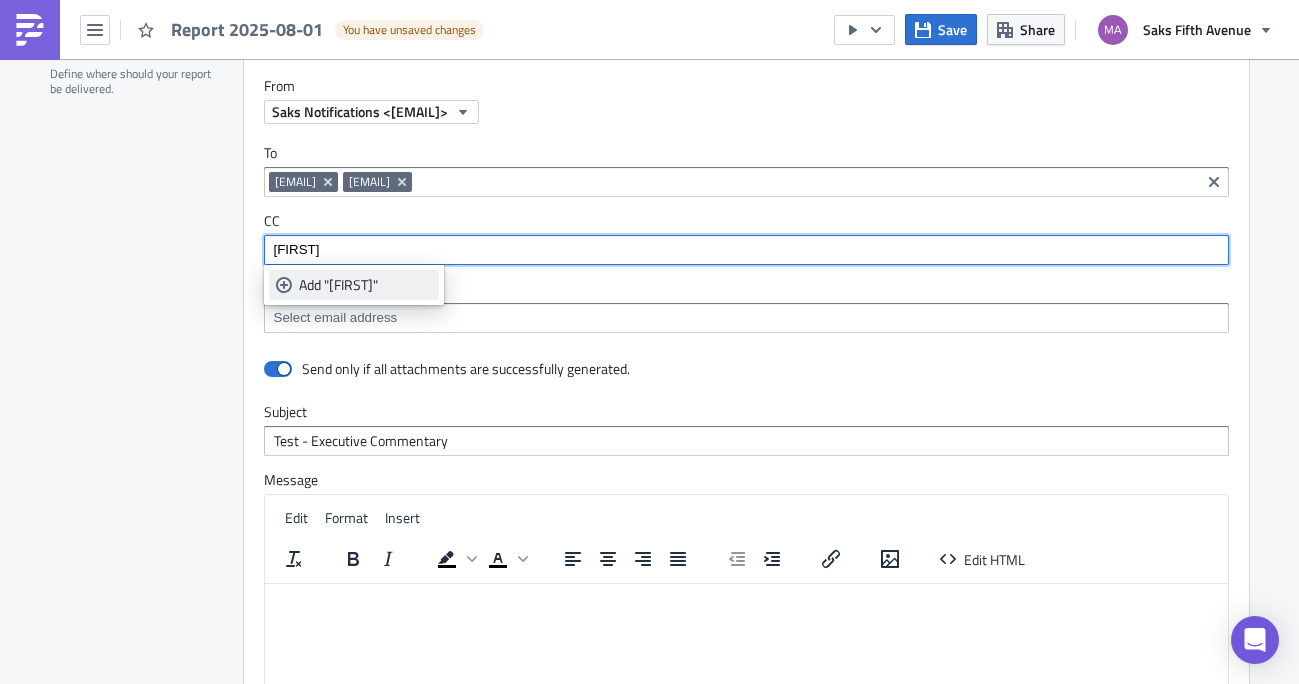 type on "v" 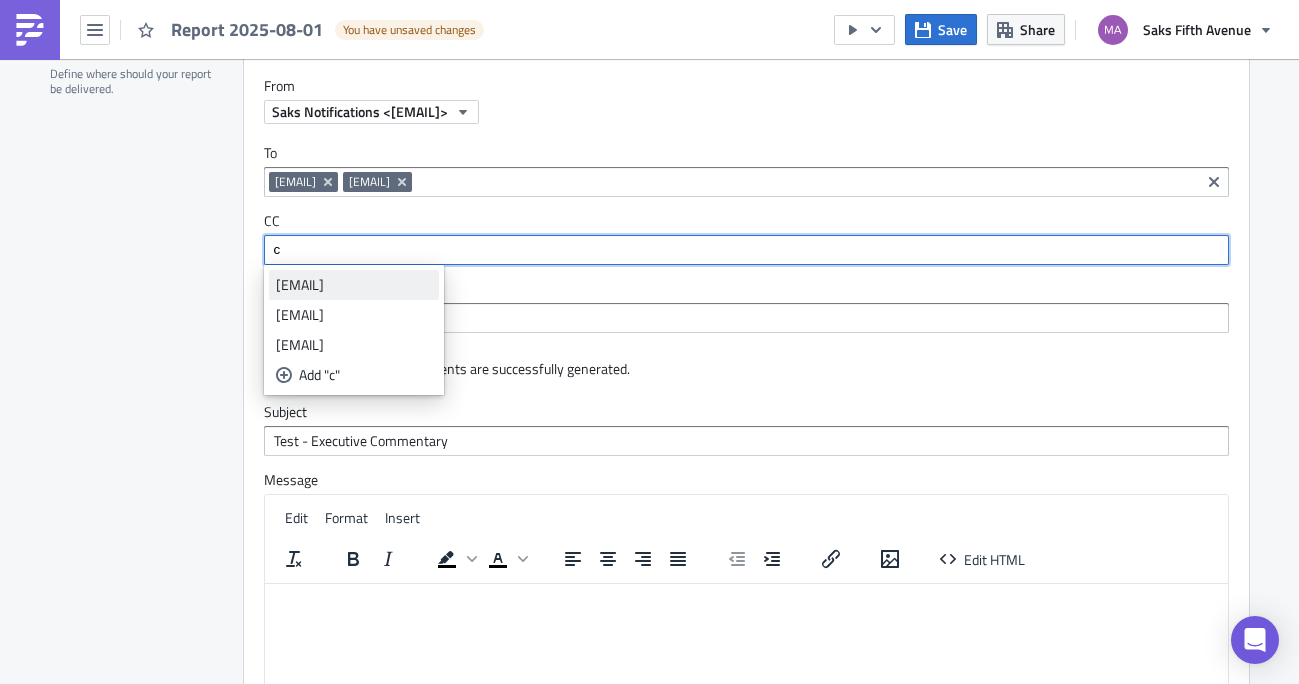 type on "c" 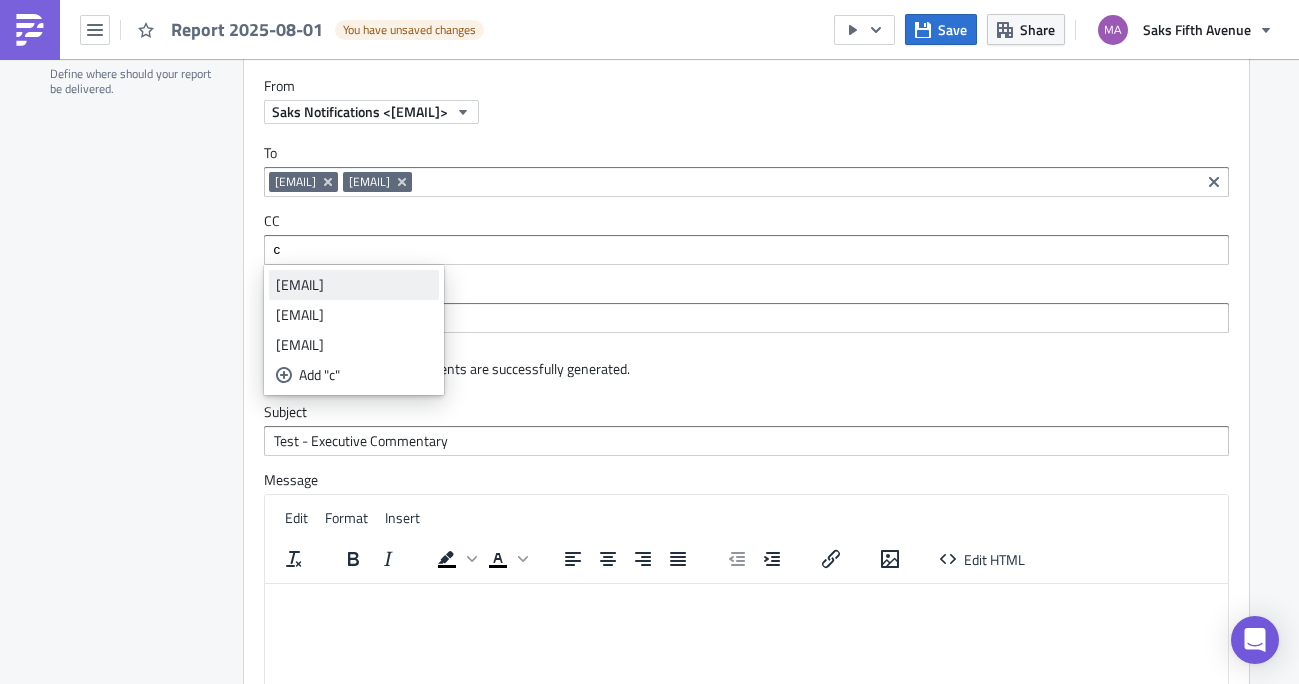 click on "chris.rhinehart@saks.com" at bounding box center (354, 285) 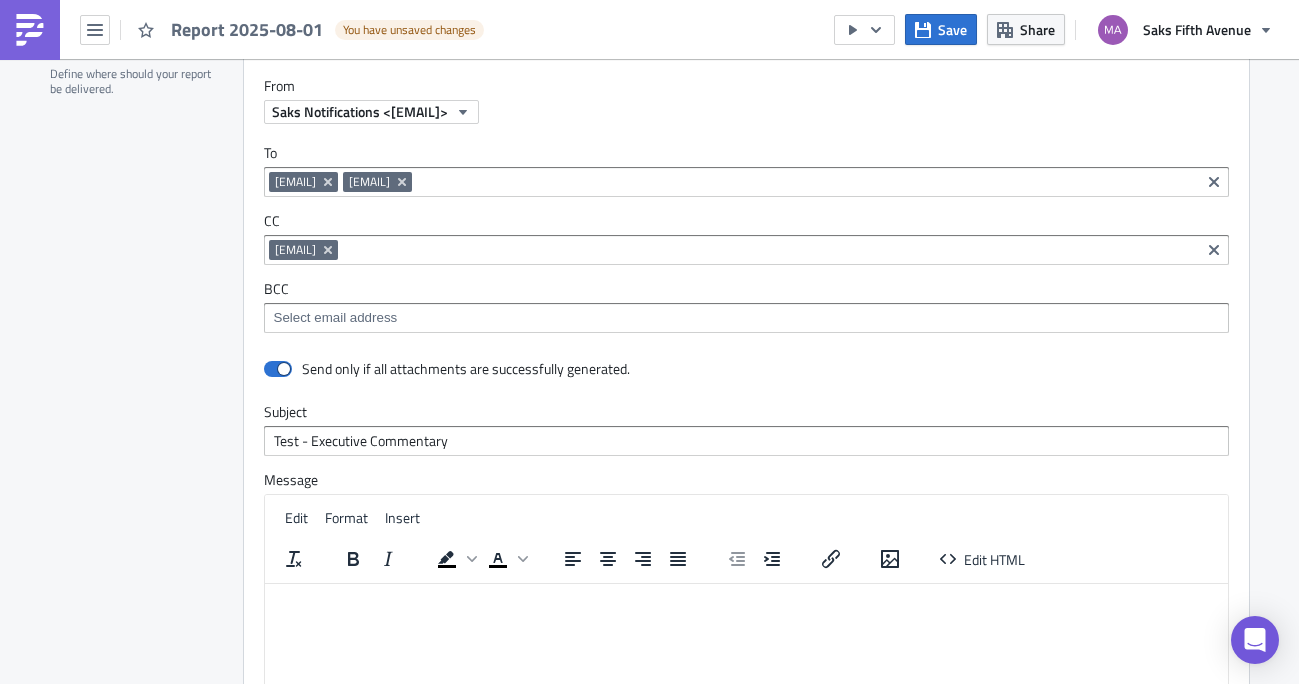 click on "Send only if all attachments are successfully generated." 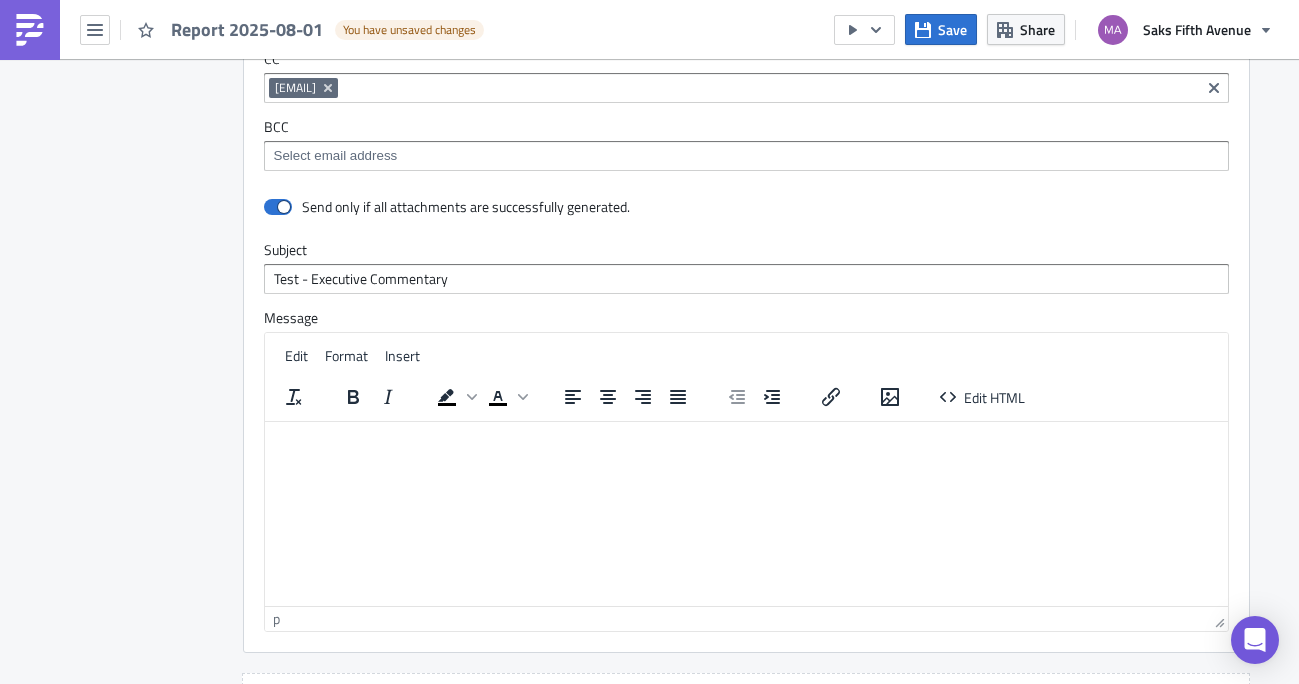 scroll, scrollTop: 1401, scrollLeft: 0, axis: vertical 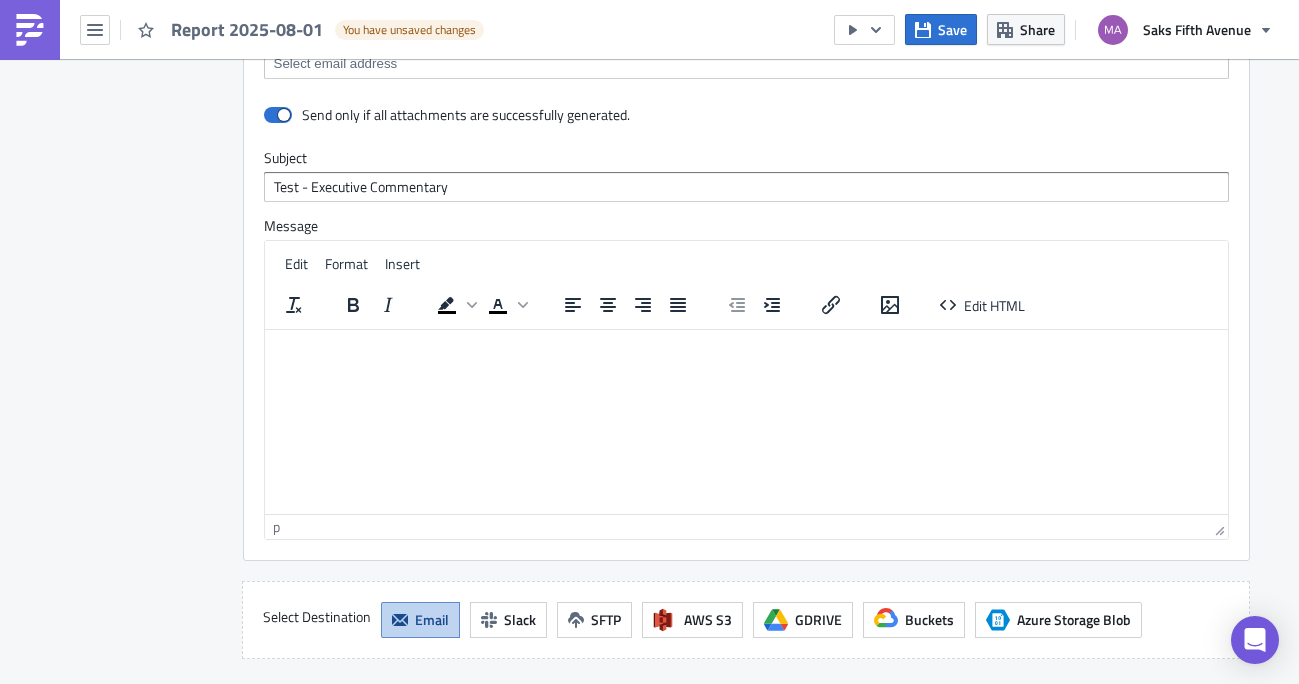 click at bounding box center [745, 345] 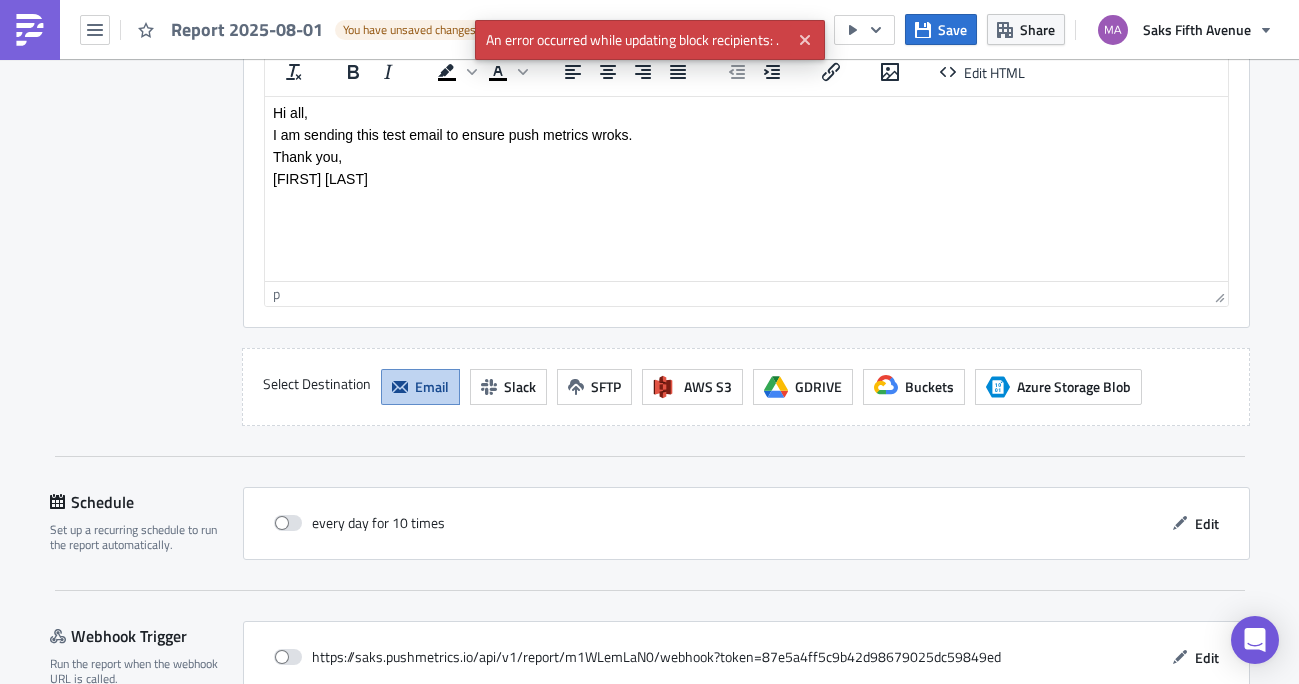 scroll, scrollTop: 1743, scrollLeft: 0, axis: vertical 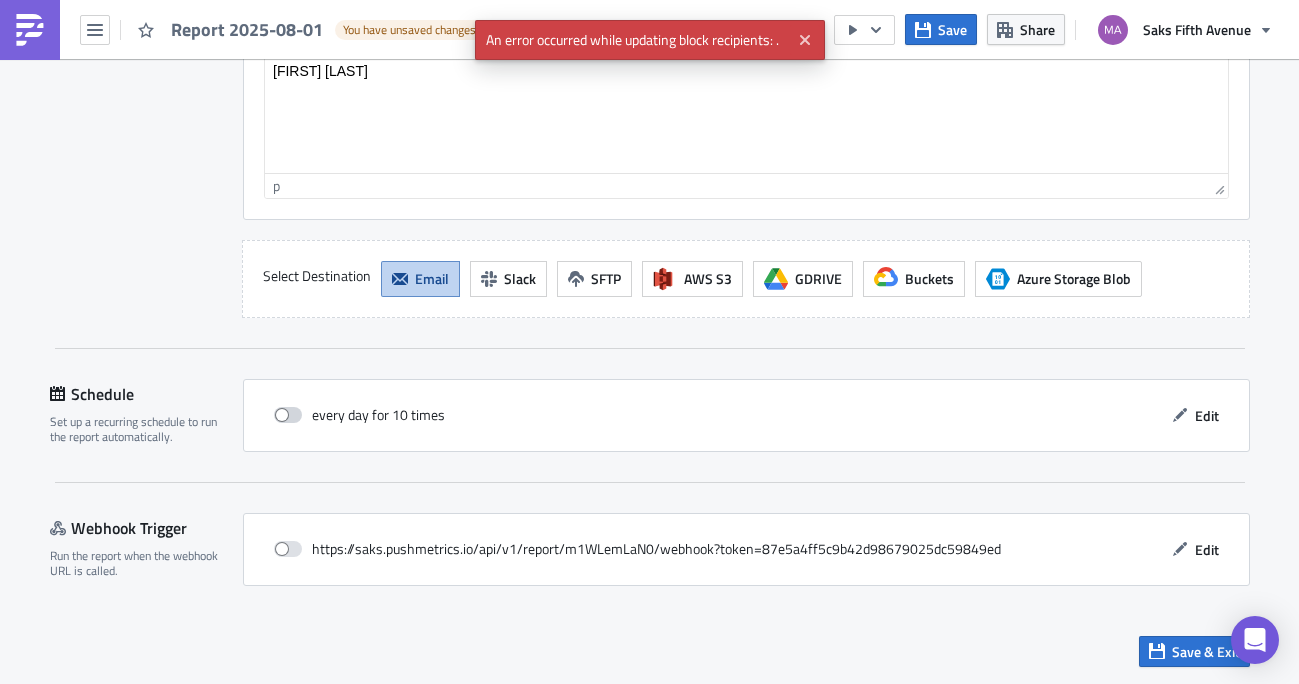 click at bounding box center (288, 415) 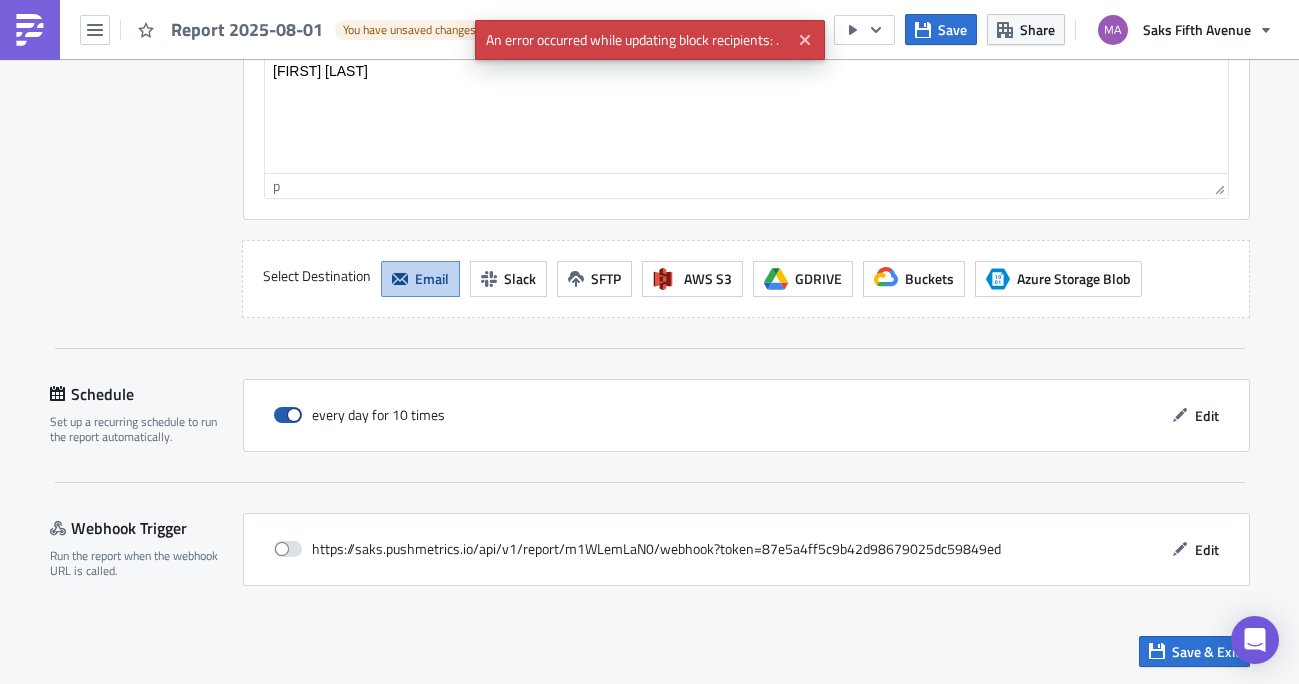 click at bounding box center (288, 415) 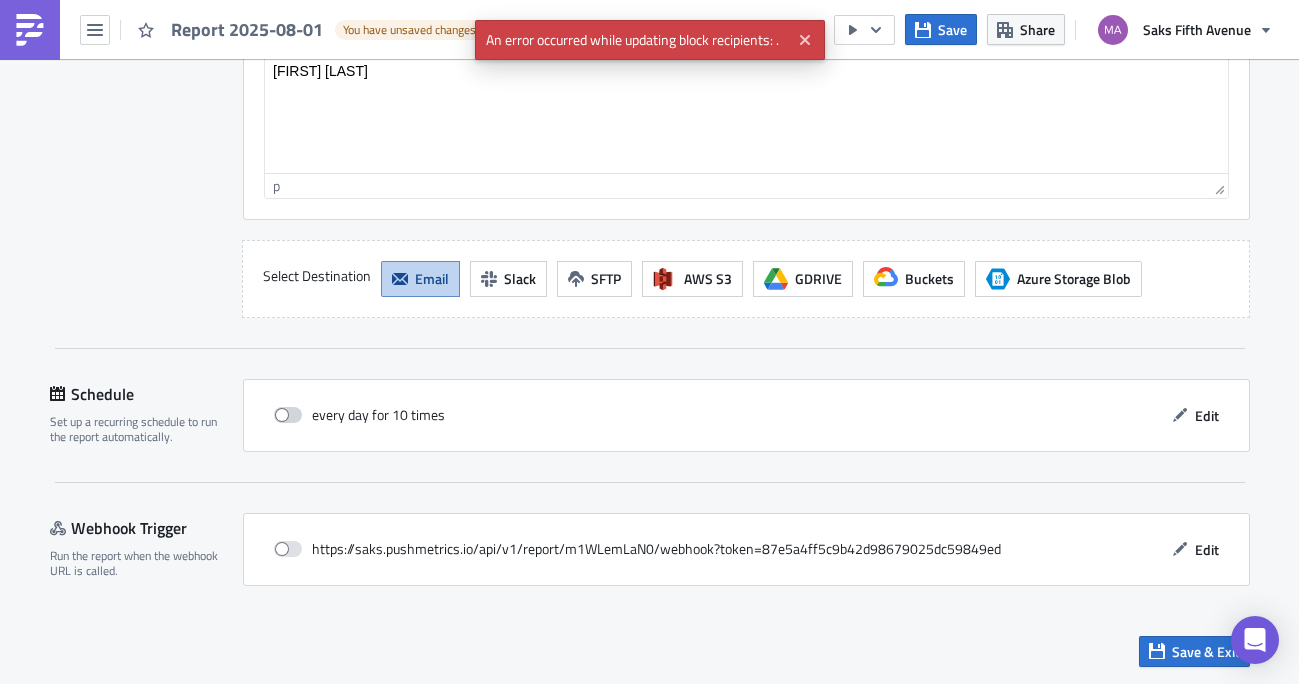 checkbox on "false" 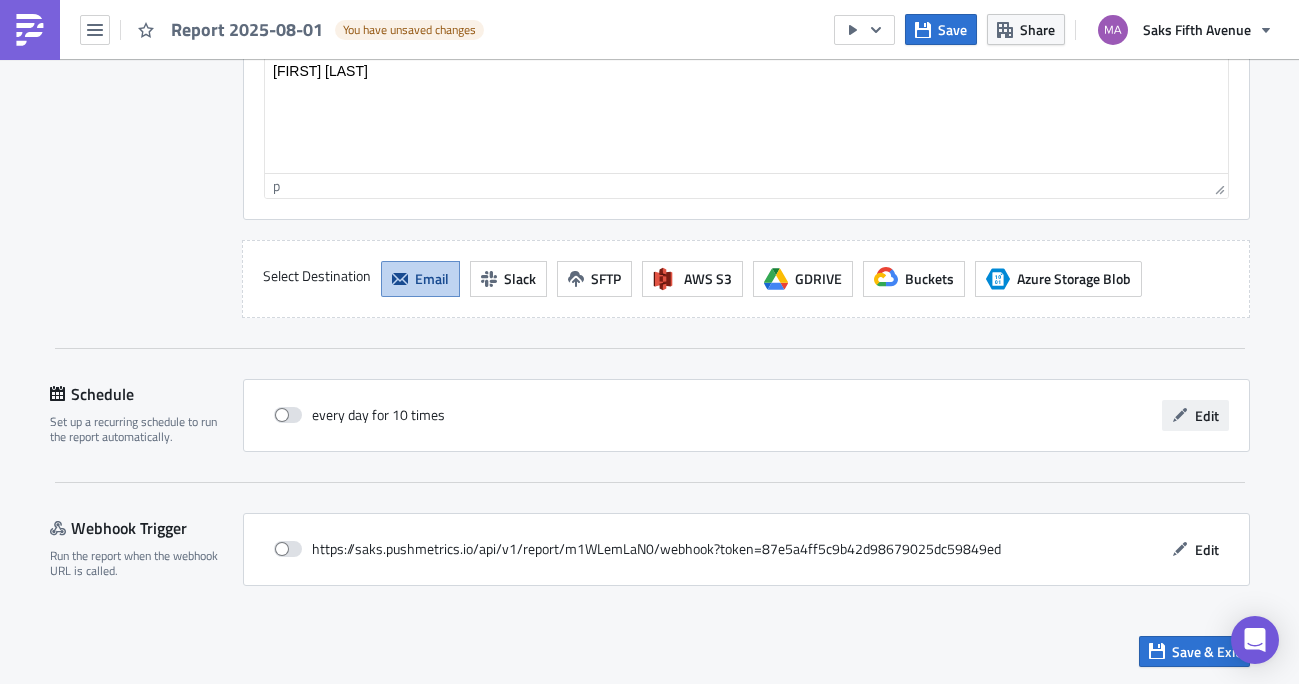 click on "Edit" at bounding box center [1195, 415] 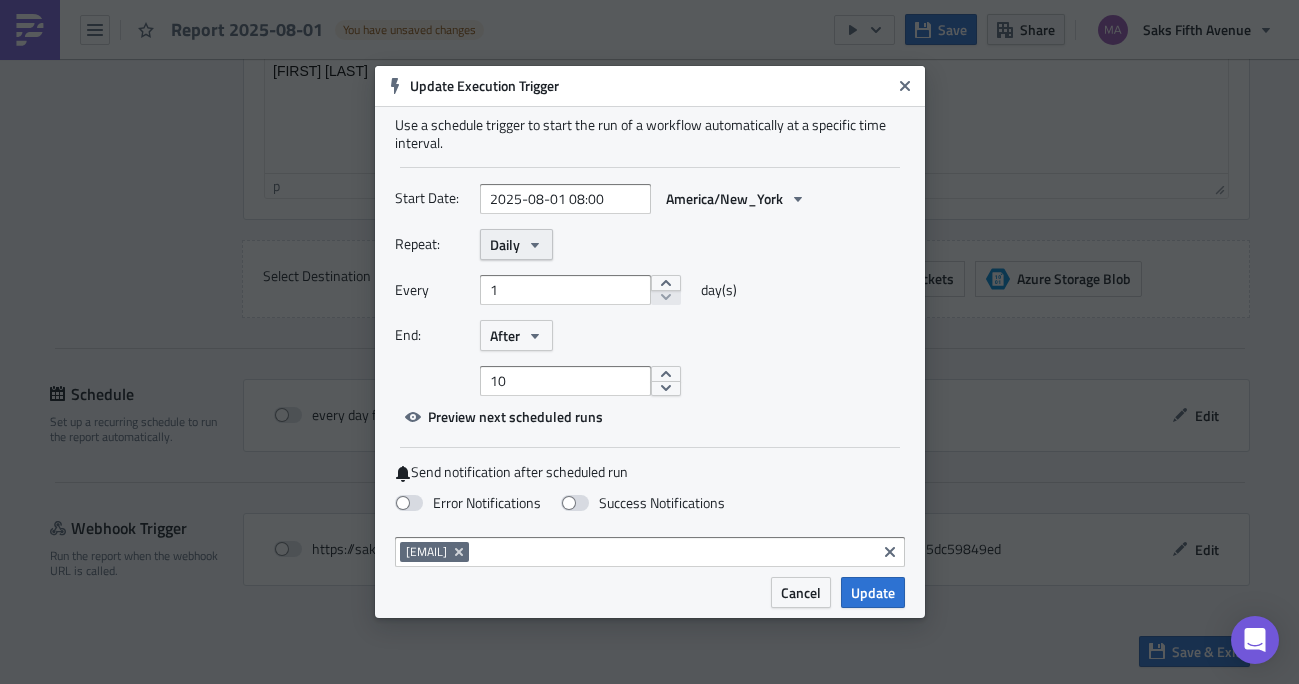 click 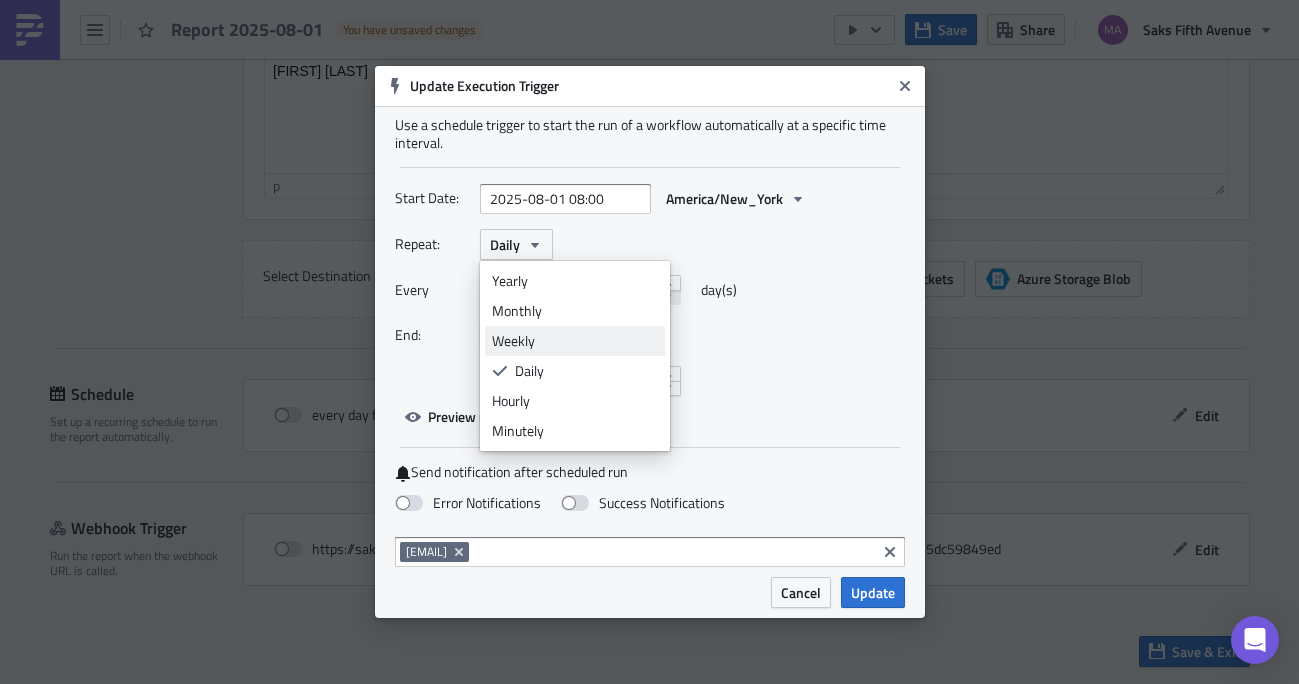 click on "Weekly" at bounding box center [575, 341] 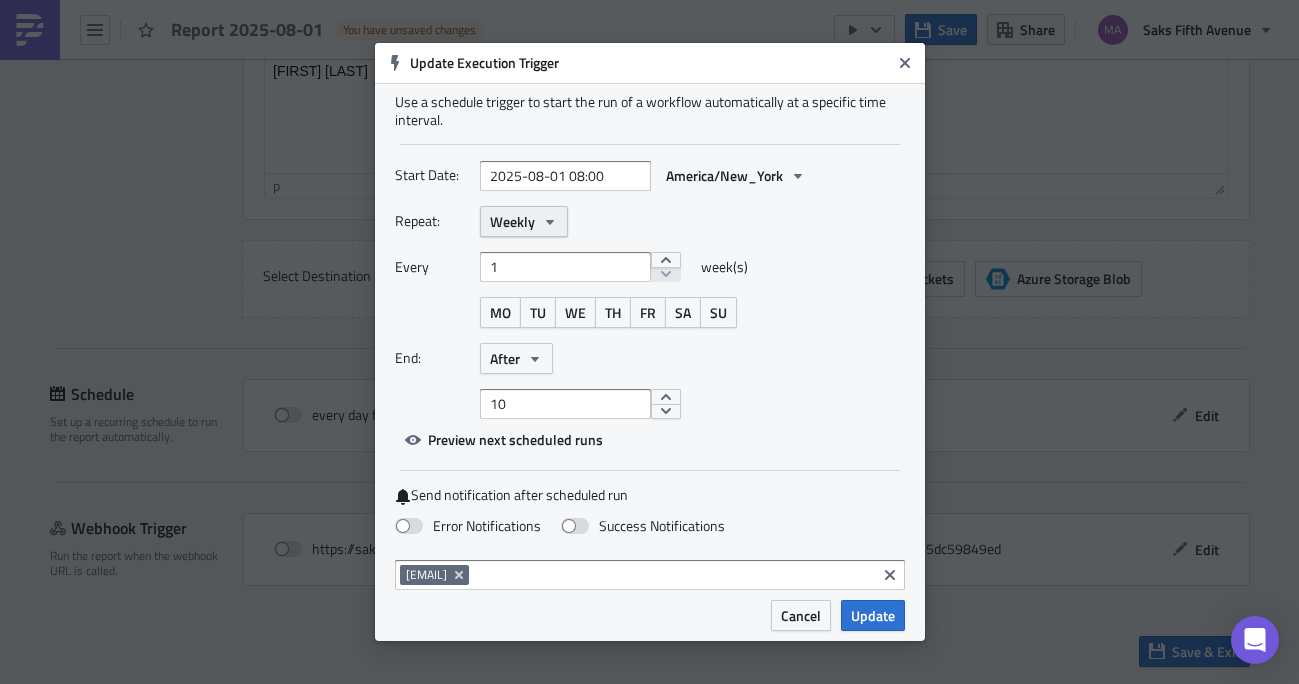 click on "Weekly" at bounding box center [524, 221] 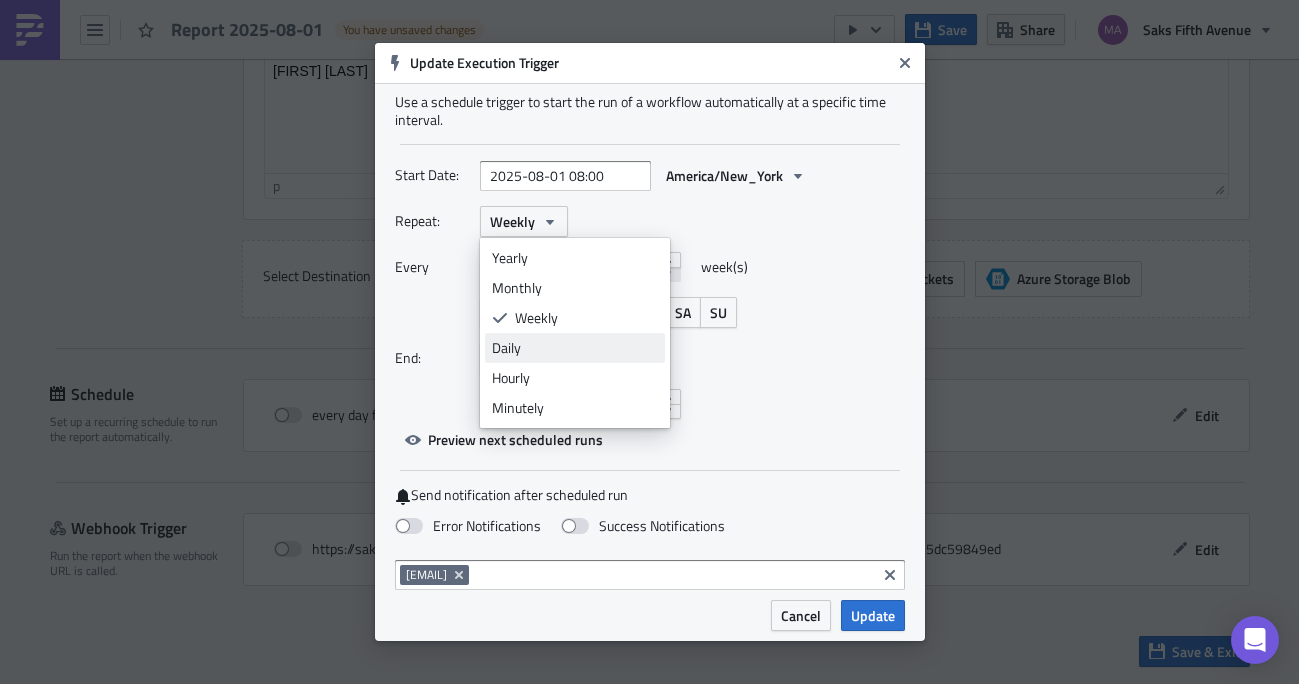 click on "Daily" at bounding box center [575, 348] 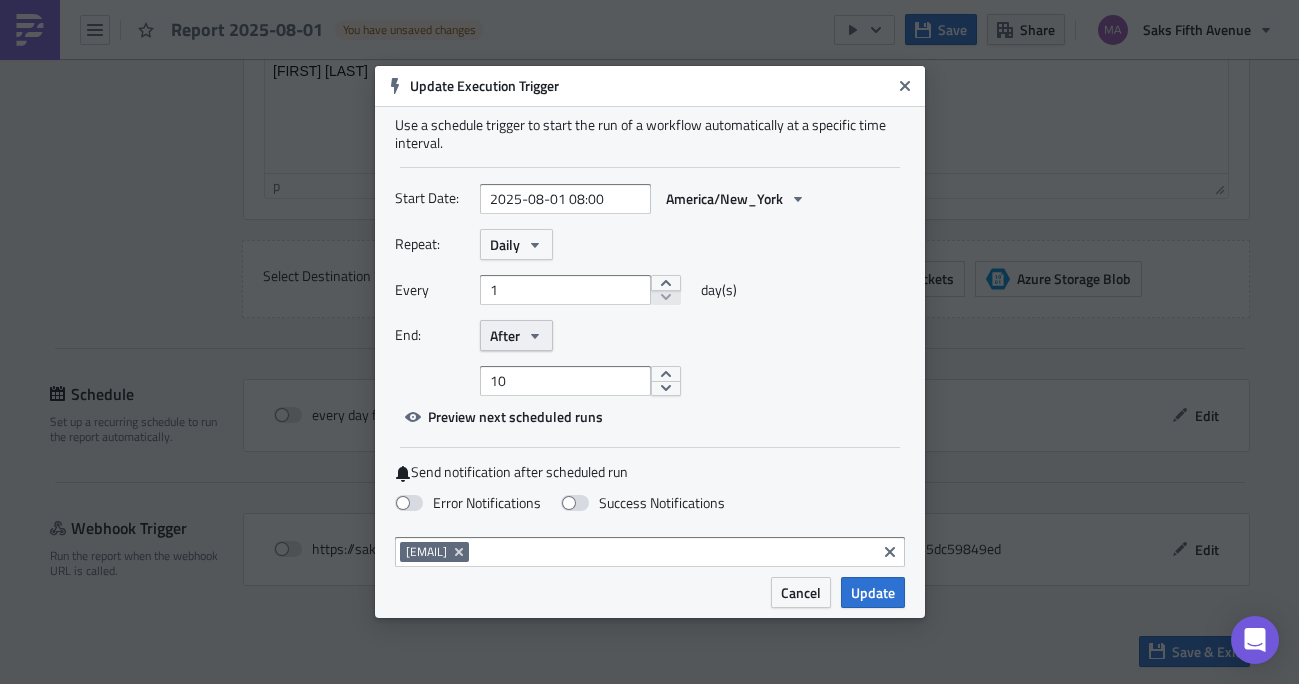click on "After" at bounding box center (516, 335) 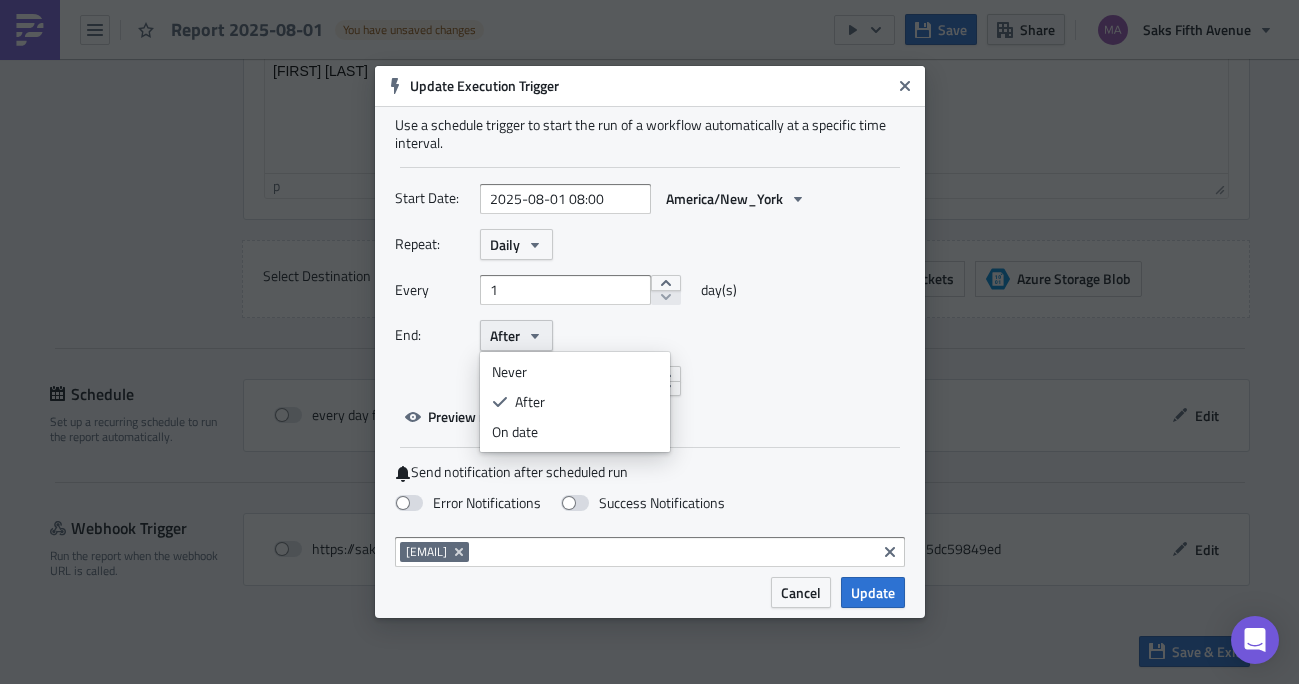 click on "After" at bounding box center (516, 335) 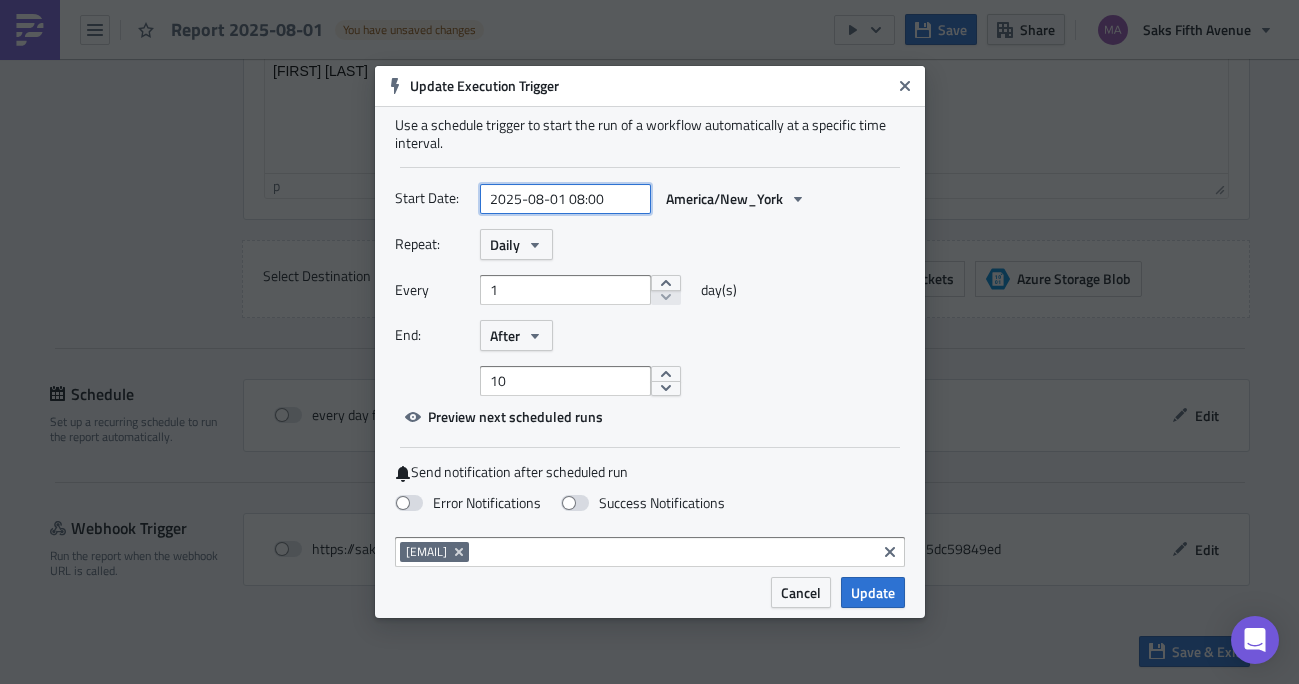 select on "7" 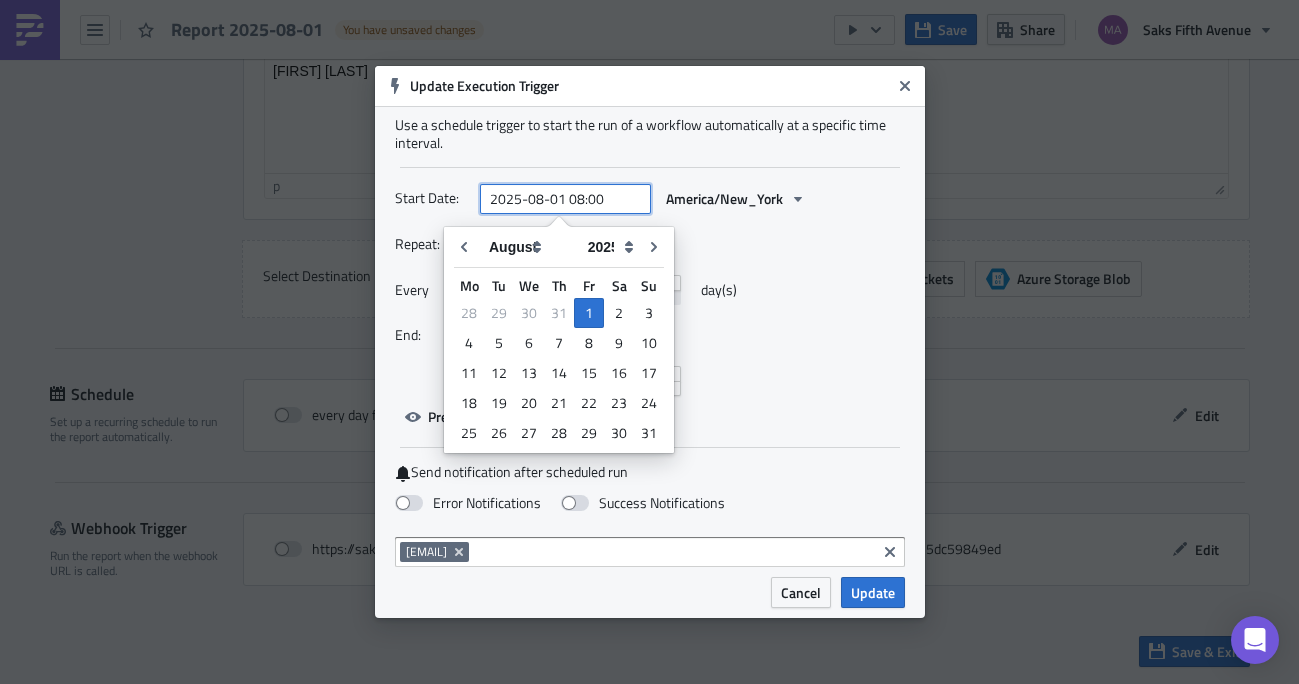 click on "2025-08-01 08:00" at bounding box center [565, 199] 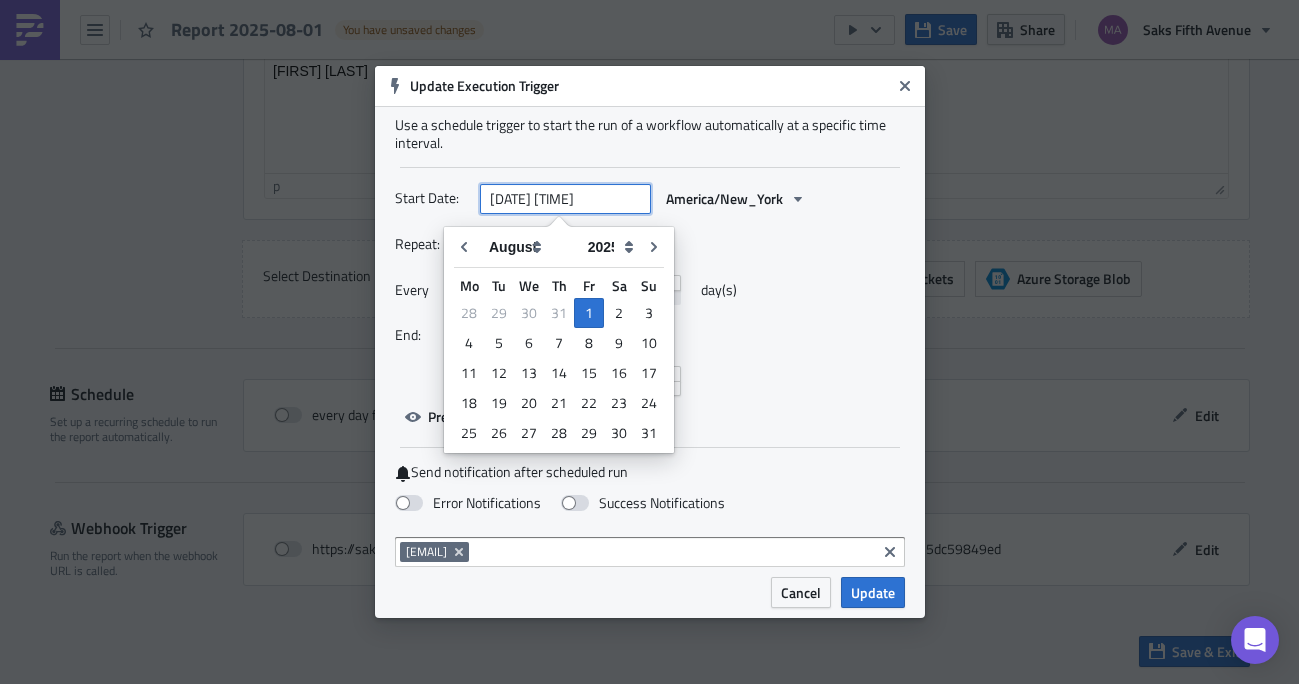 type on "2025-08-01 16:00" 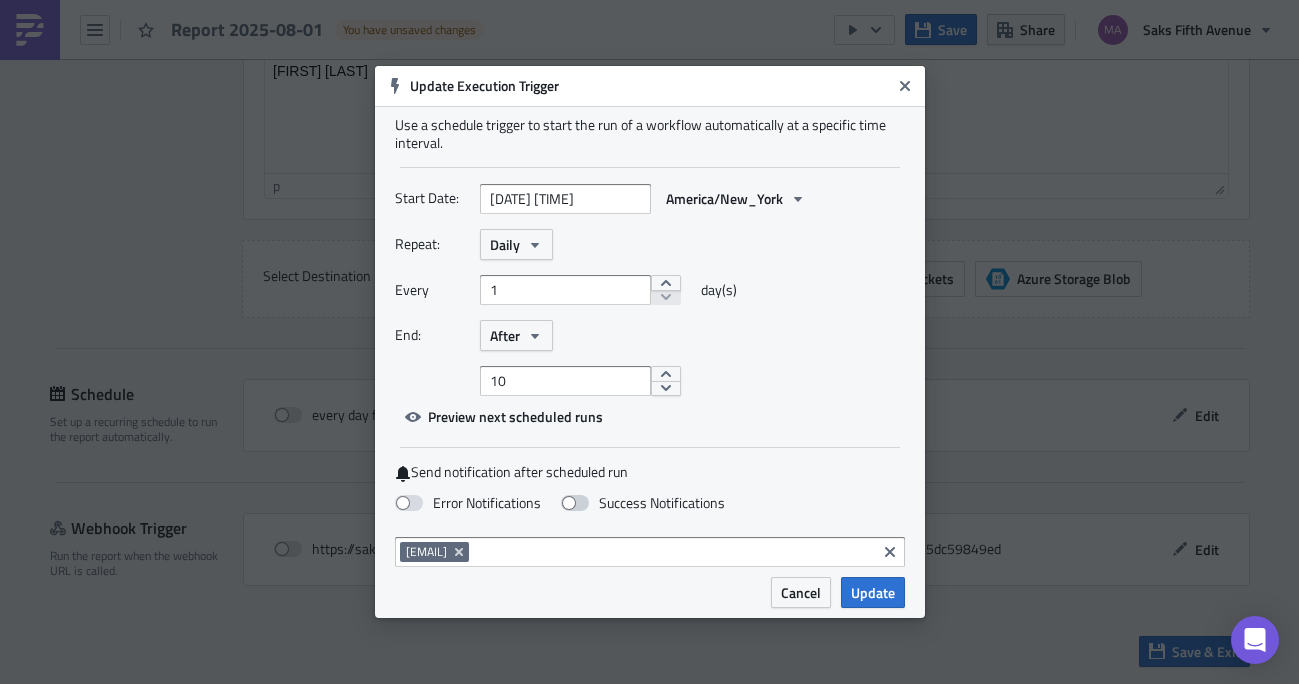 click at bounding box center (575, 503) 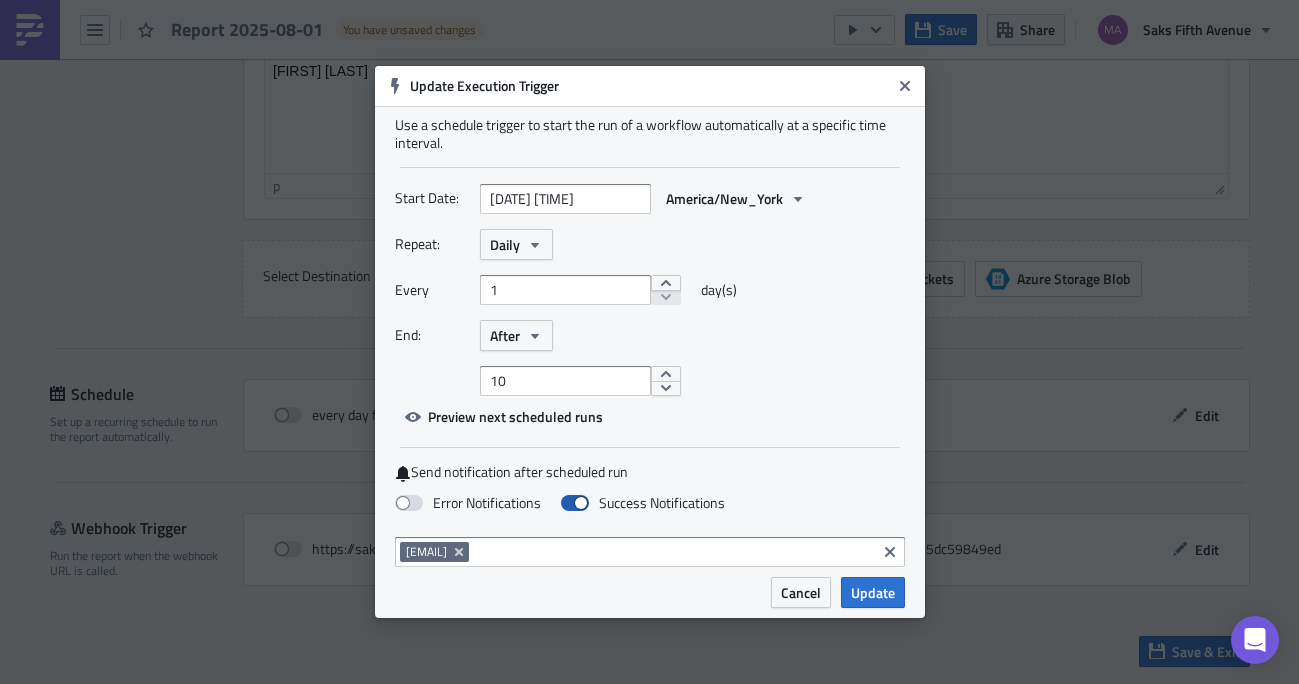 checkbox on "true" 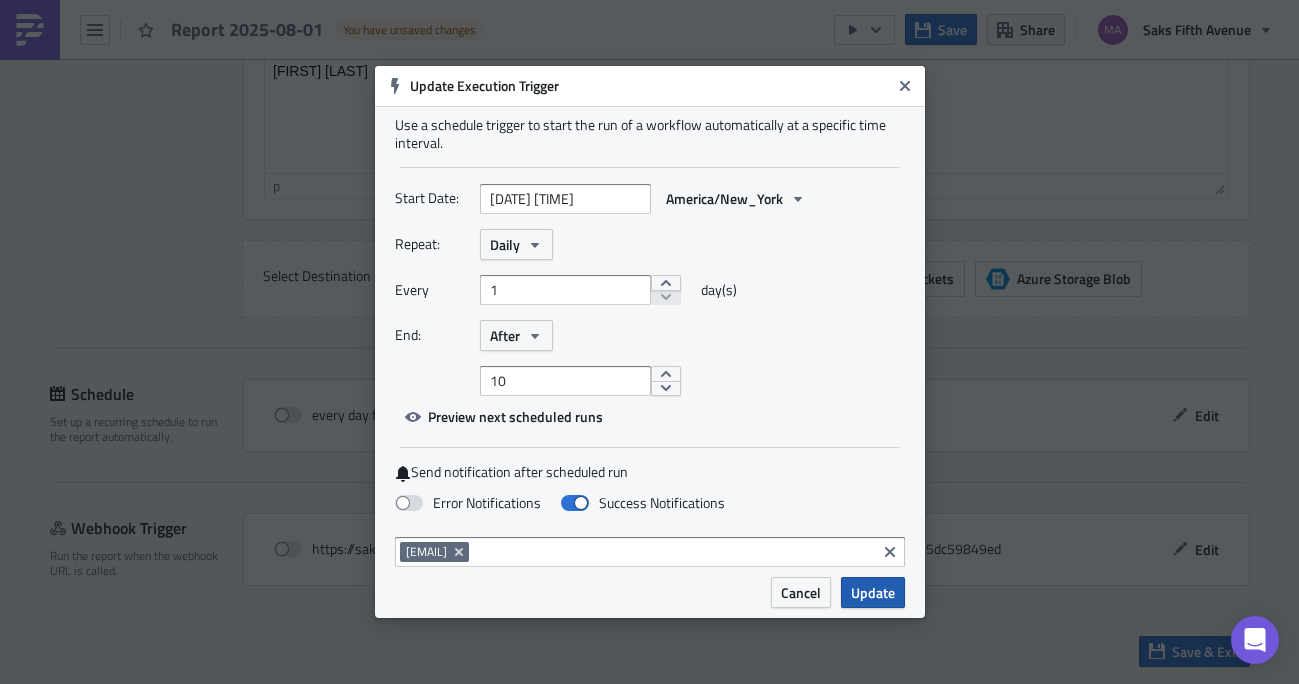 click on "Update" at bounding box center (873, 592) 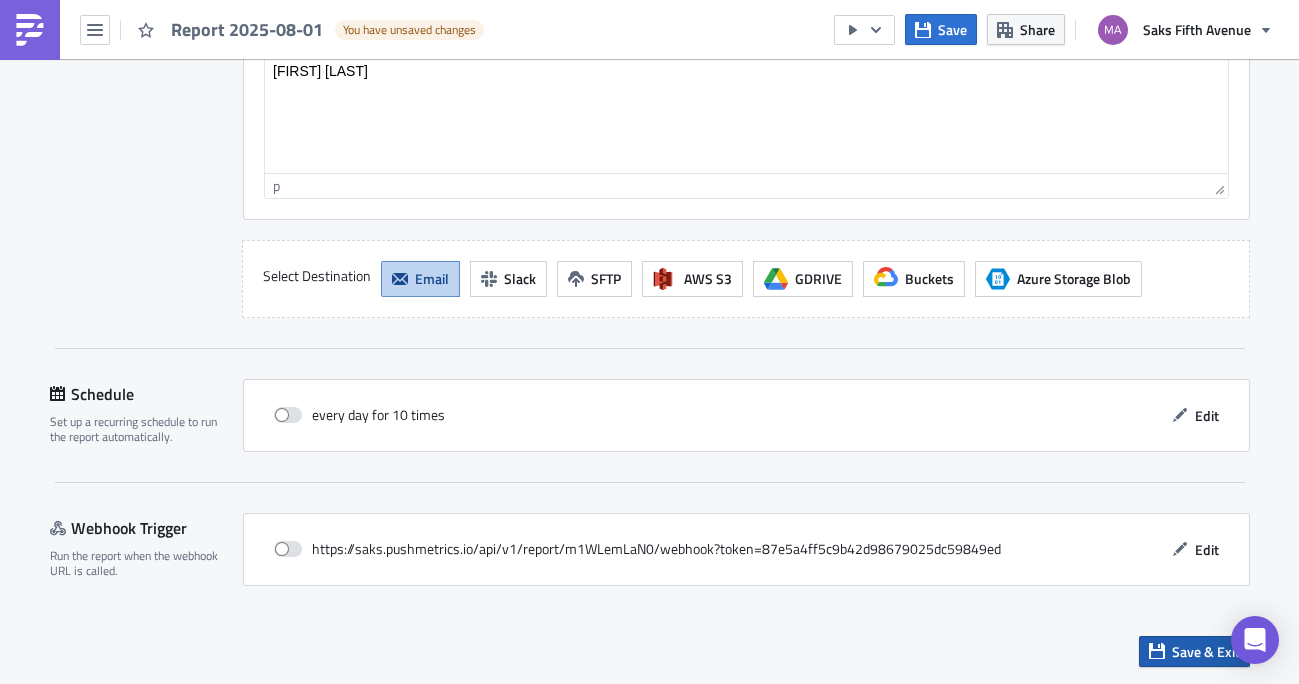 click on "Save & Exit" at bounding box center (1206, 651) 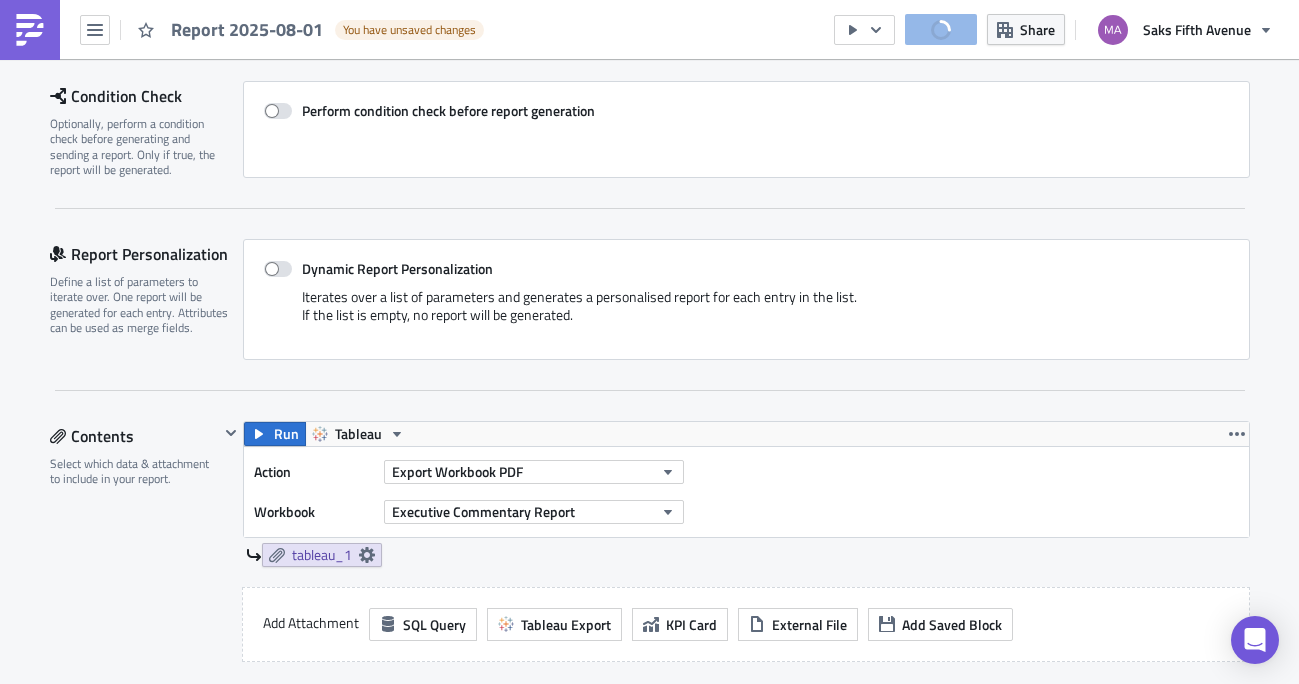 scroll, scrollTop: 0, scrollLeft: 0, axis: both 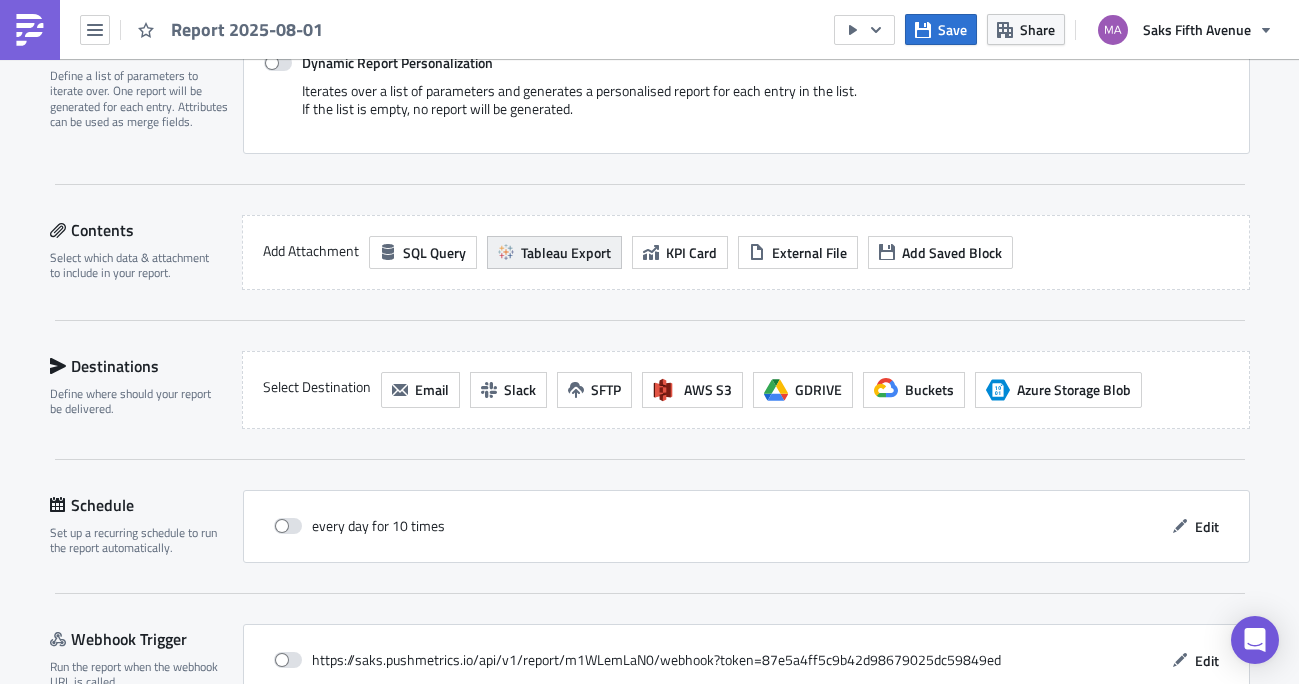 click on "Tableau Export" at bounding box center [554, 252] 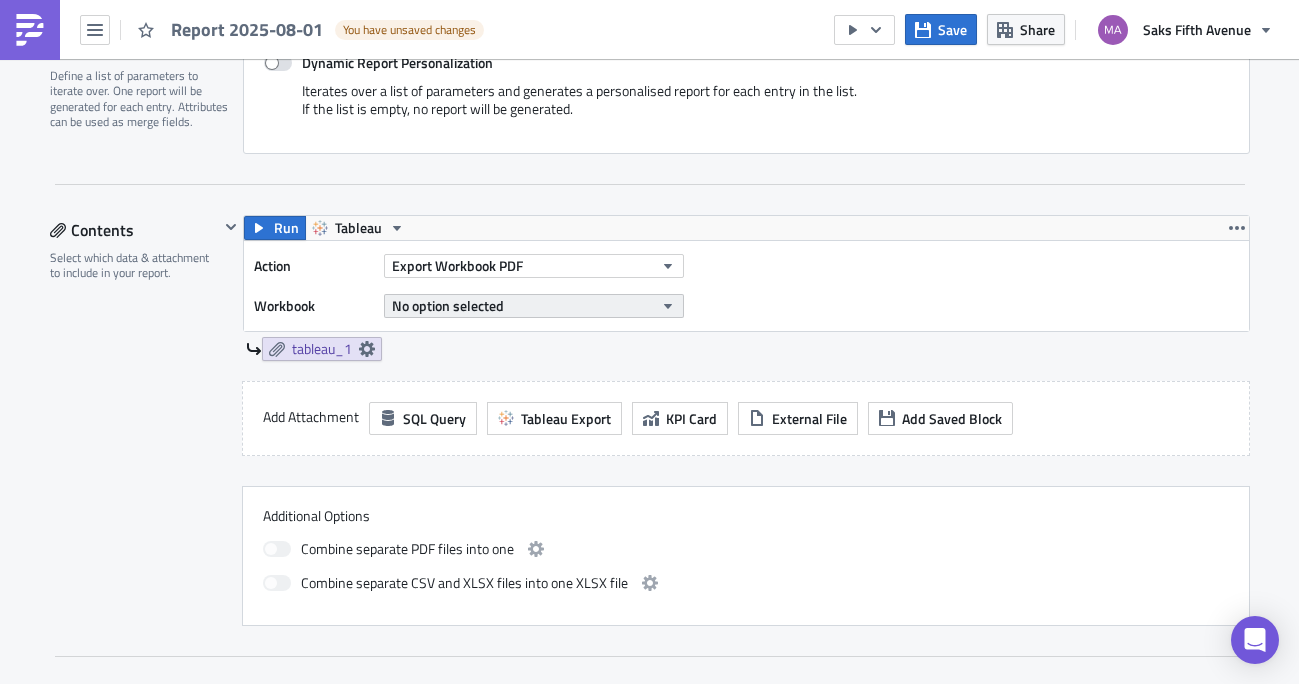 click on "No option selected" at bounding box center [448, 305] 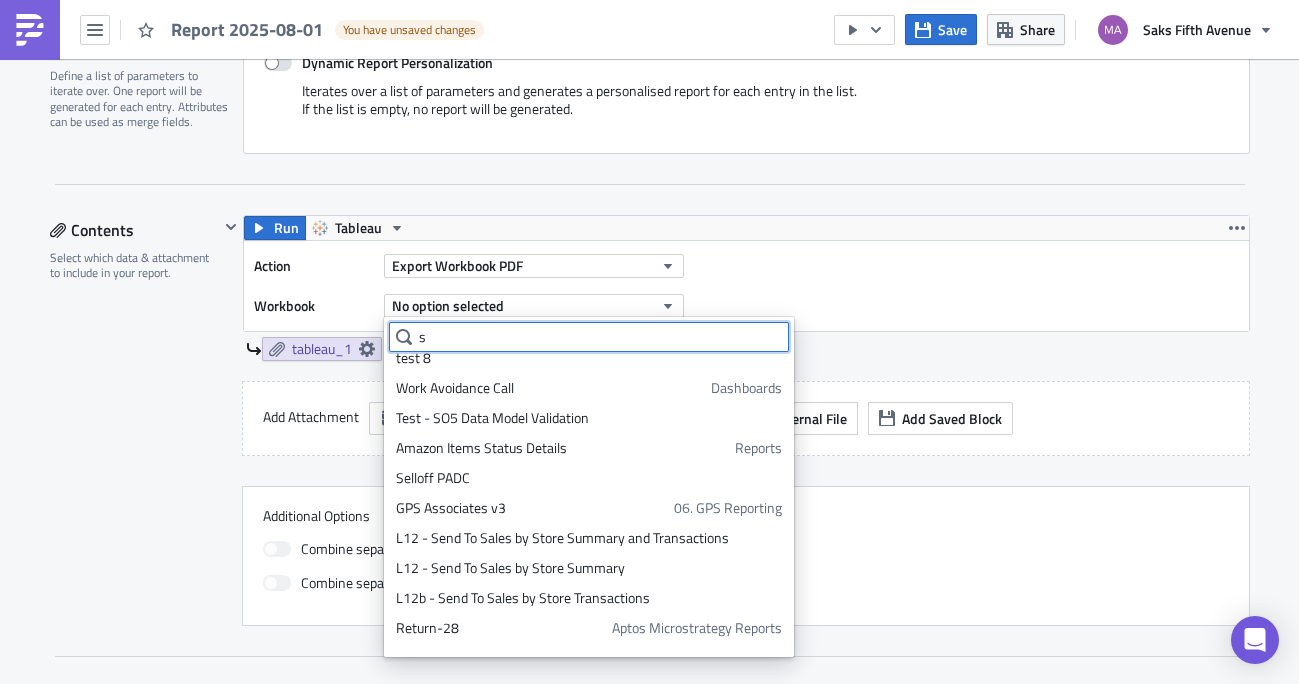 scroll, scrollTop: 1895, scrollLeft: 0, axis: vertical 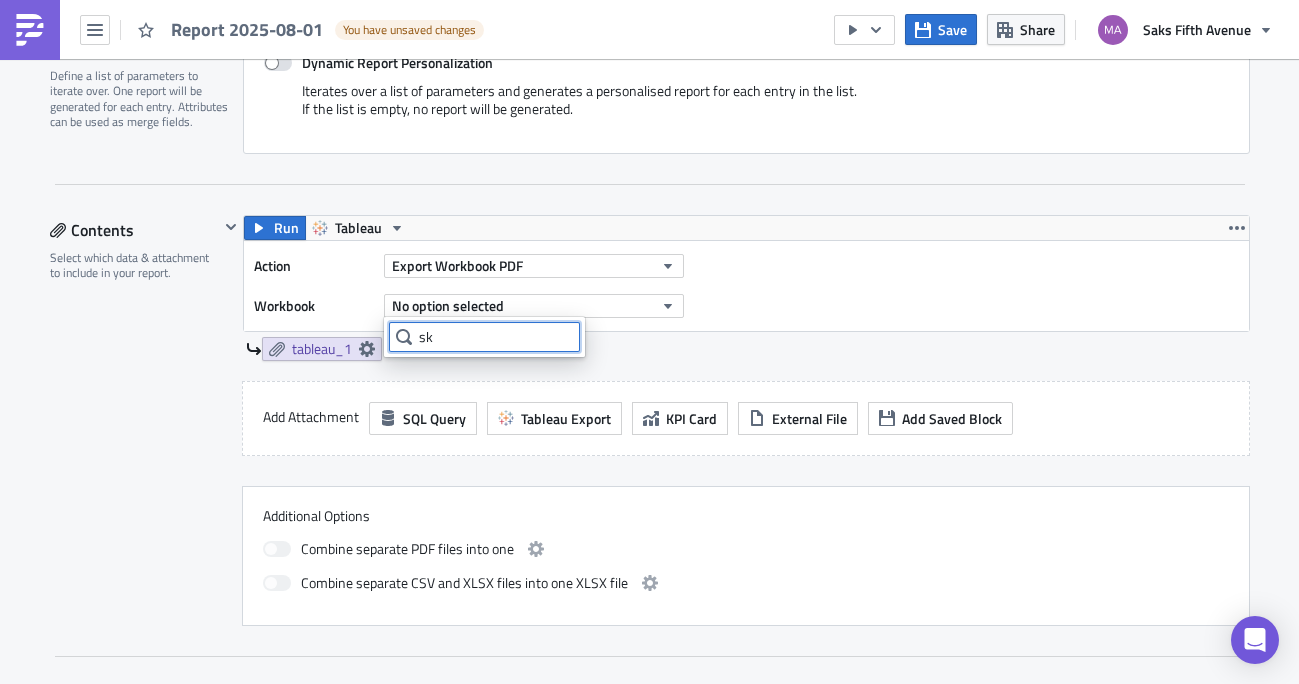 type on "s" 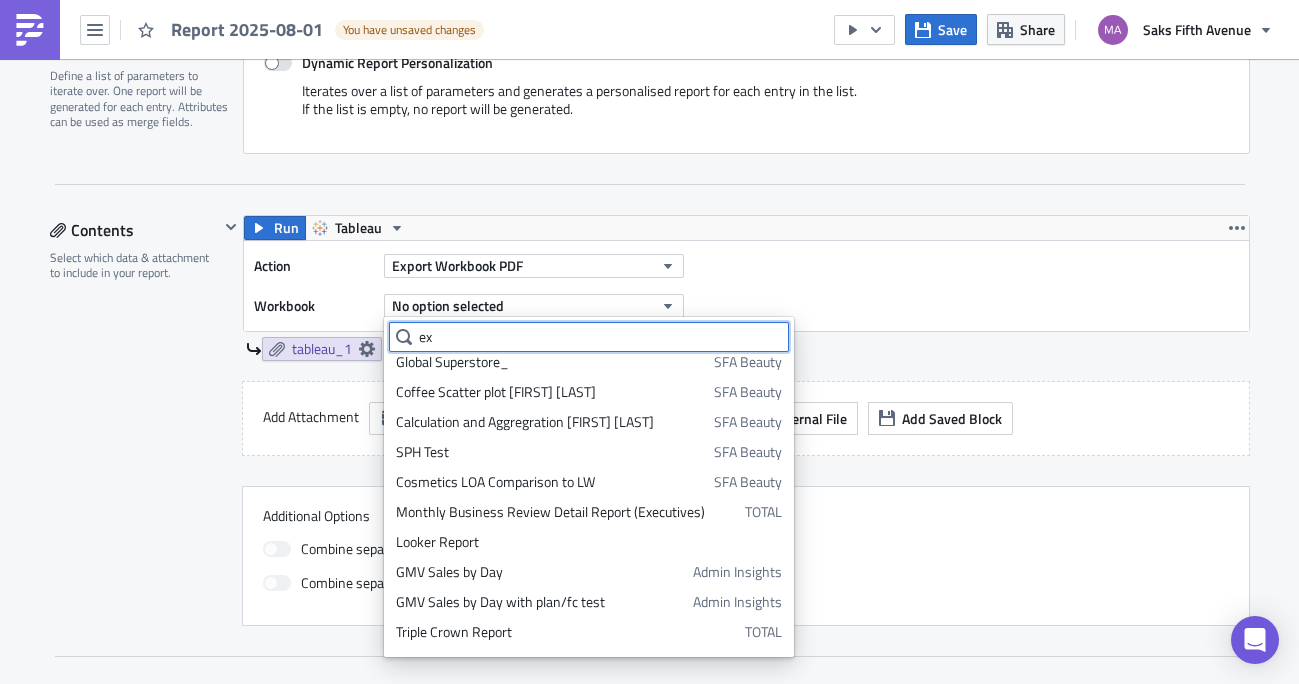 scroll, scrollTop: 0, scrollLeft: 0, axis: both 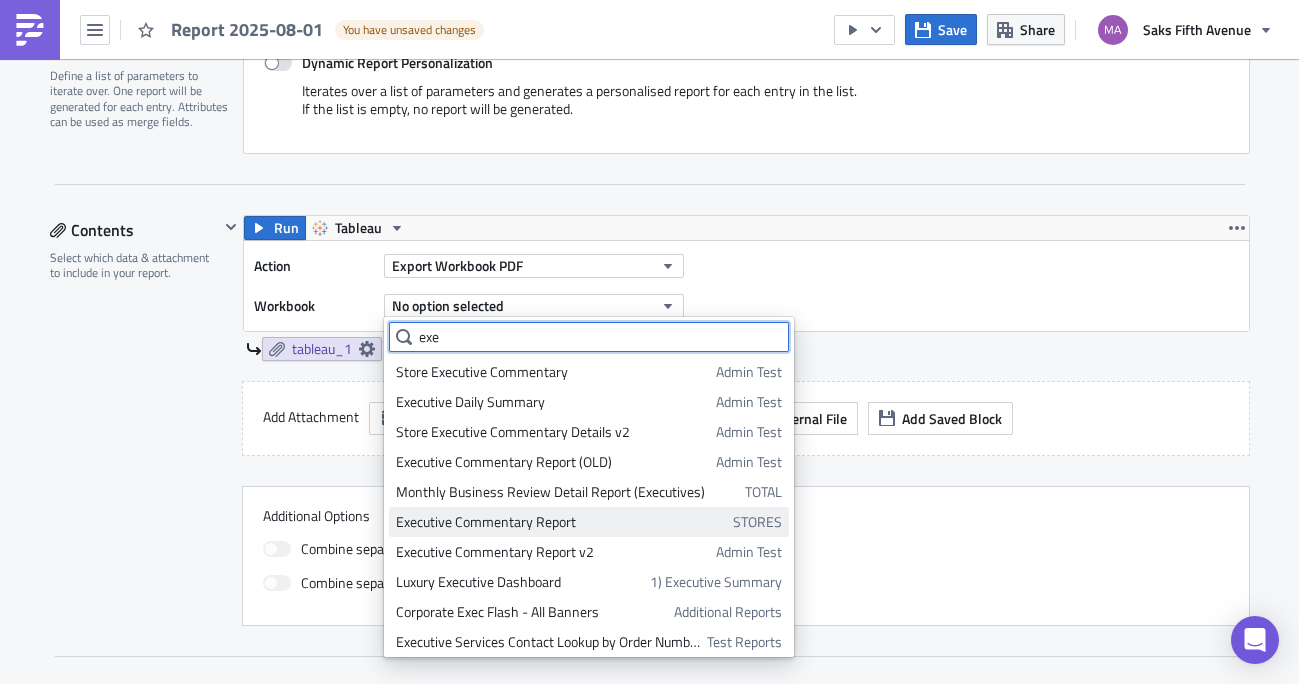 type on "exe" 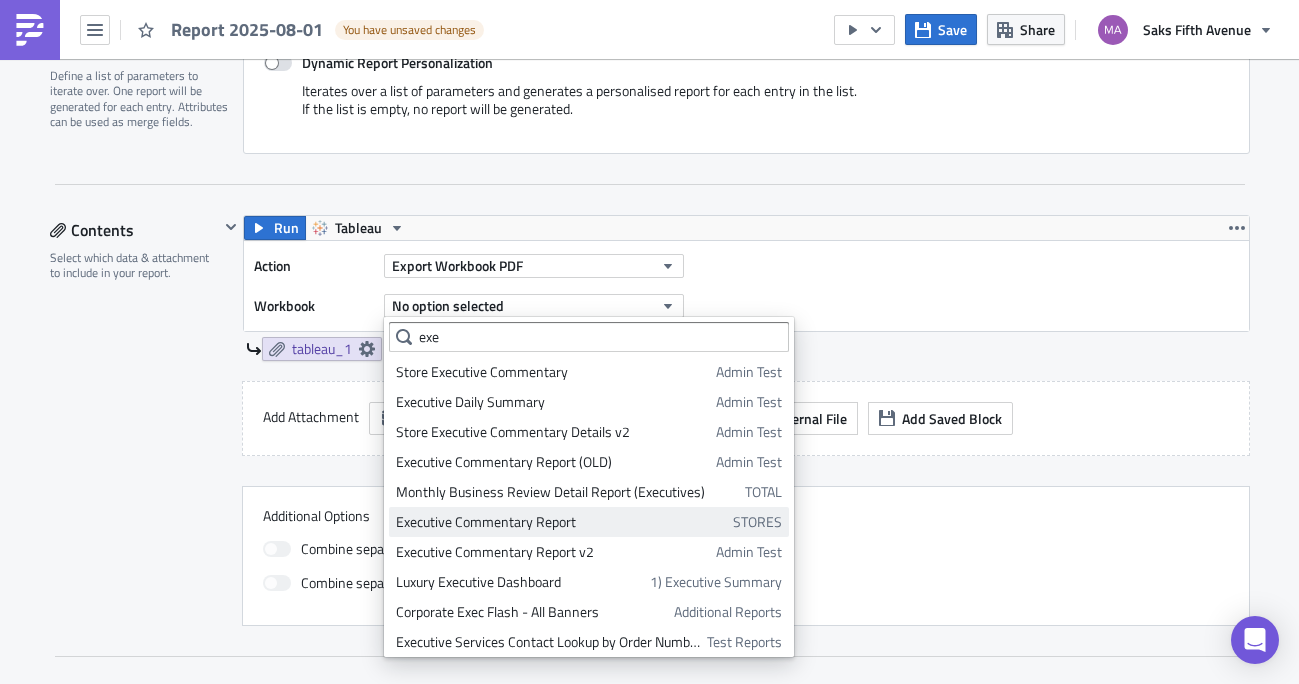 click on "Executive Commentary Report STORES" at bounding box center [589, 522] 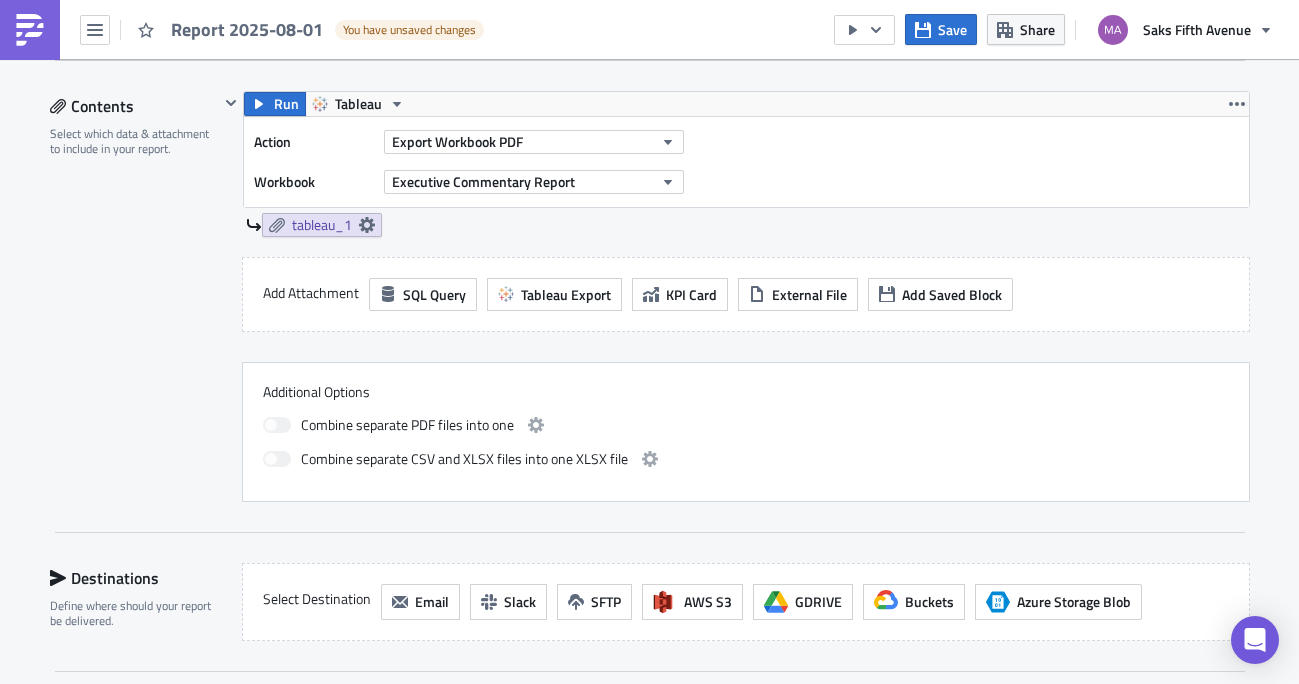 scroll, scrollTop: 938, scrollLeft: 0, axis: vertical 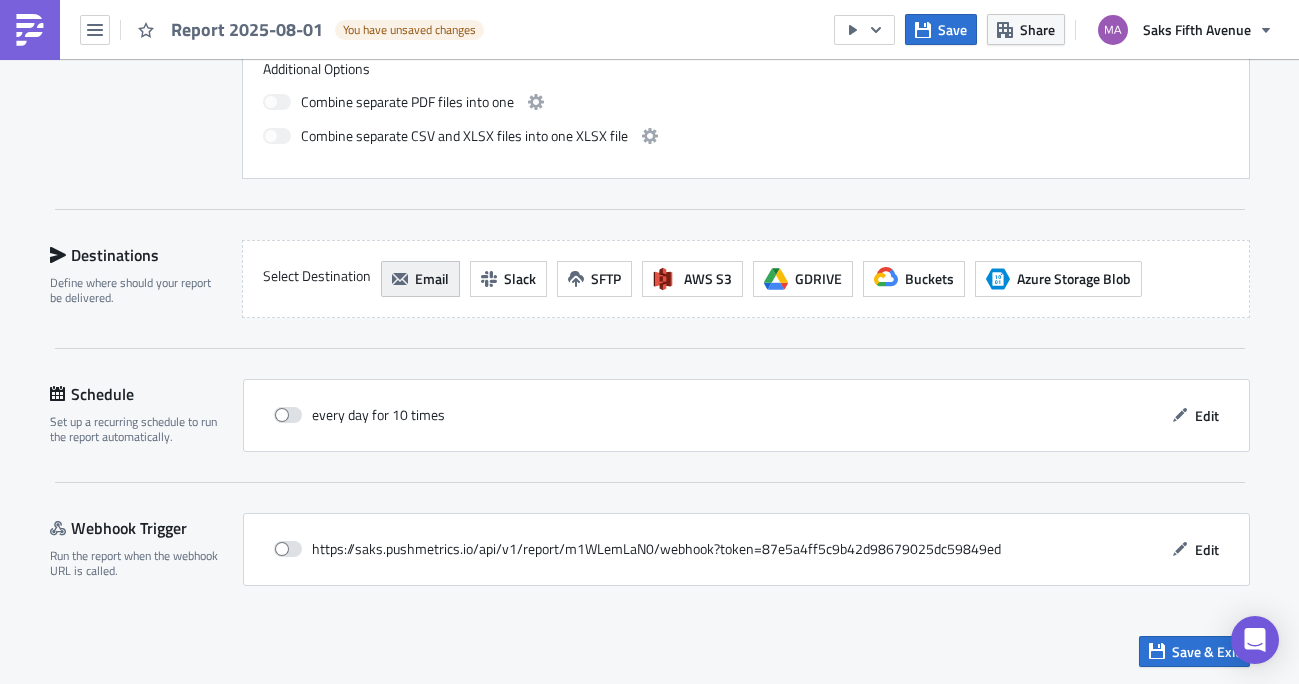 click on "Email" at bounding box center [432, 278] 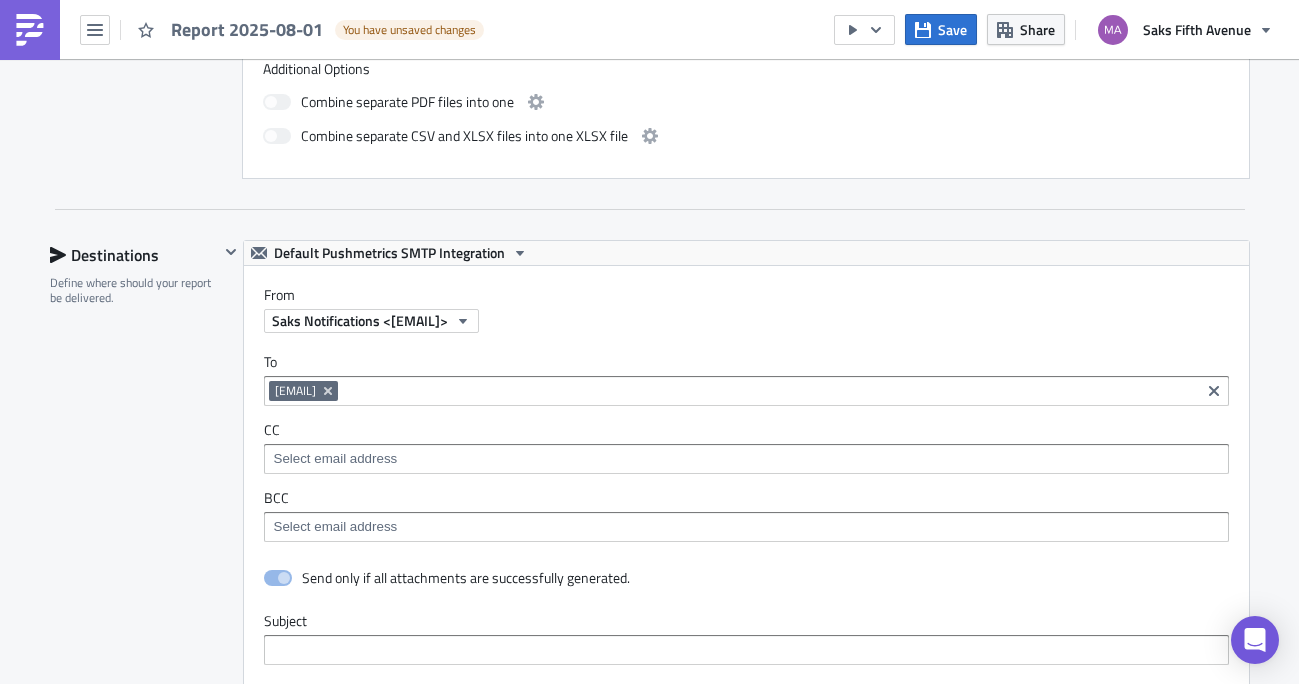 scroll, scrollTop: 0, scrollLeft: 0, axis: both 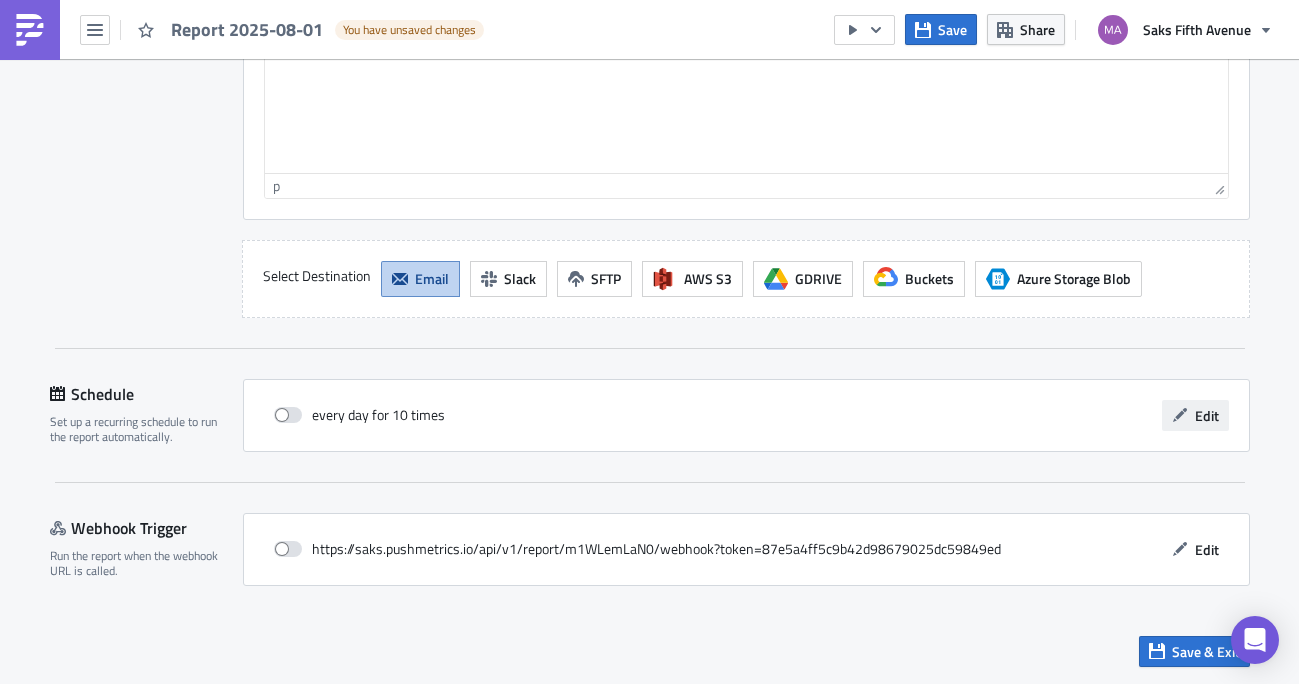 click on "Edit" at bounding box center [1207, 415] 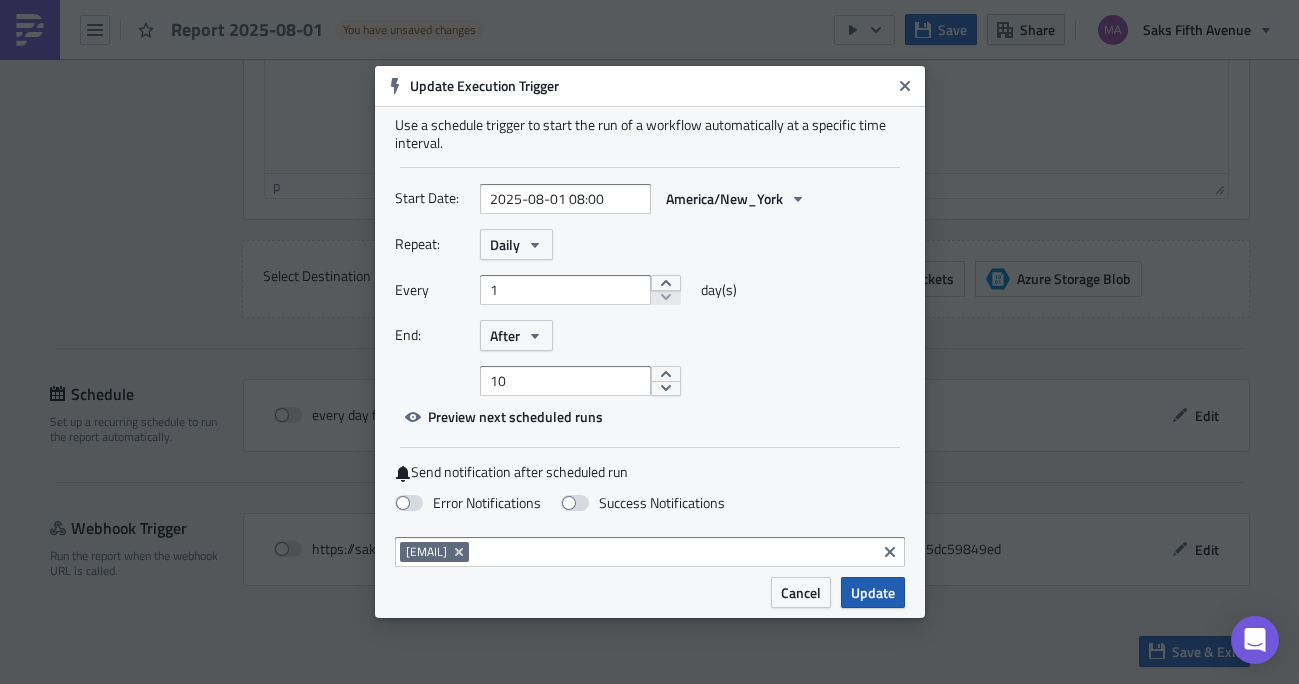 click on "Update" at bounding box center [873, 592] 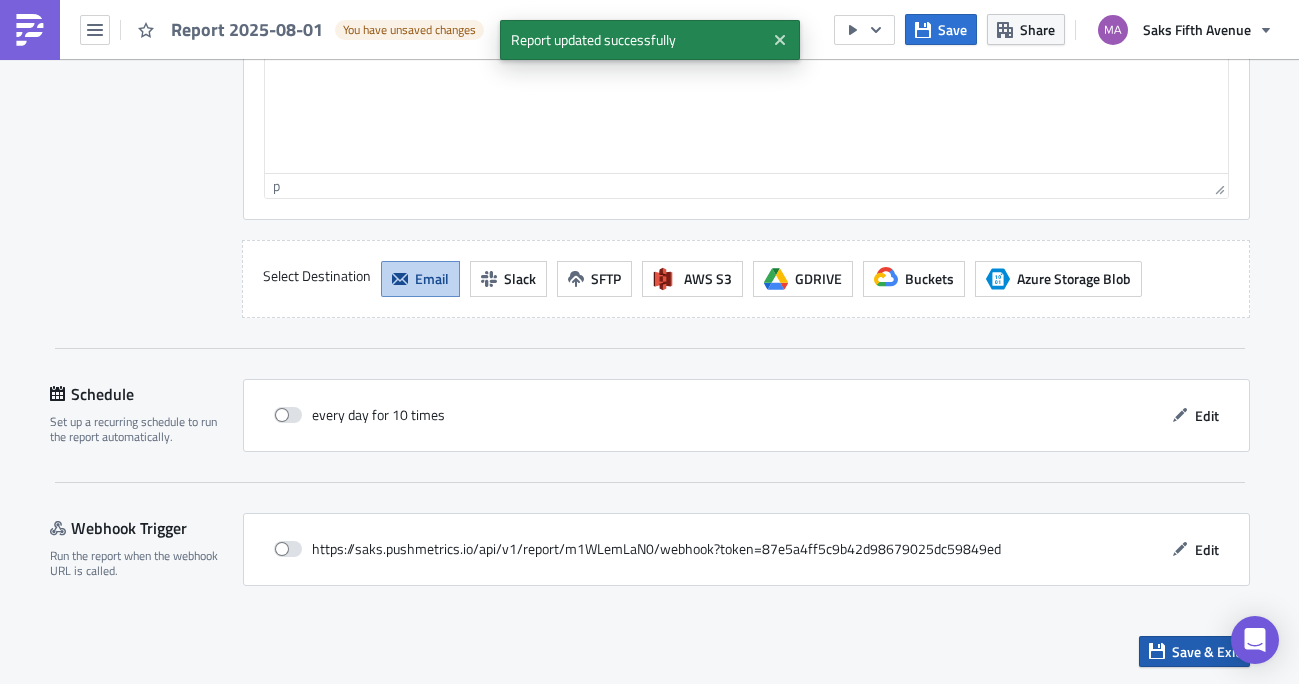 click on "Save & Exit" at bounding box center (1194, 651) 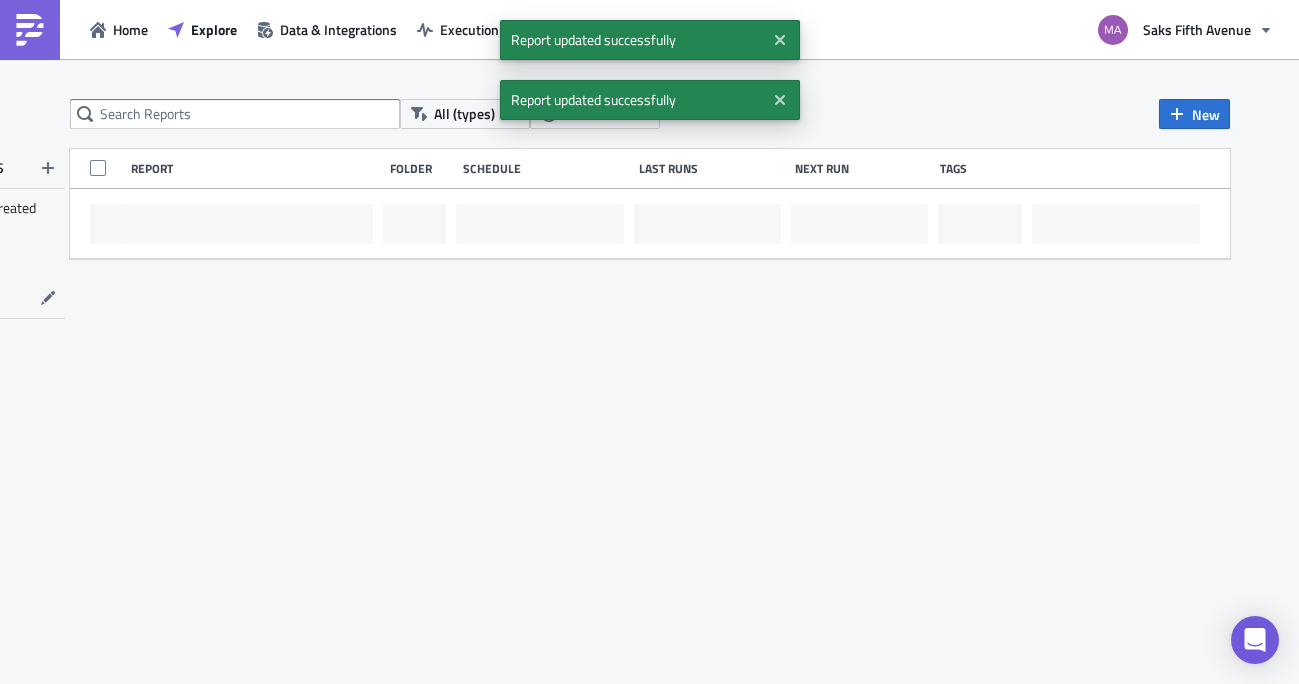 scroll, scrollTop: 0, scrollLeft: 0, axis: both 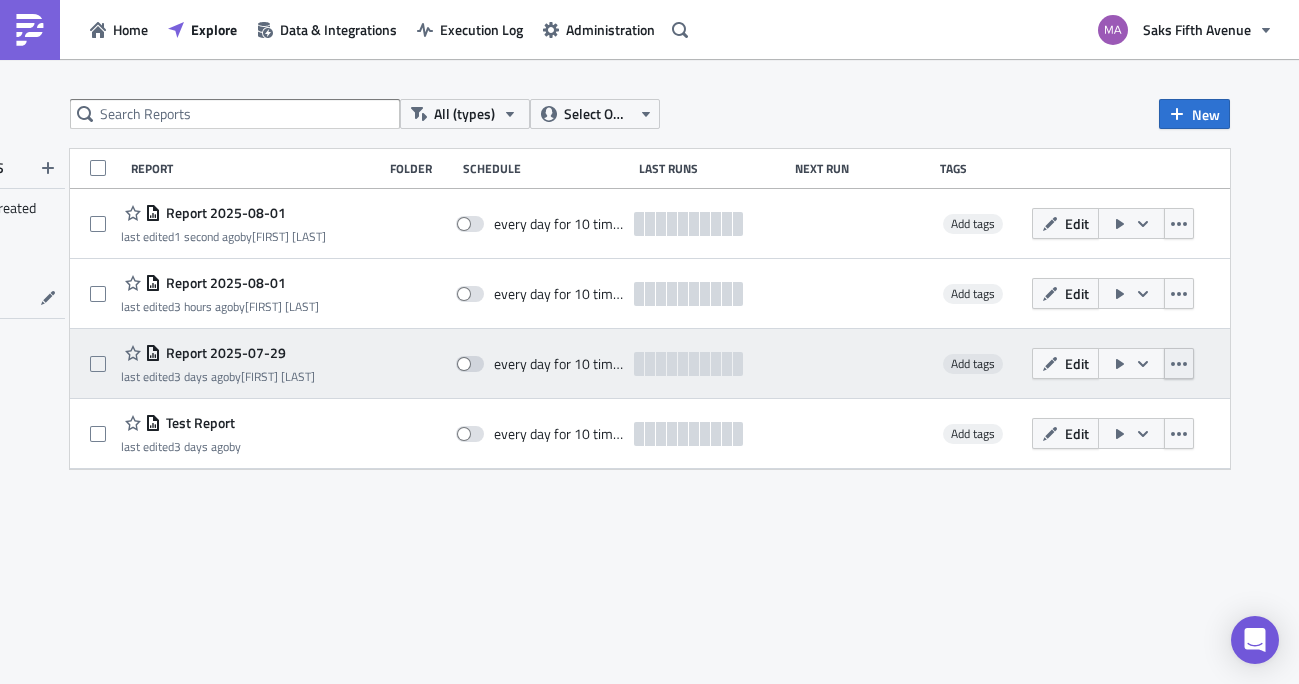 click 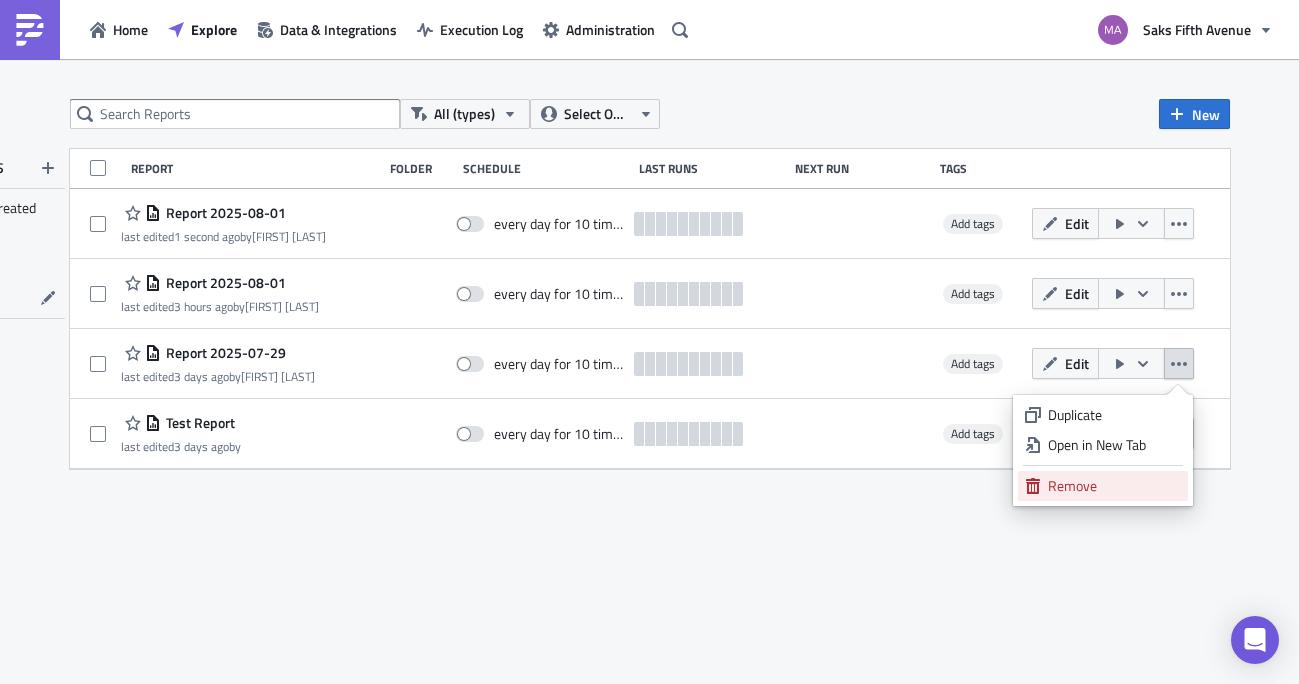 click on "Remove" at bounding box center (1114, 486) 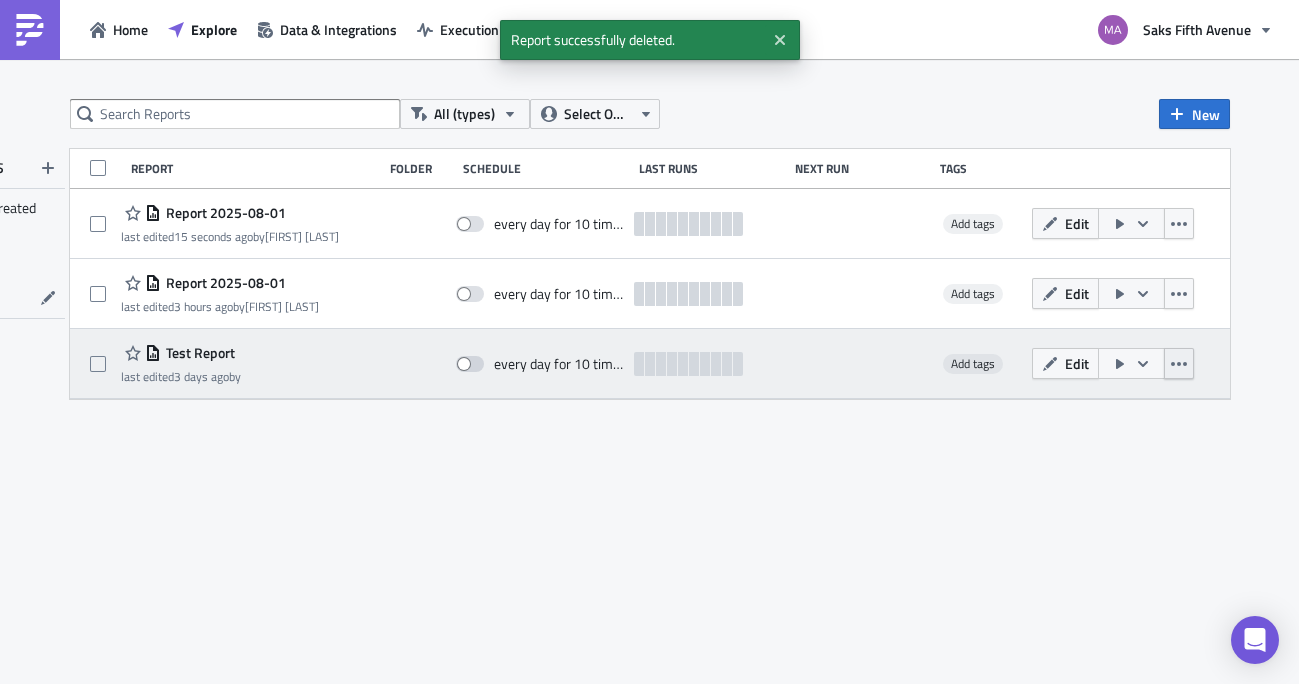 click 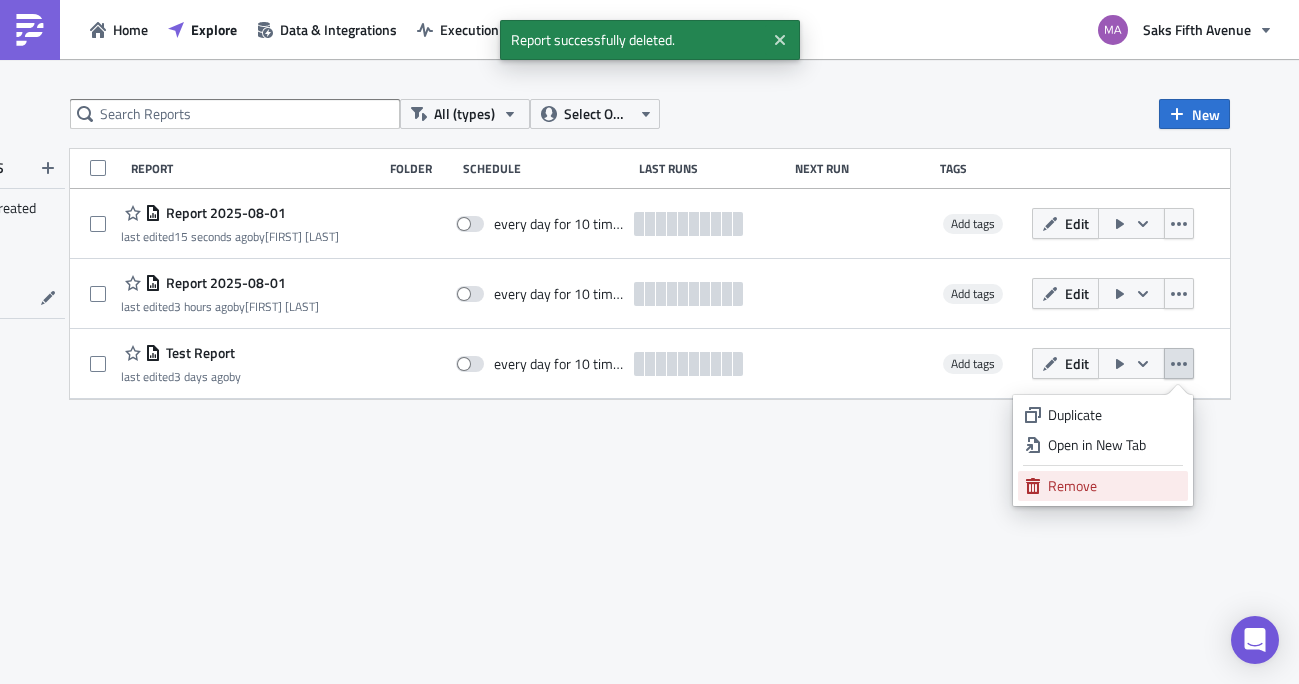 click on "Remove" at bounding box center [1114, 486] 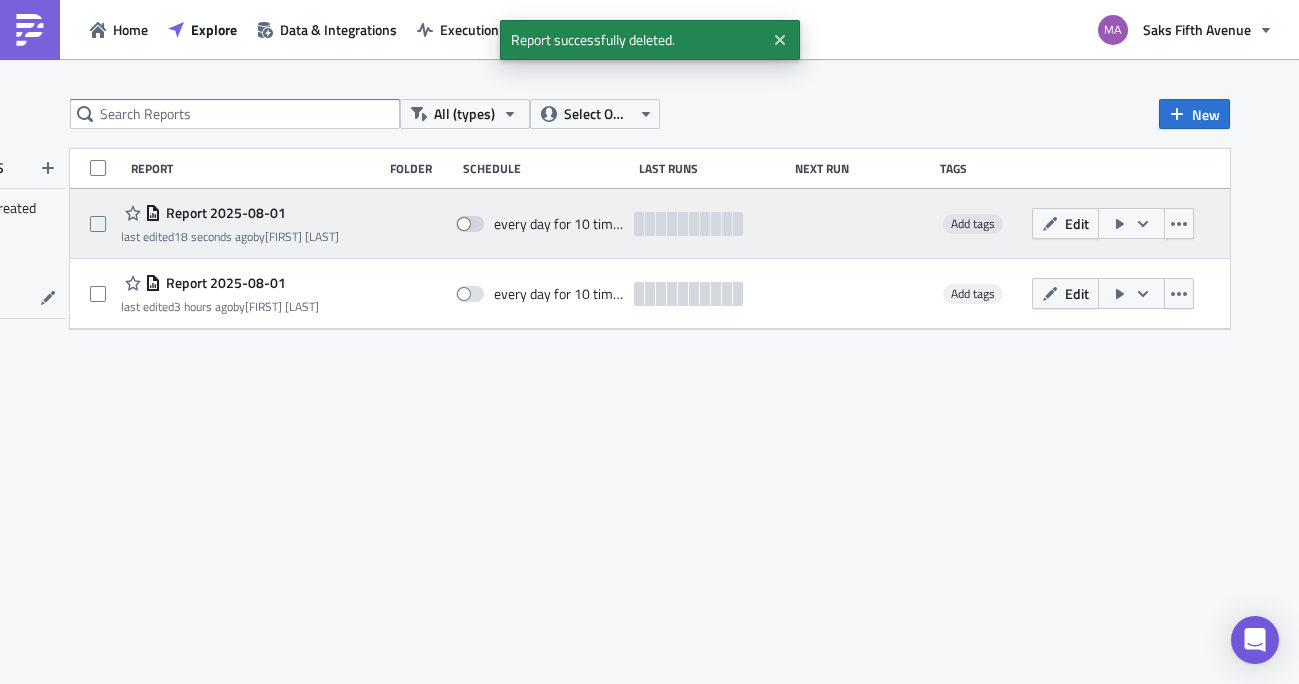click 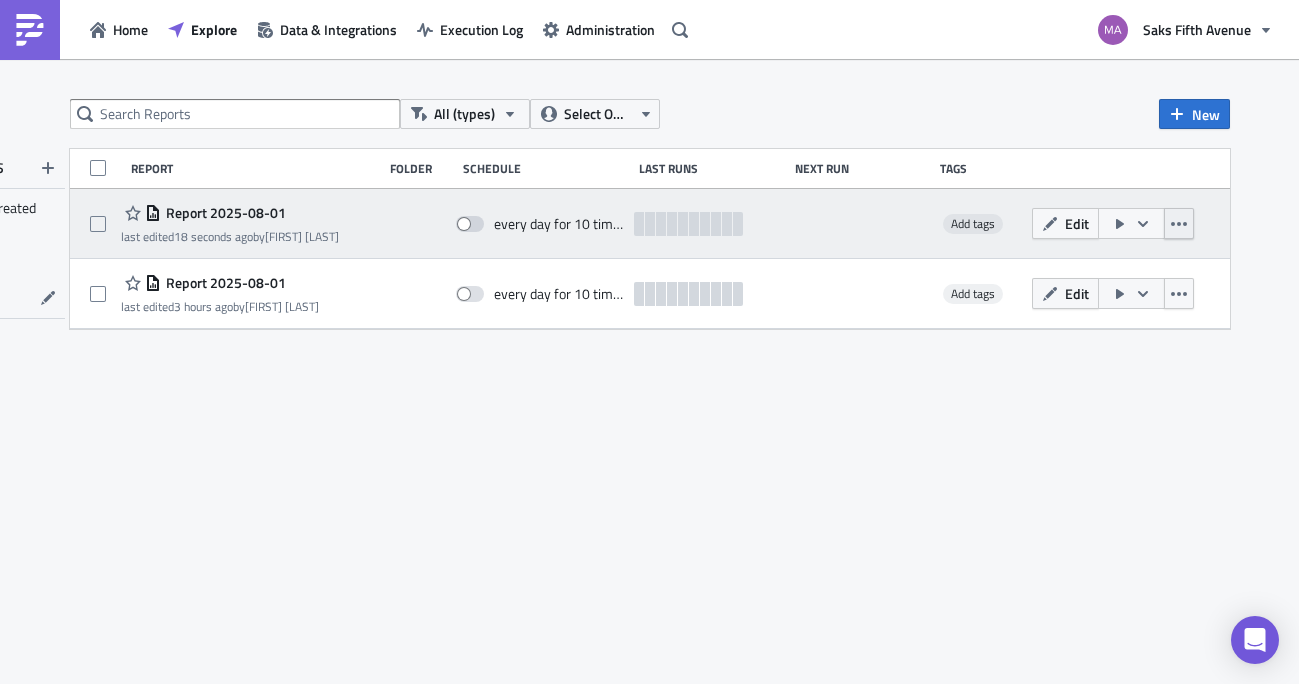 click 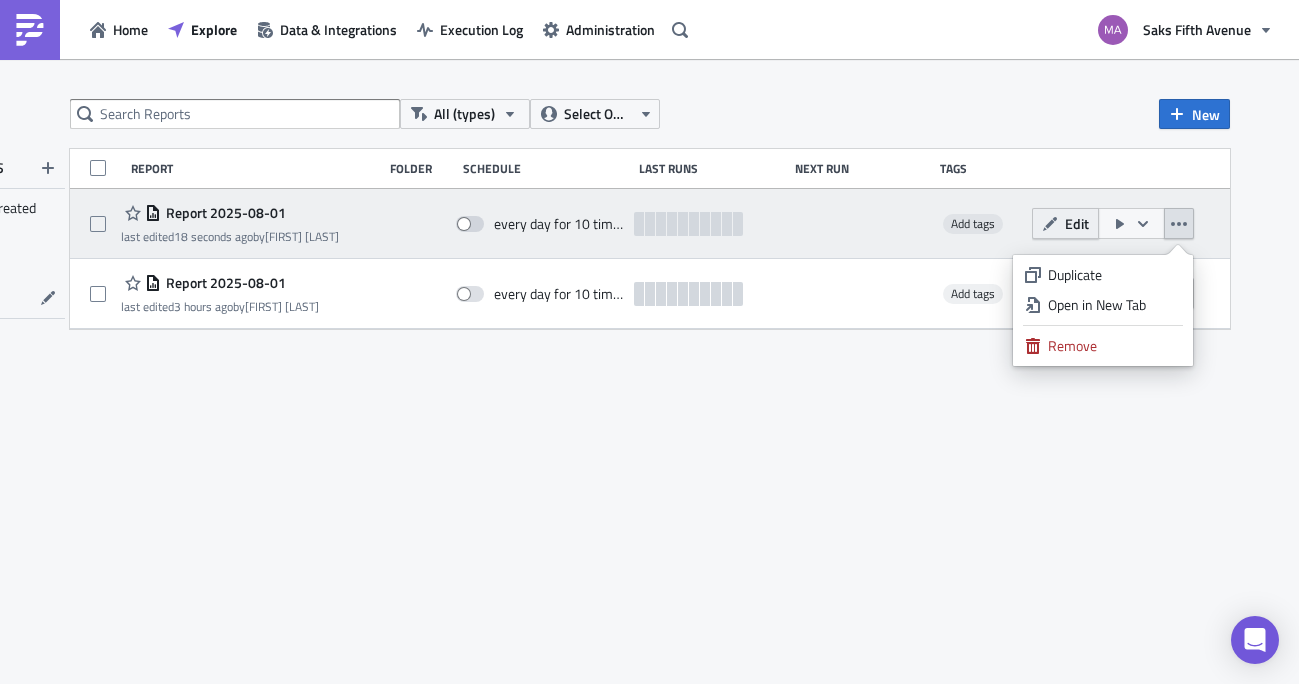 click on "Edit" at bounding box center [1077, 223] 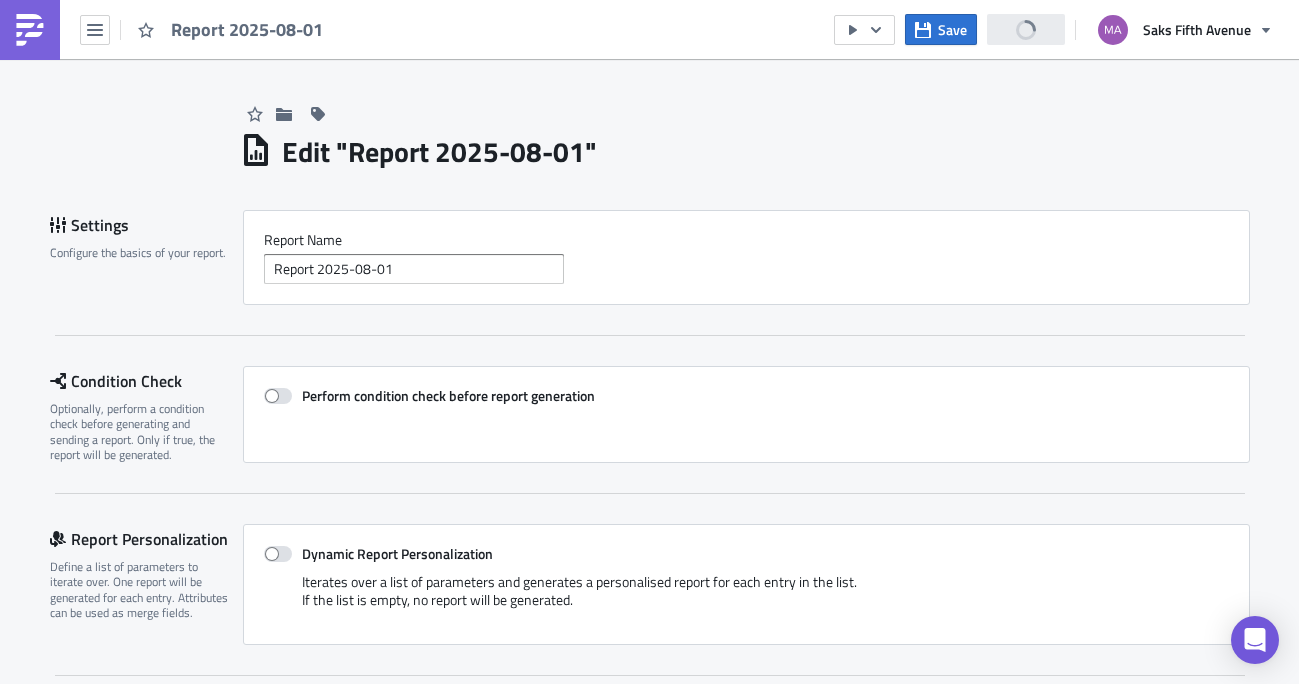 scroll, scrollTop: 0, scrollLeft: 0, axis: both 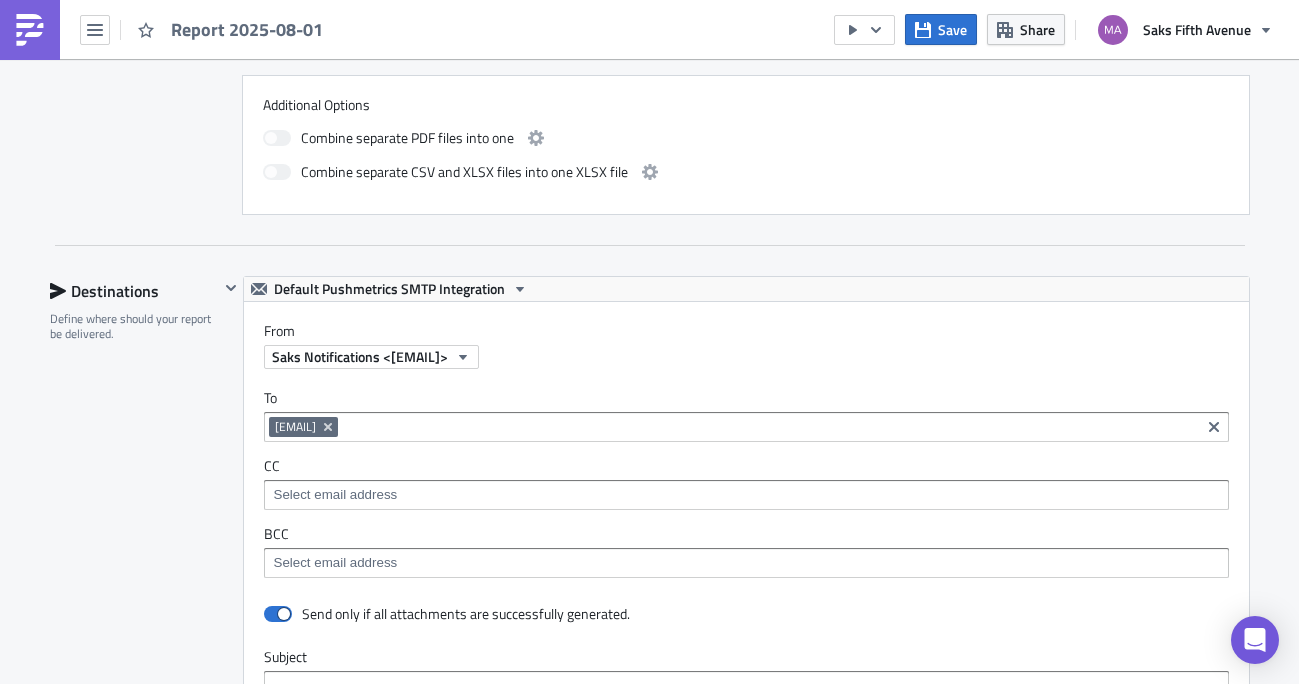 click at bounding box center [745, 495] 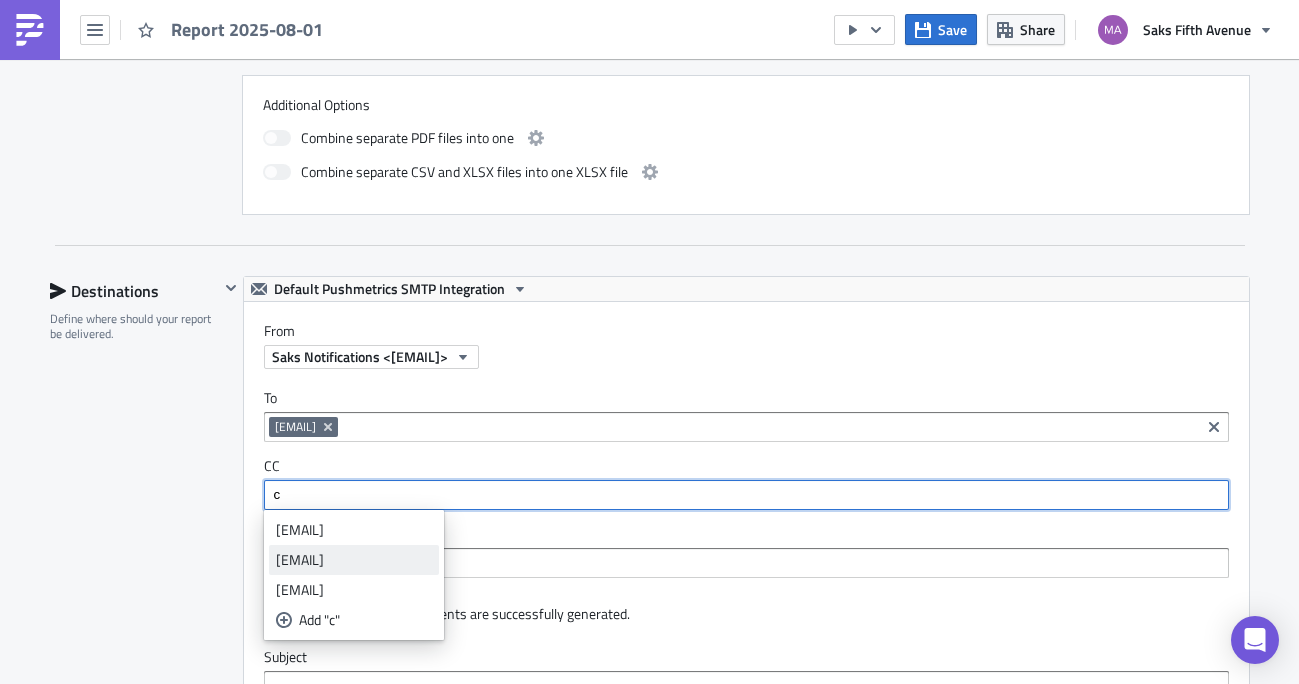 type on "c" 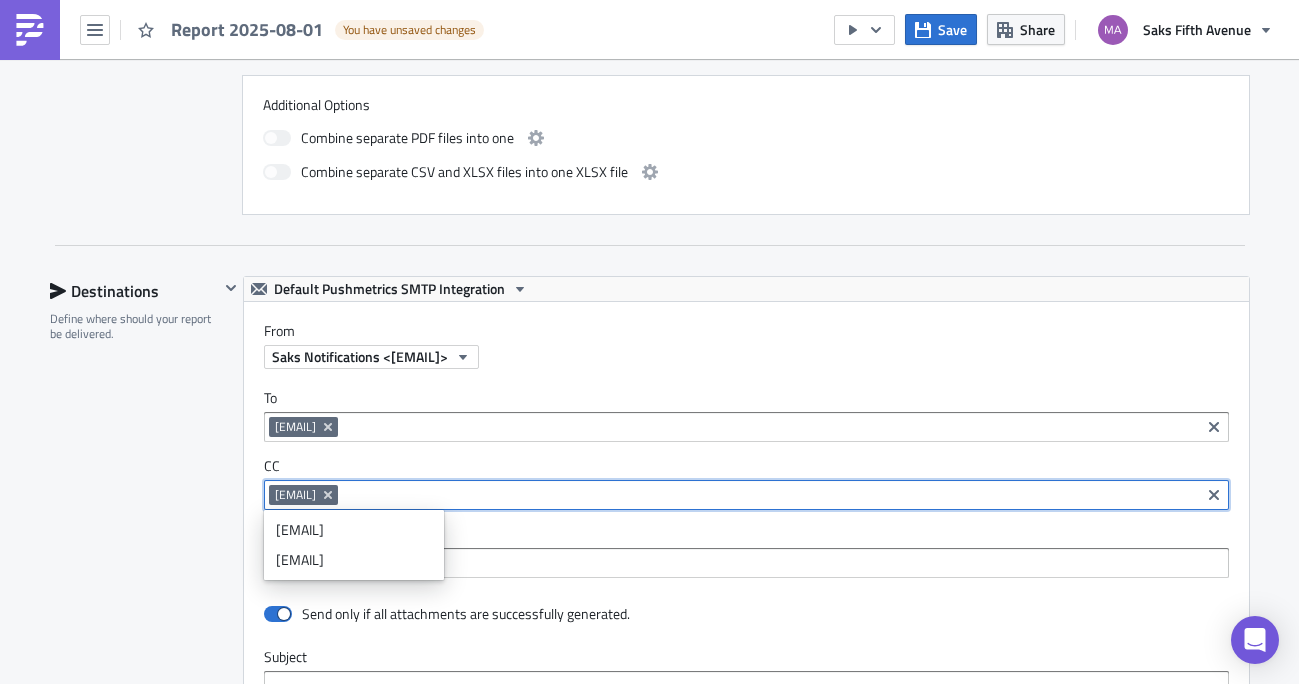 click on "To   marisa.quin@saks.com marisa.quin@saks.com CC   elizabeth.bois@saks.com elizabeth.bois@saks.com BCC" at bounding box center [746, 483] 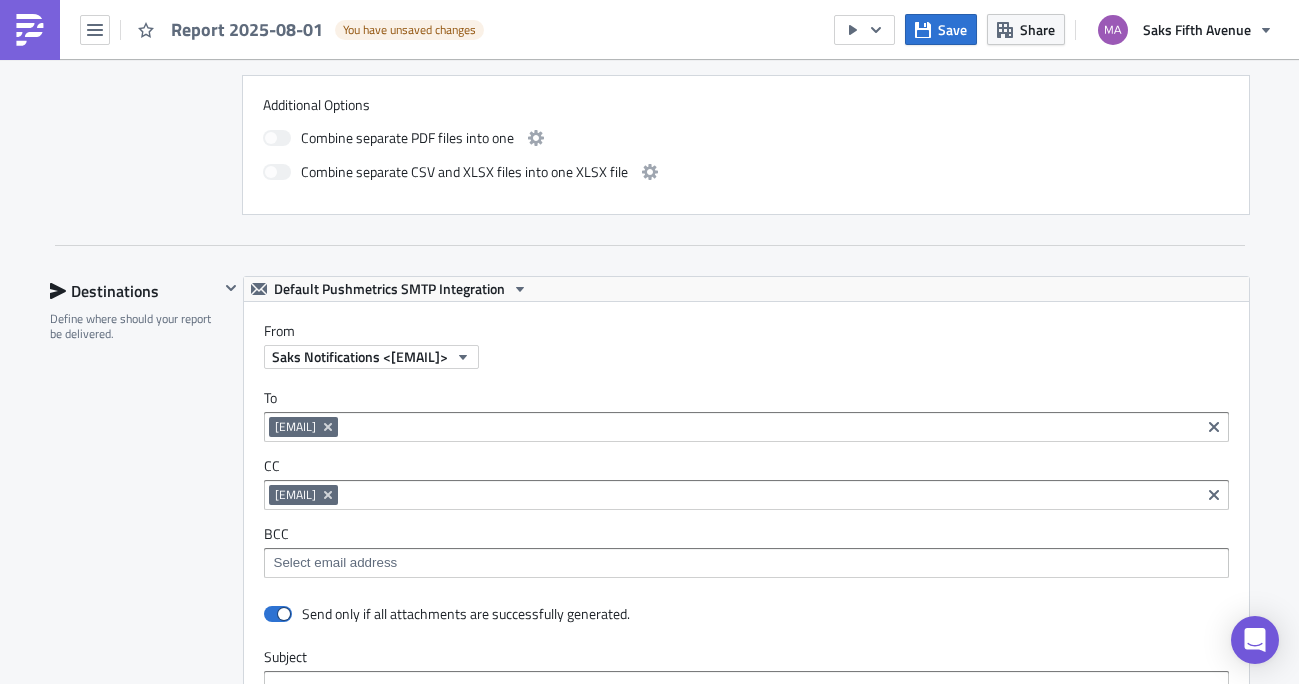 scroll, scrollTop: 1743, scrollLeft: 0, axis: vertical 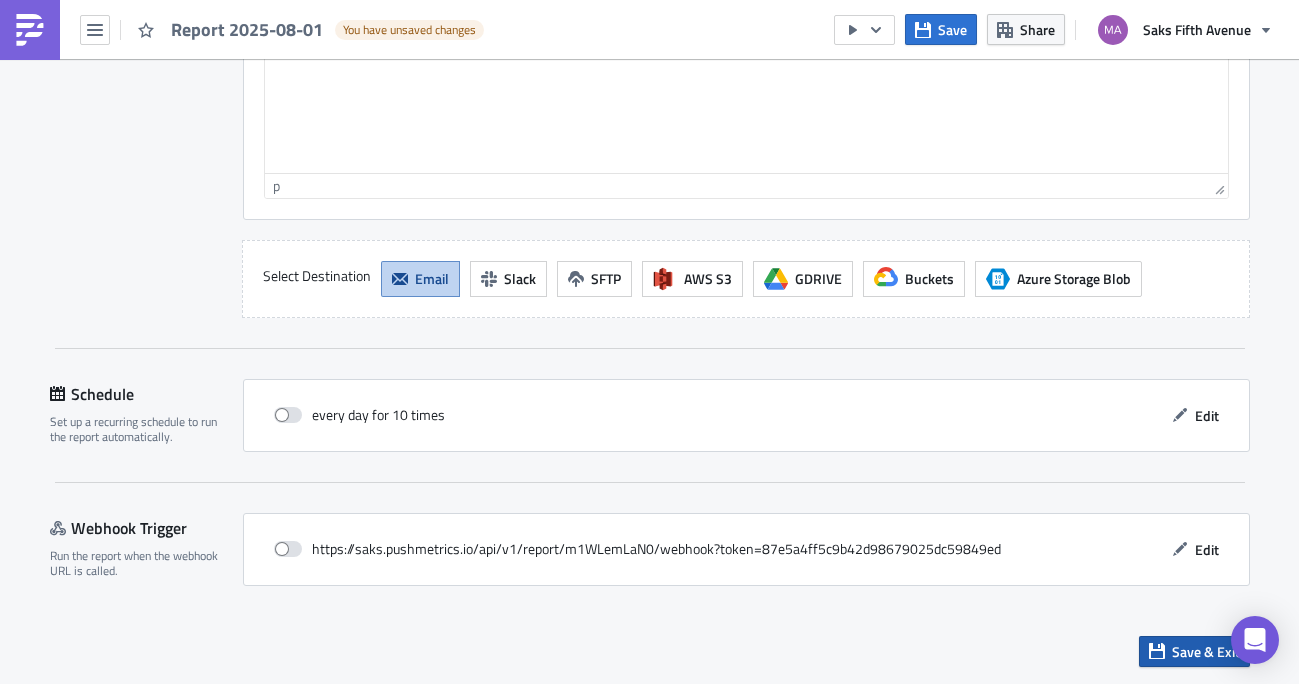 click on "Save & Exit" at bounding box center (1206, 651) 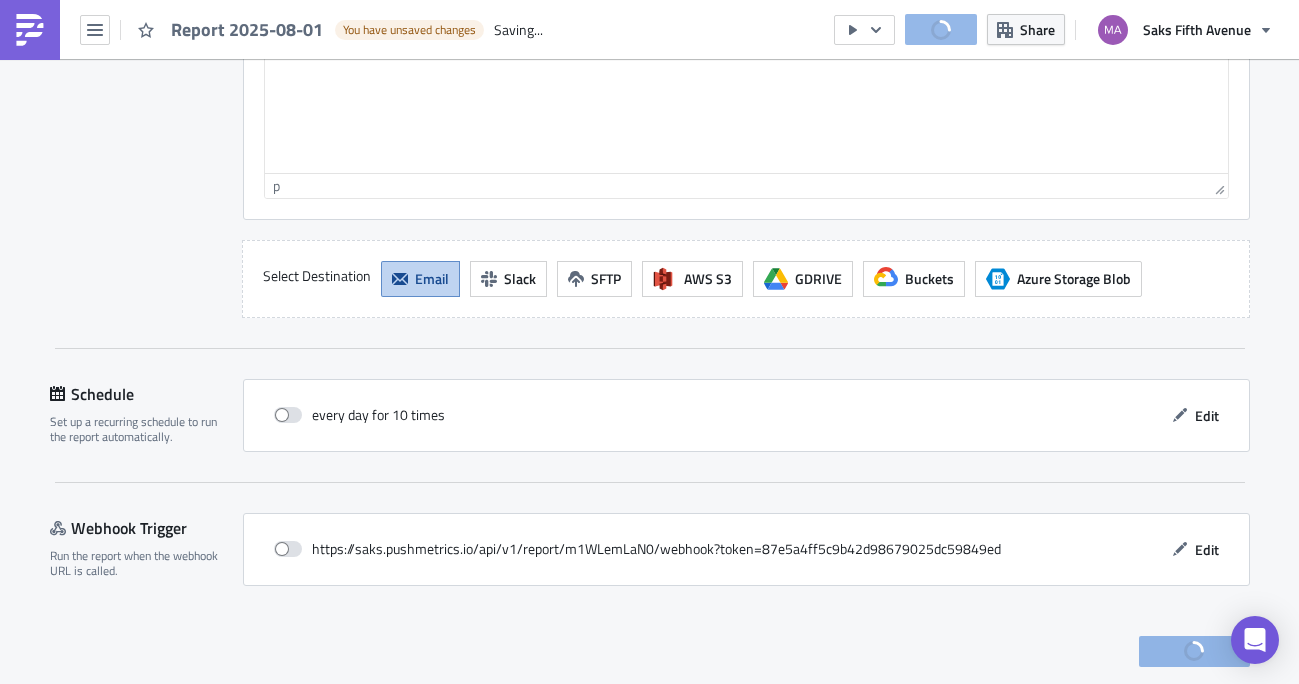 scroll, scrollTop: 0, scrollLeft: 0, axis: both 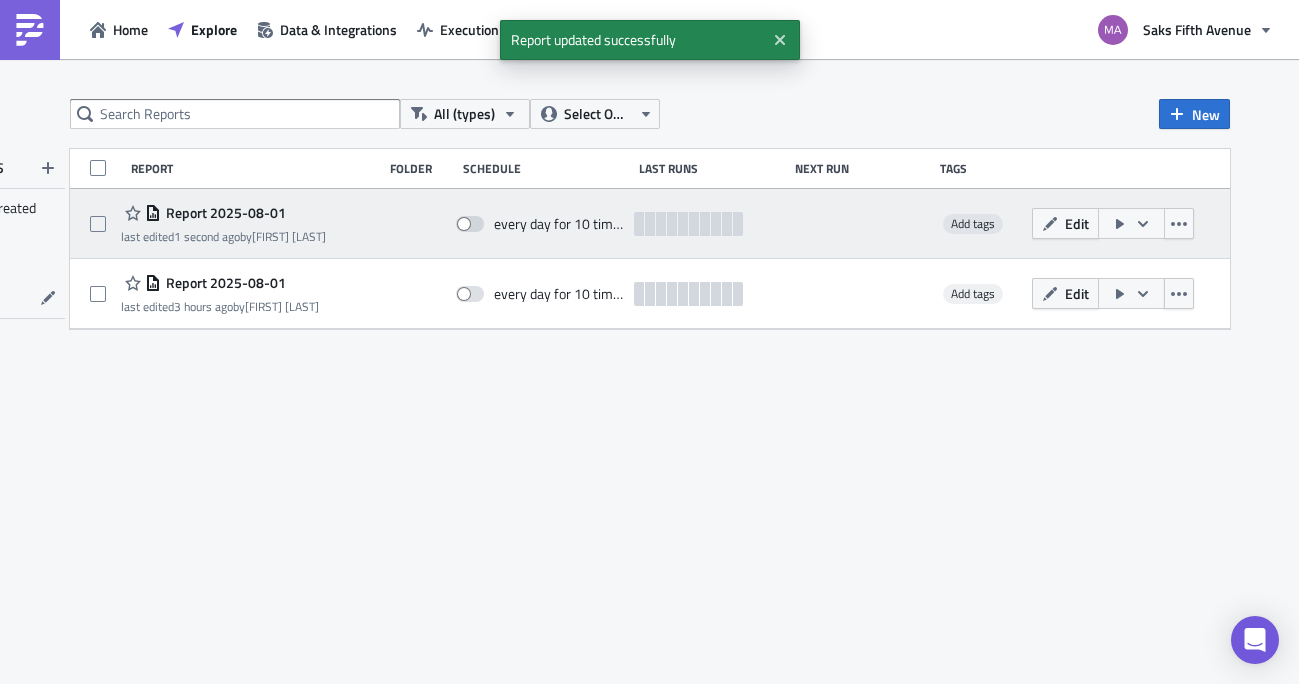 click 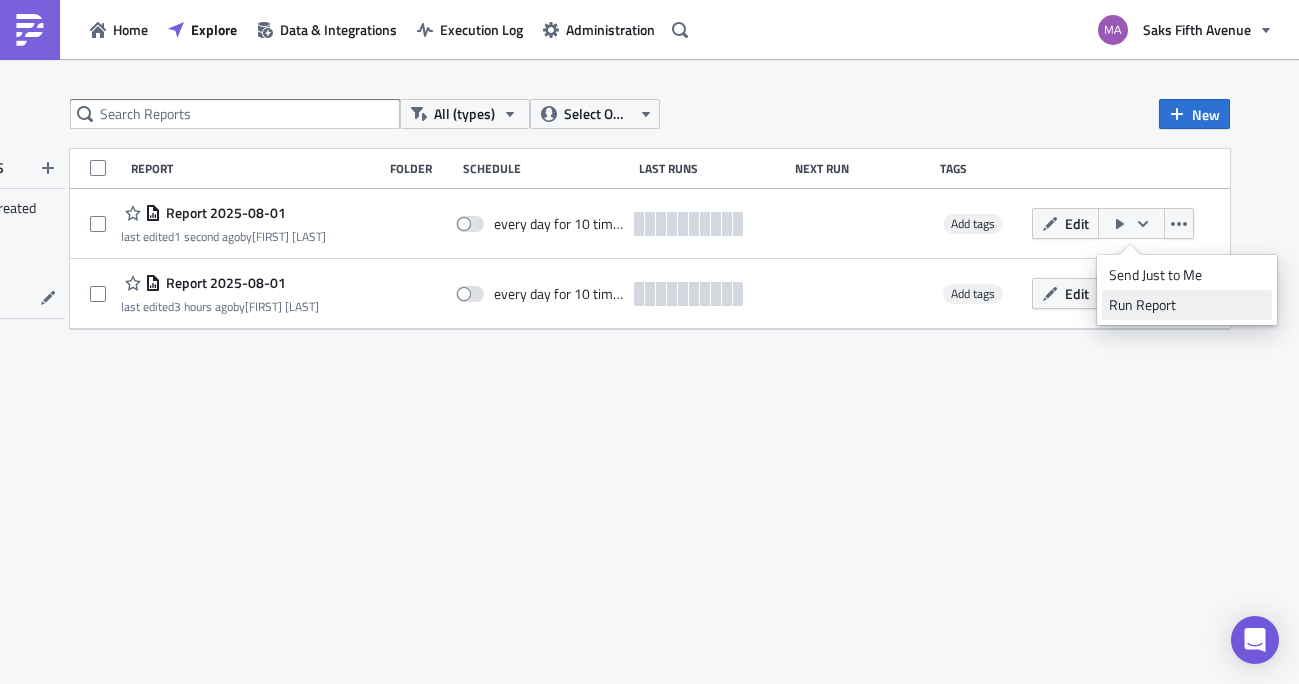 click on "Run Report" at bounding box center [1187, 305] 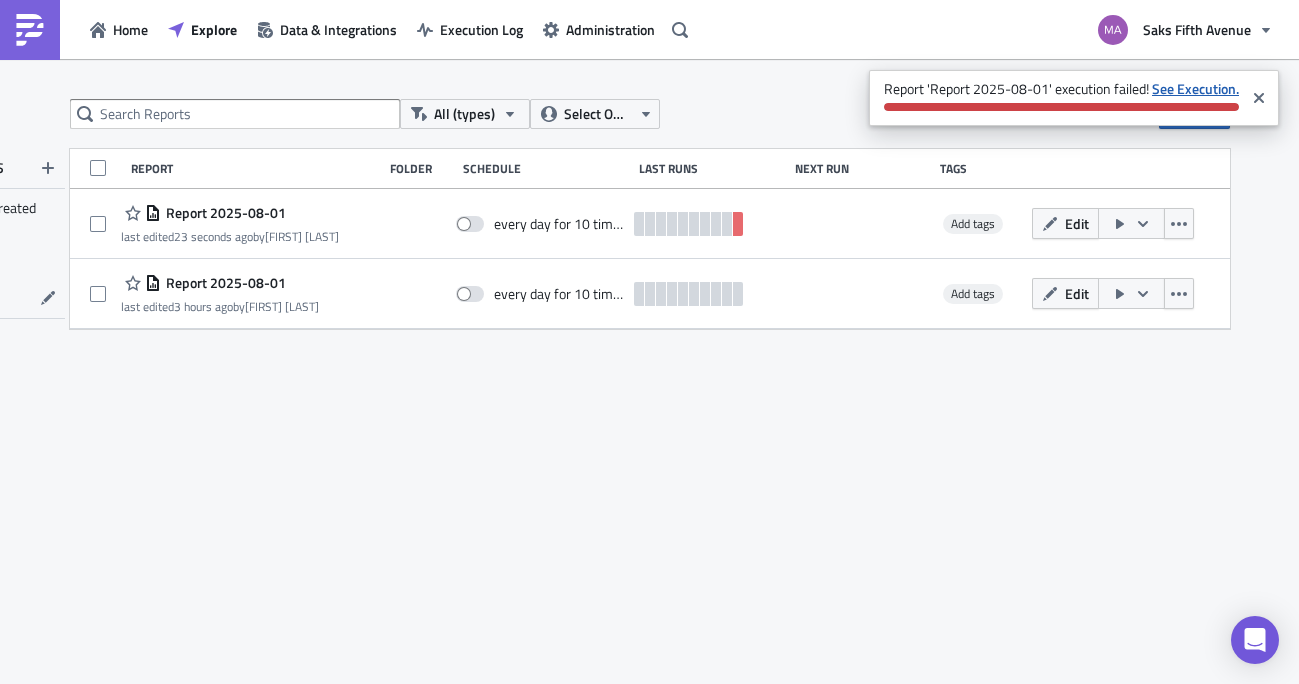 click on "See Execution." at bounding box center (1195, 88) 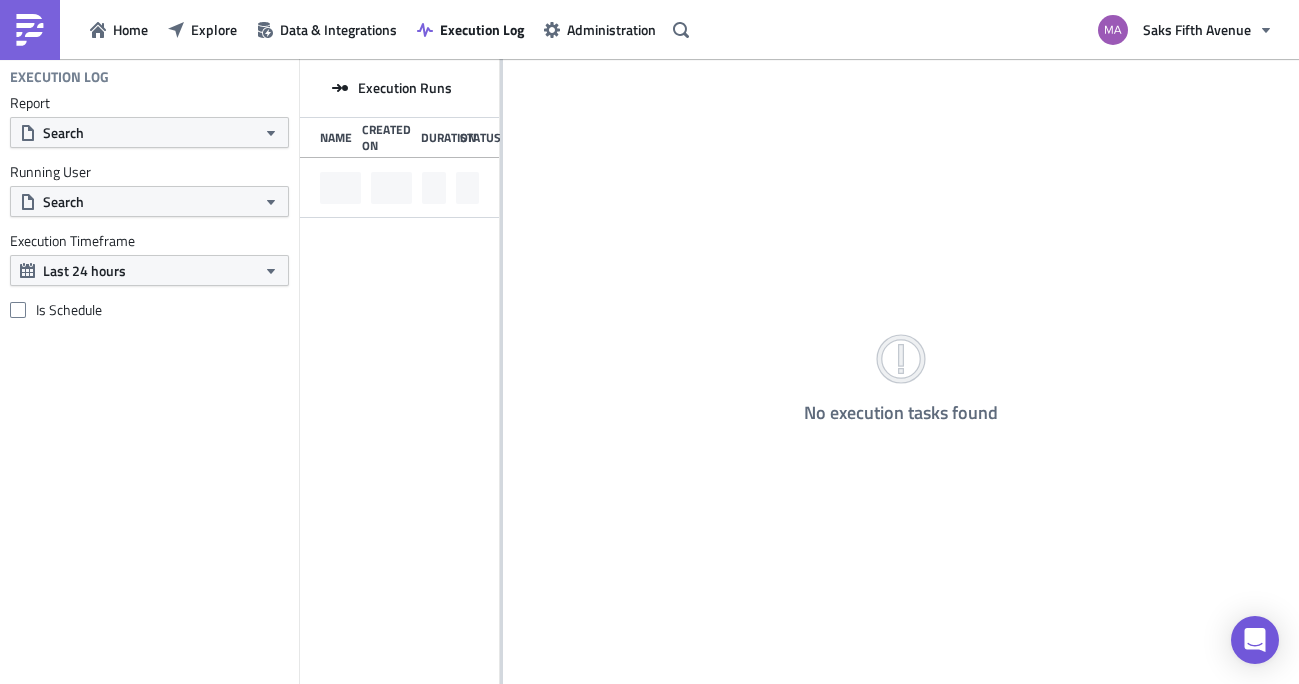 scroll, scrollTop: 0, scrollLeft: 0, axis: both 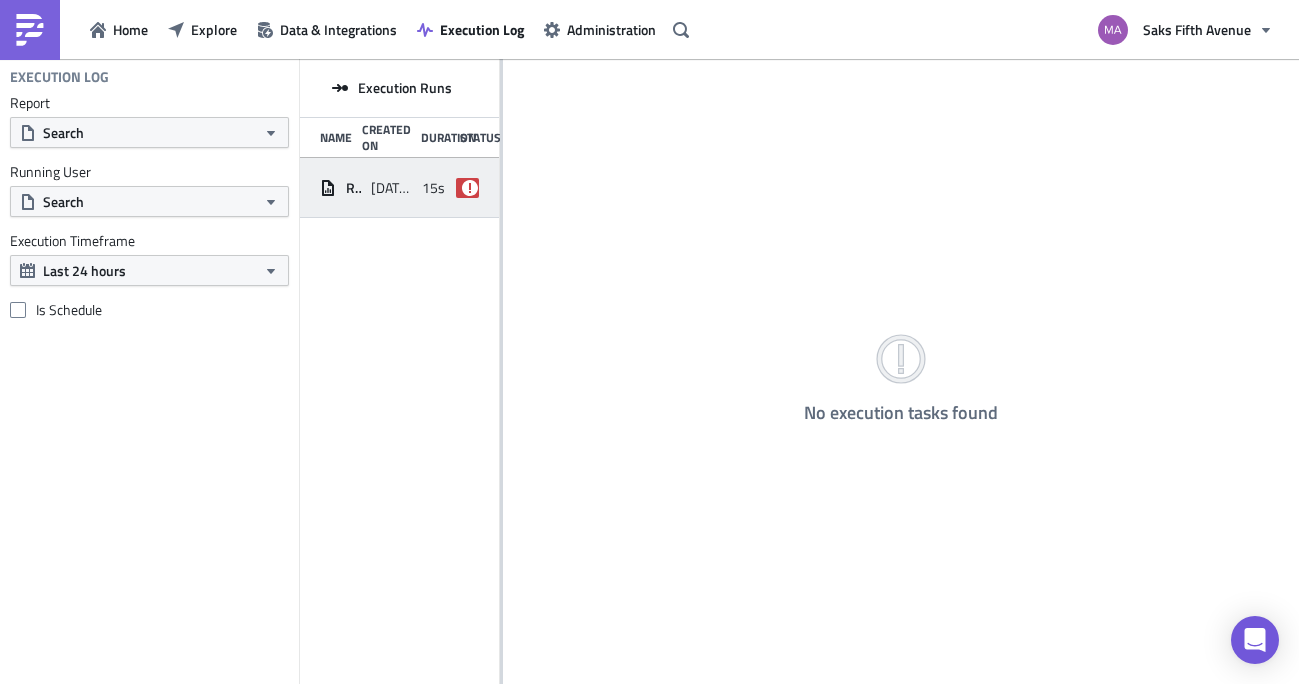 click on "Report 2025-08-01" at bounding box center [353, 188] 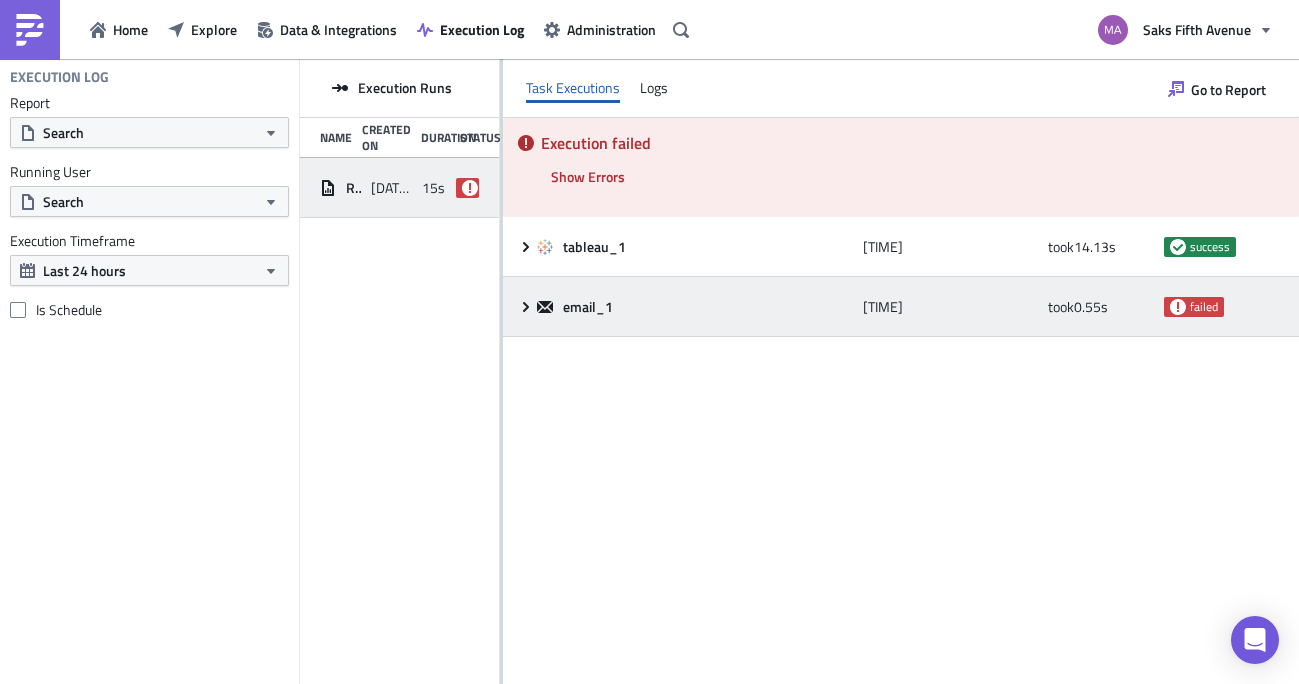 click on "email_1   [TIME] took  0.55 s failed" at bounding box center [901, 307] 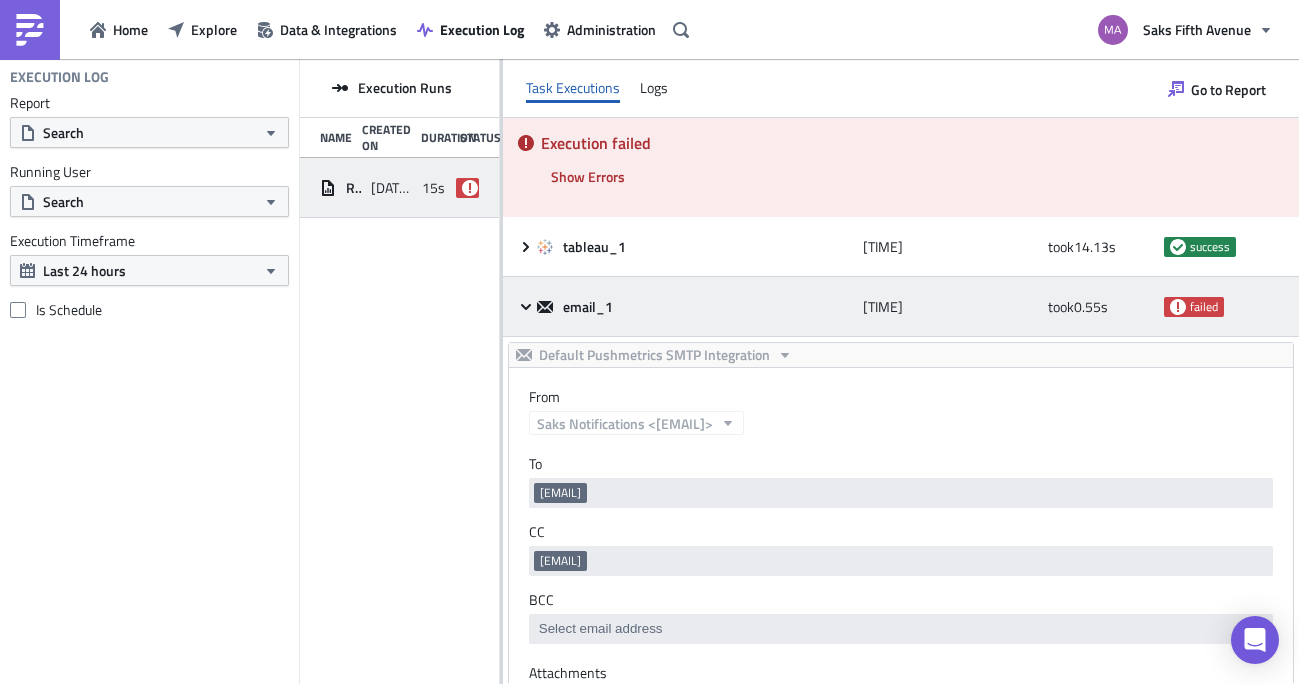 scroll, scrollTop: 0, scrollLeft: 0, axis: both 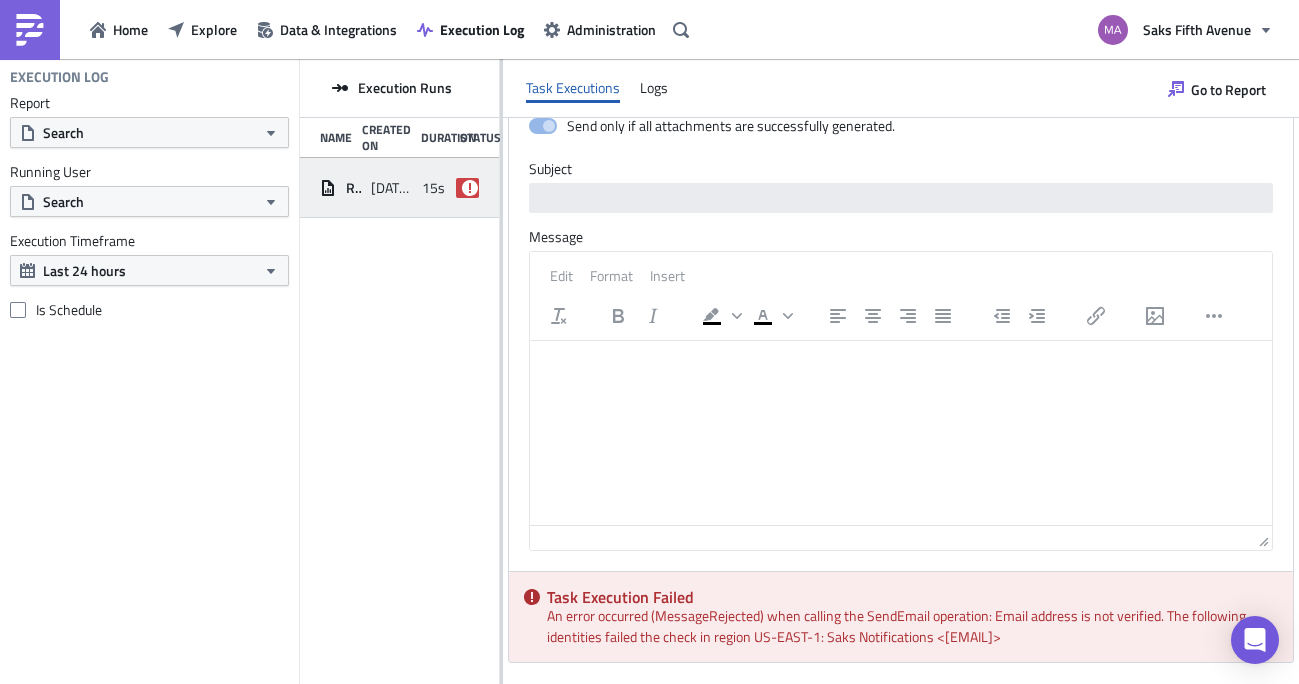 drag, startPoint x: 1059, startPoint y: 640, endPoint x: 646, endPoint y: 558, distance: 421.06177 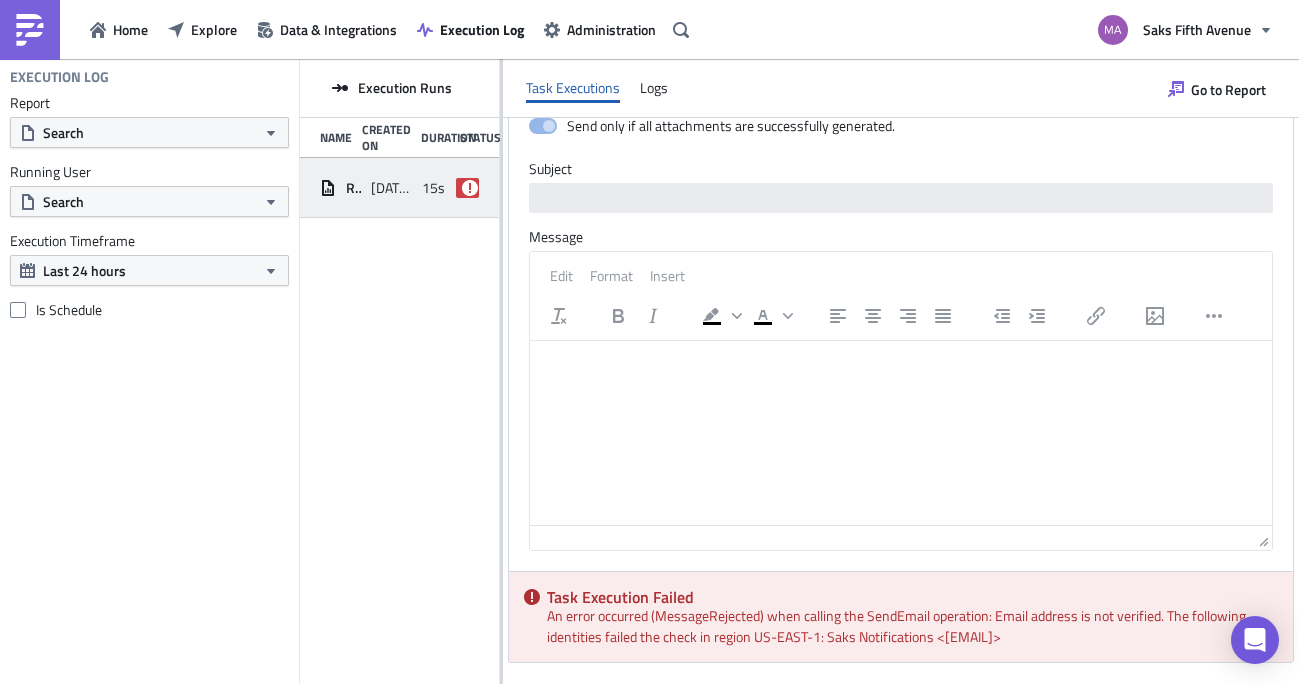 copy on "Task Execution Failed An error occurred (MessageRejected) when calling the SendEmail operation: Email address is not verified. The following identities failed the check in region US-EAST-1: Saks Notifications <[EMAIL]>" 